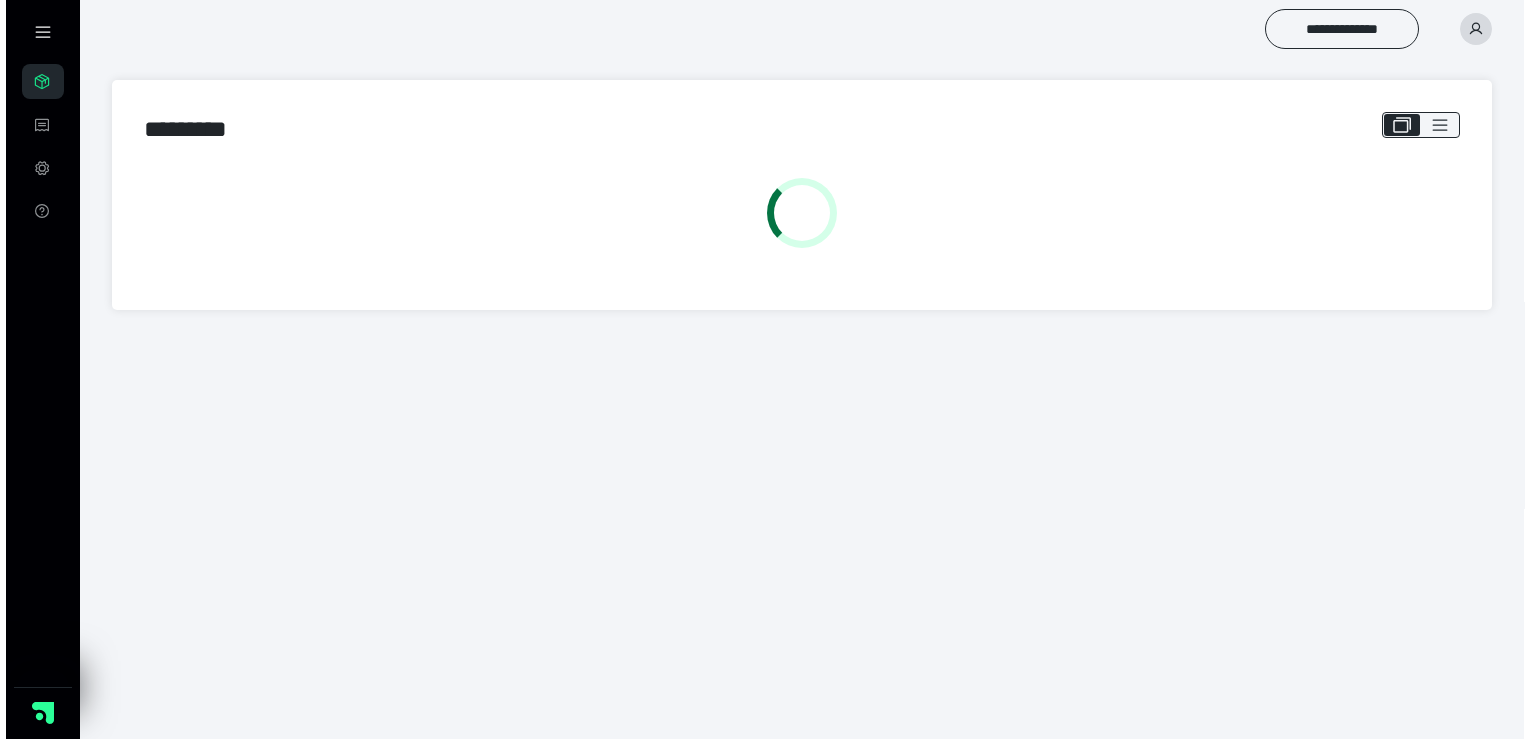 scroll, scrollTop: 0, scrollLeft: 0, axis: both 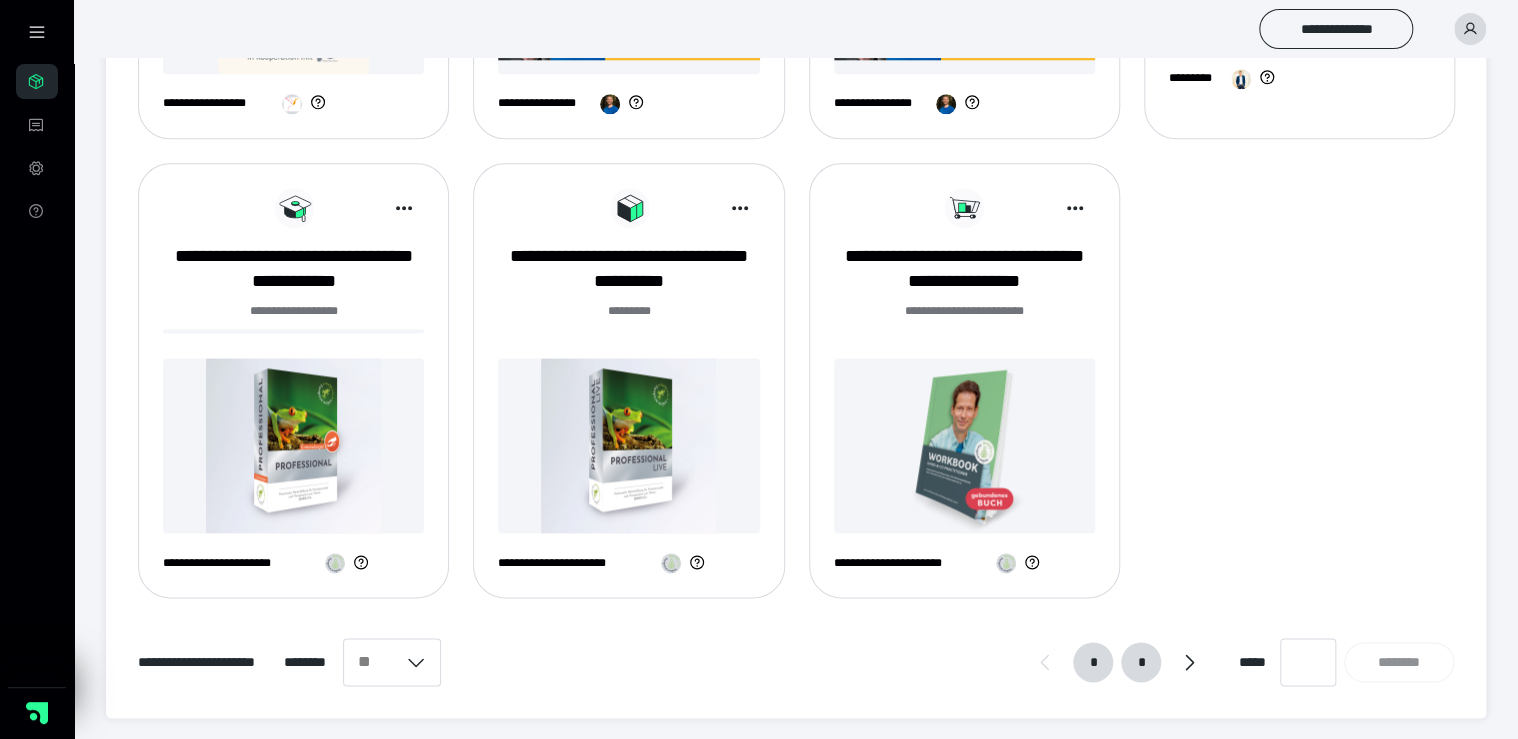 click on "*" at bounding box center [1141, 662] 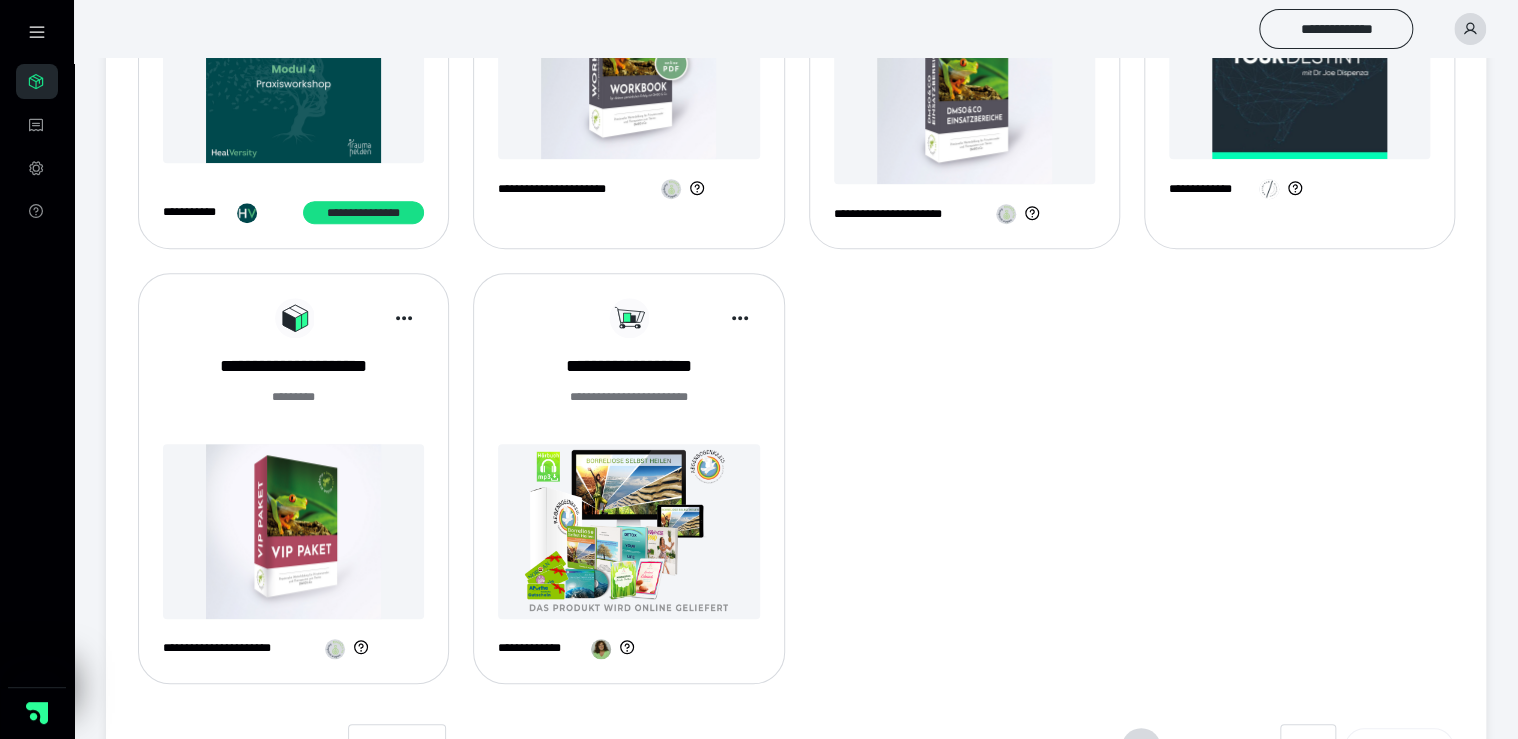 scroll, scrollTop: 320, scrollLeft: 0, axis: vertical 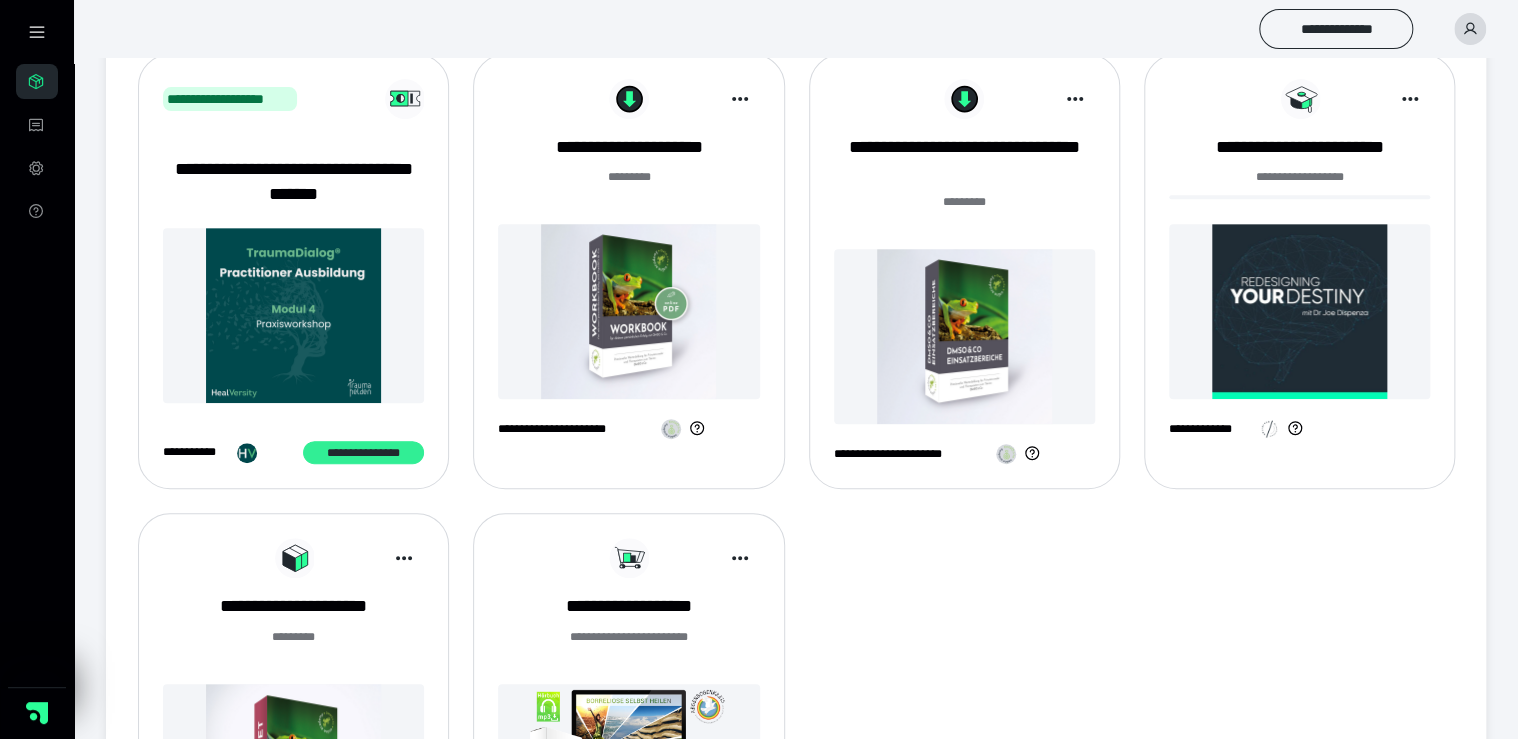 click on "**********" at bounding box center (363, 453) 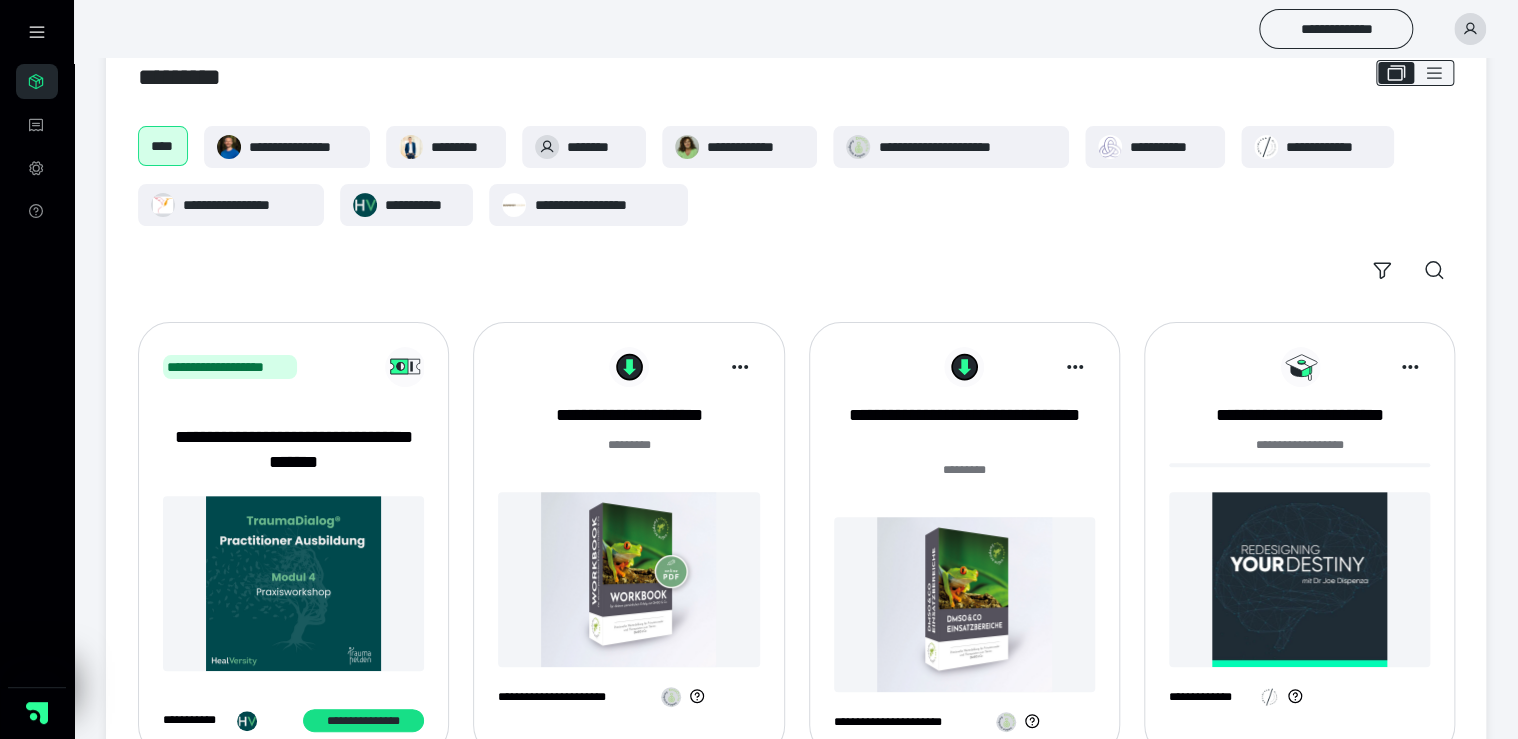 scroll, scrollTop: 0, scrollLeft: 0, axis: both 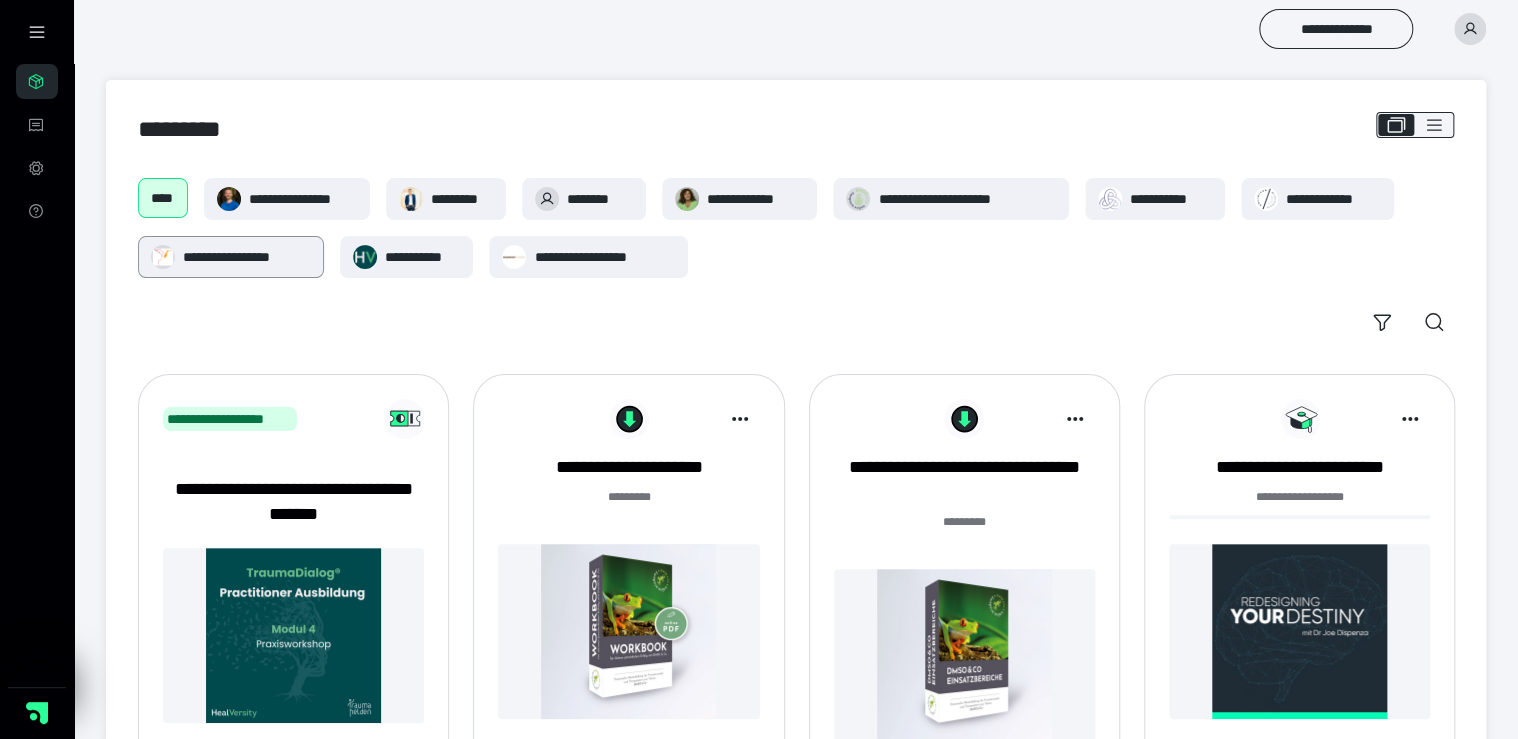 click on "**********" at bounding box center [247, 257] 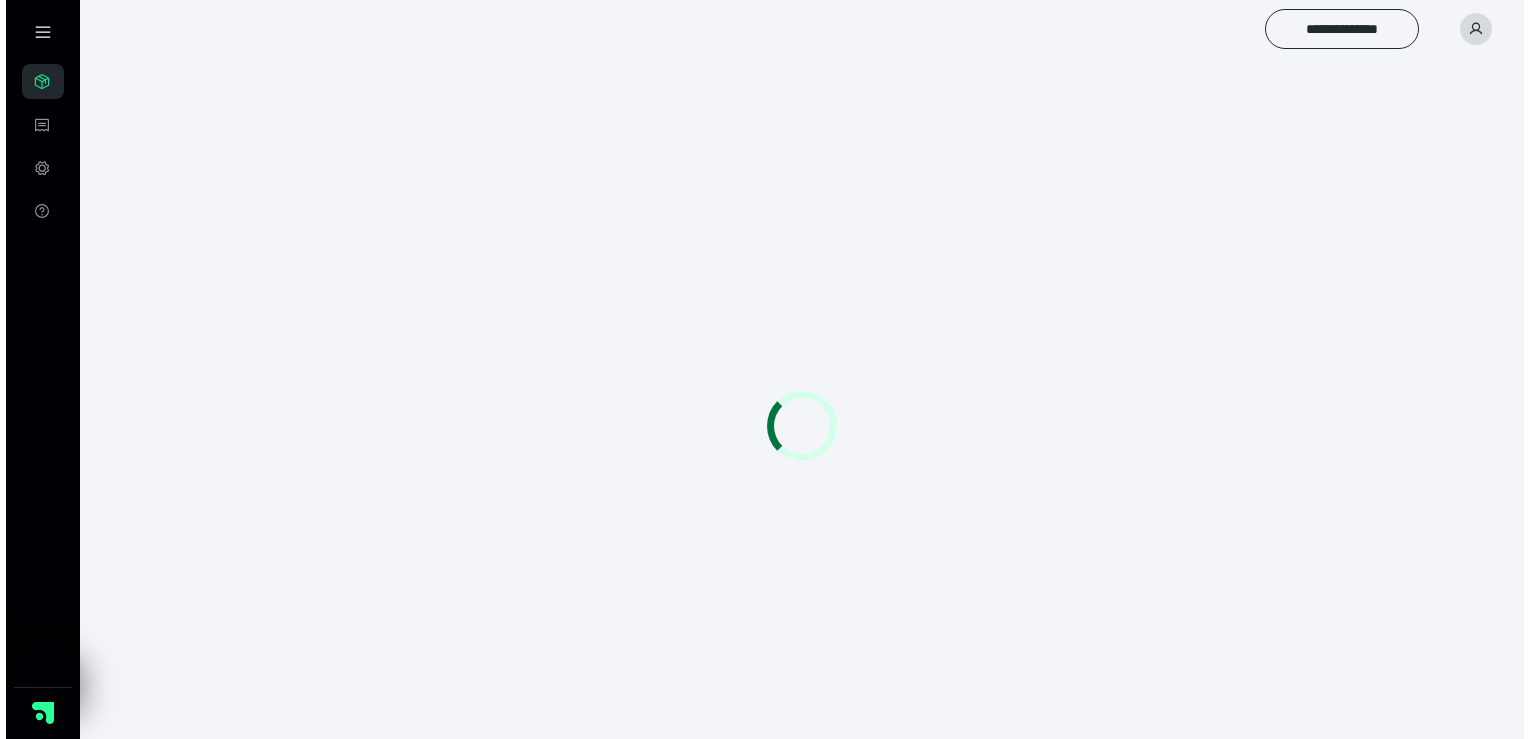 scroll, scrollTop: 0, scrollLeft: 0, axis: both 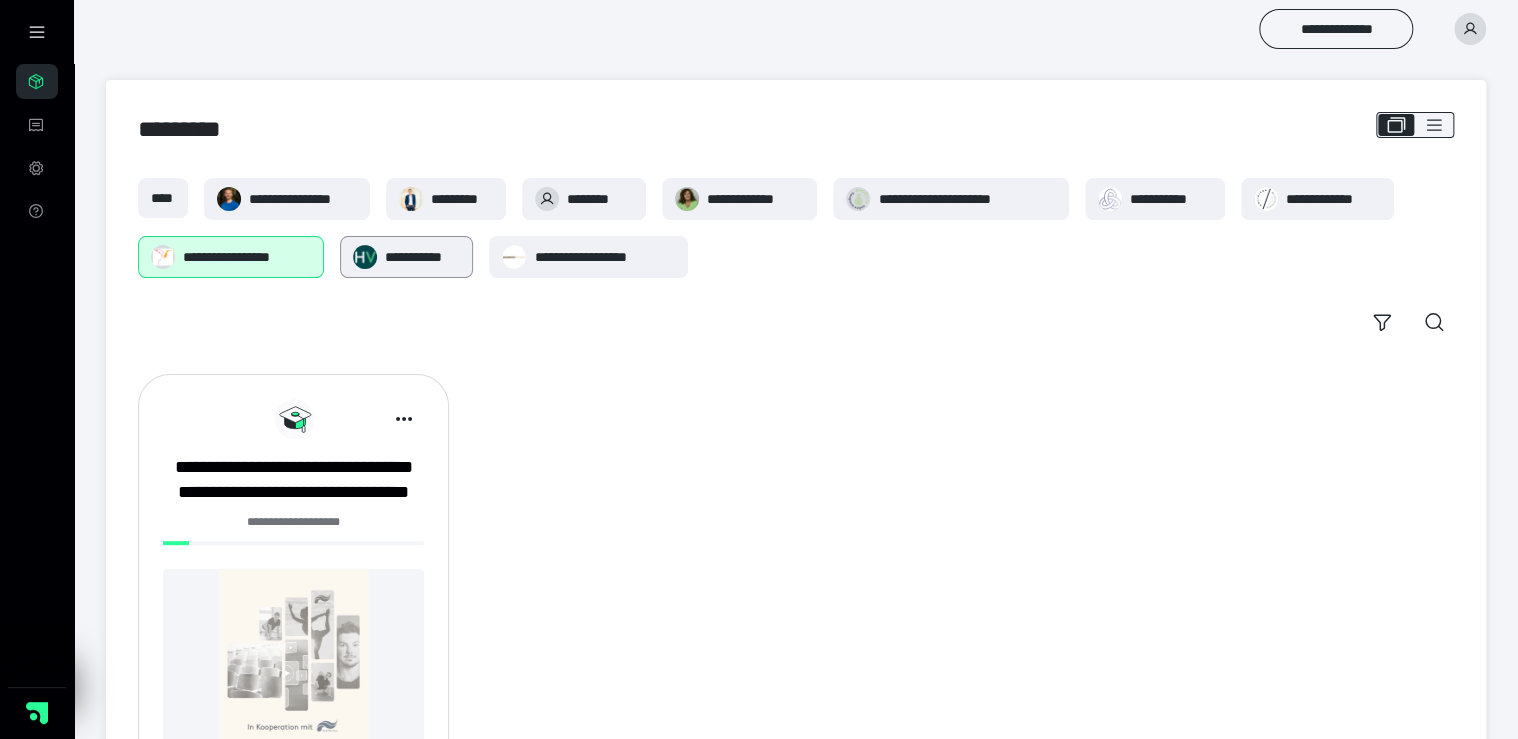 click on "**********" at bounding box center (422, 257) 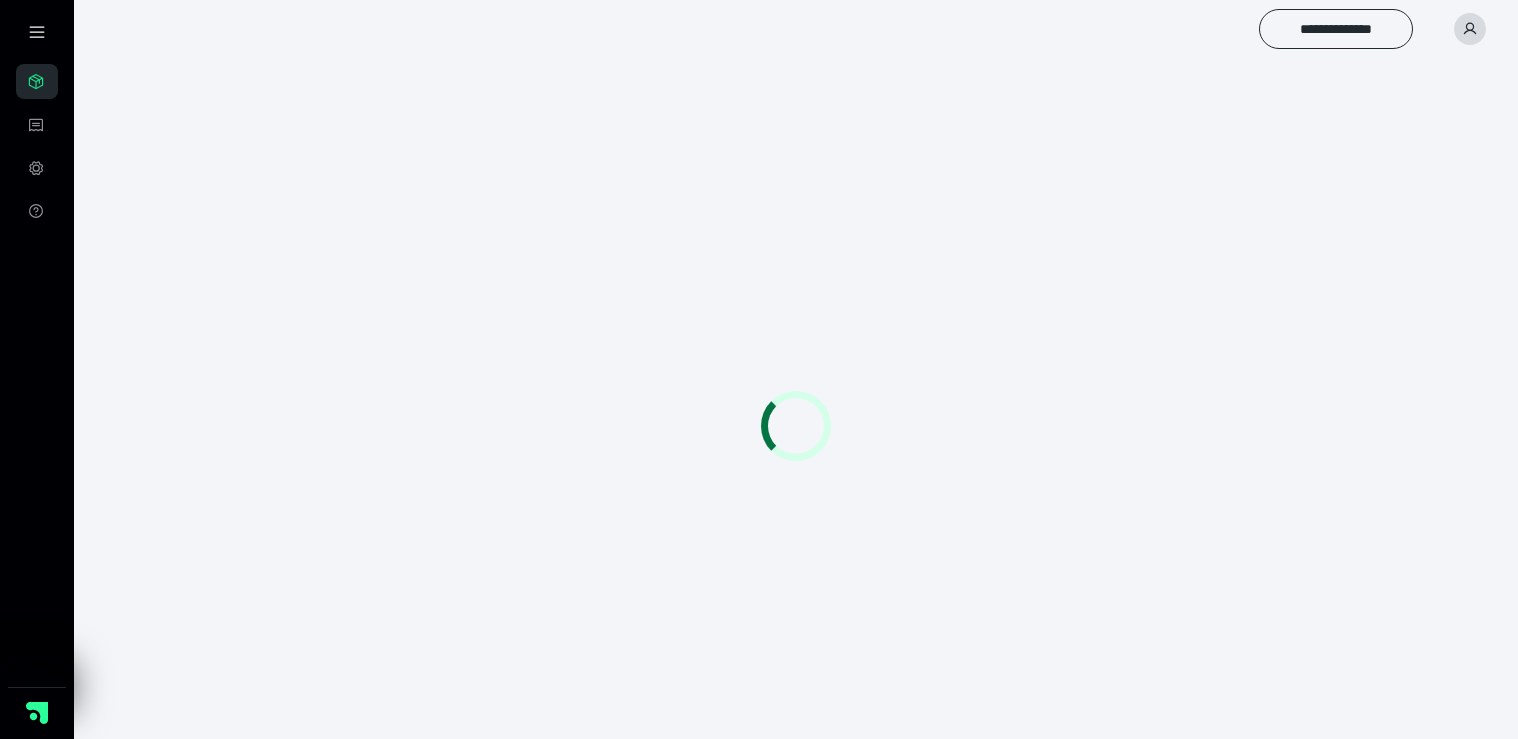scroll, scrollTop: 0, scrollLeft: 0, axis: both 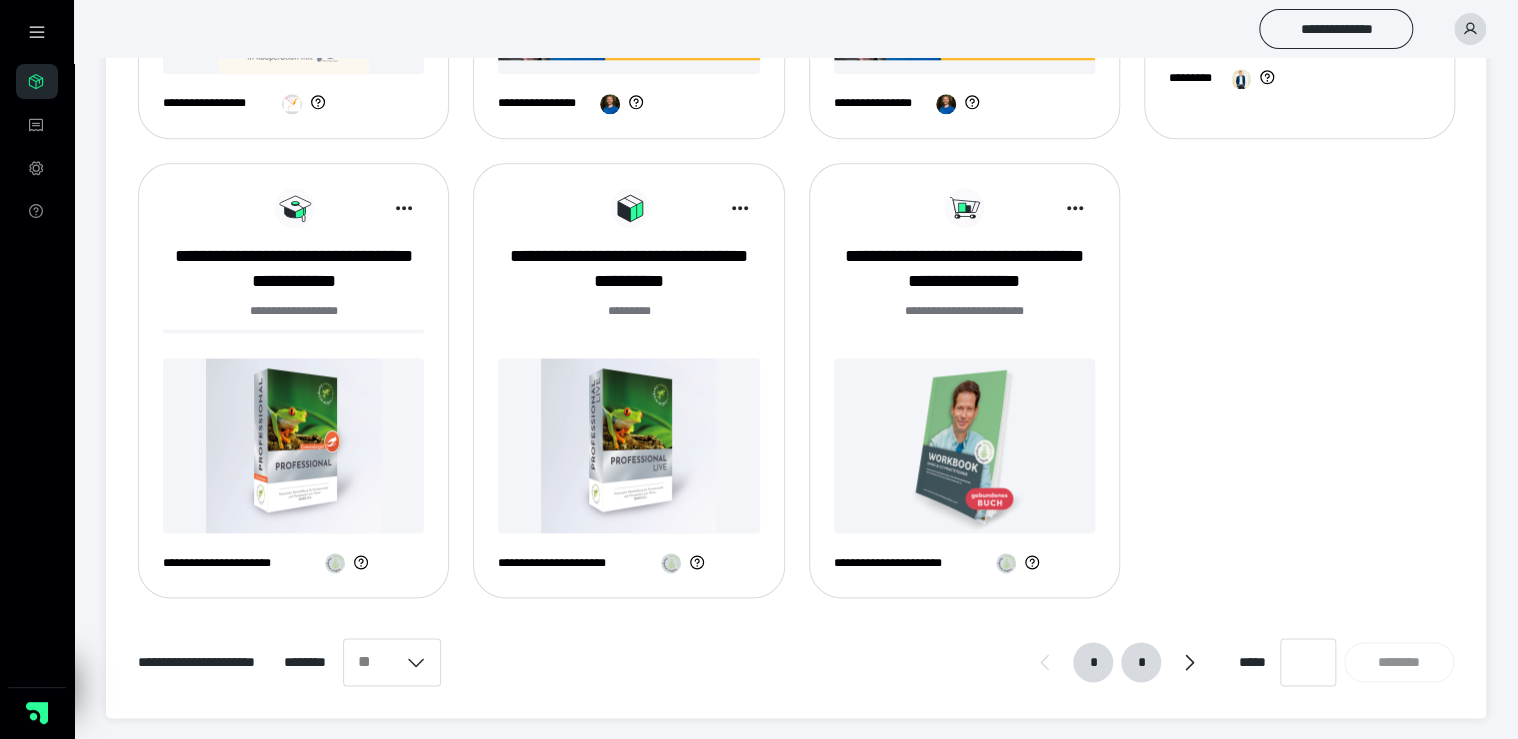 click on "*" at bounding box center [1141, 662] 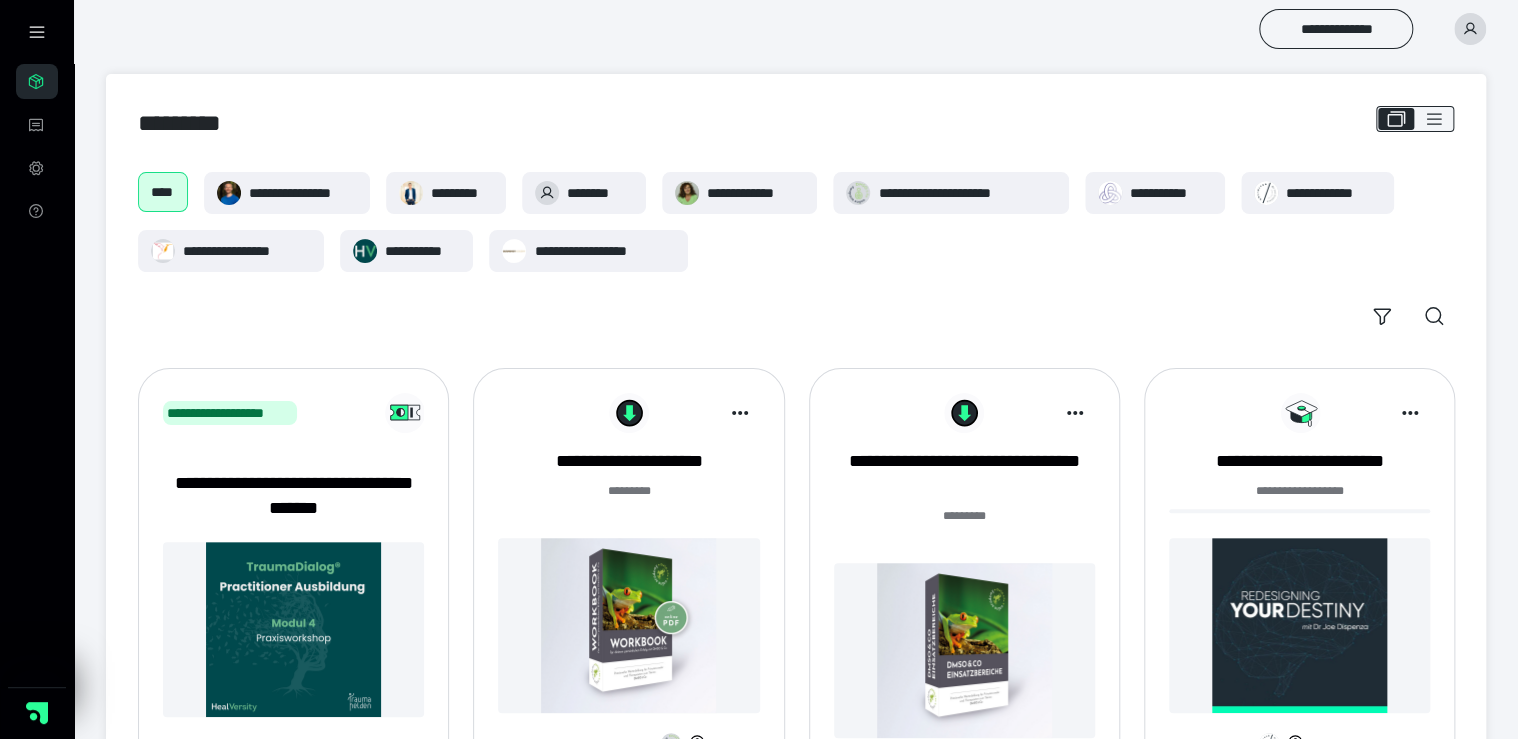 scroll, scrollTop: 0, scrollLeft: 0, axis: both 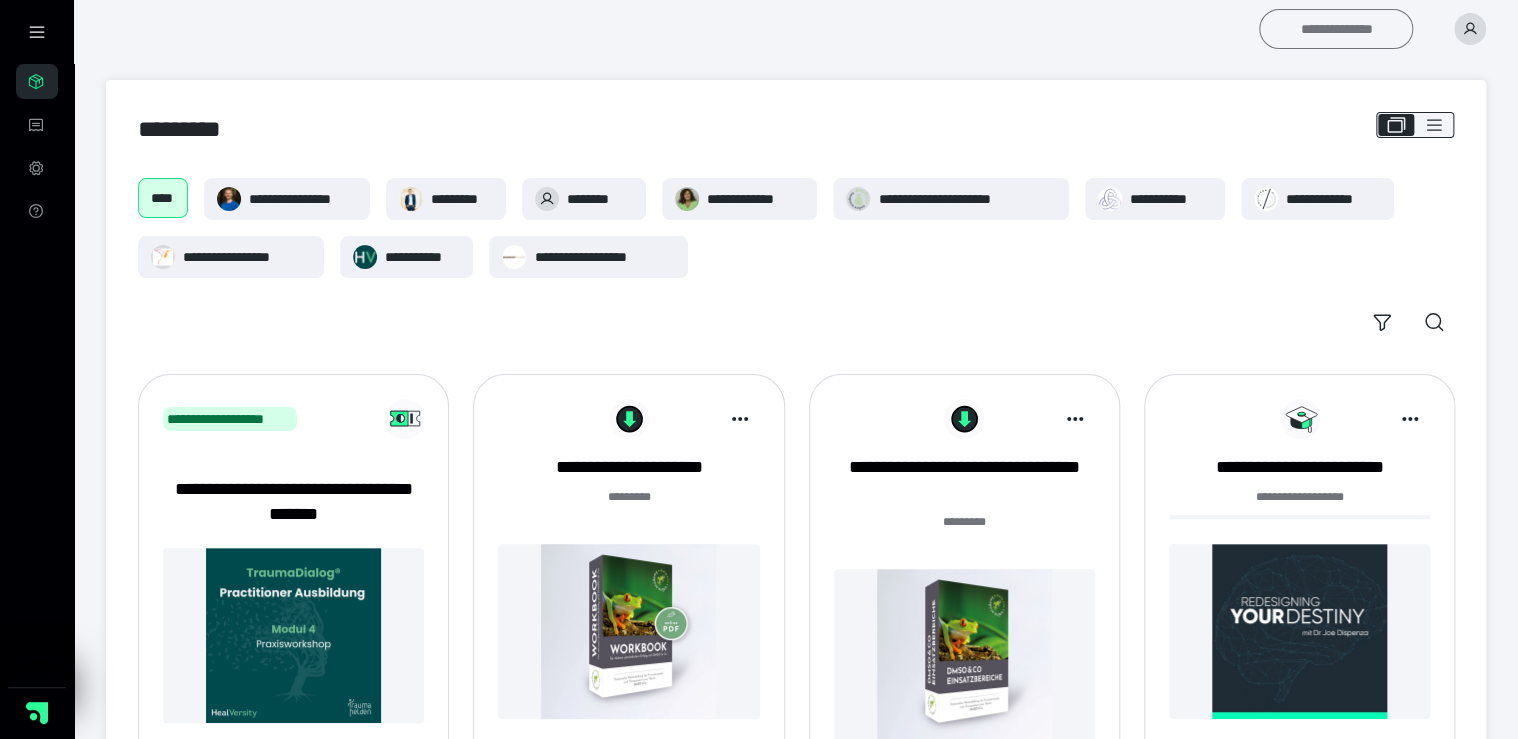 click on "**********" at bounding box center [1336, 29] 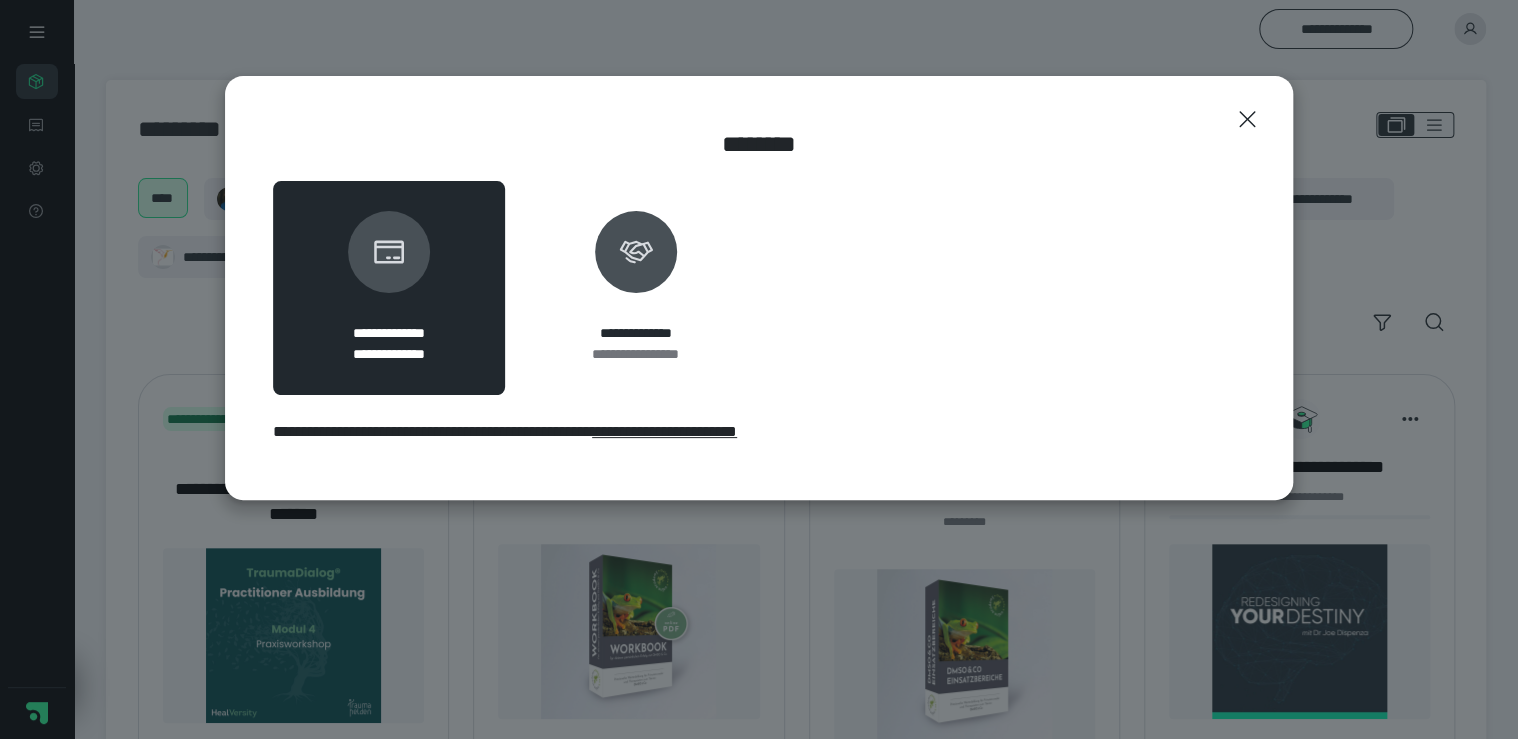 click 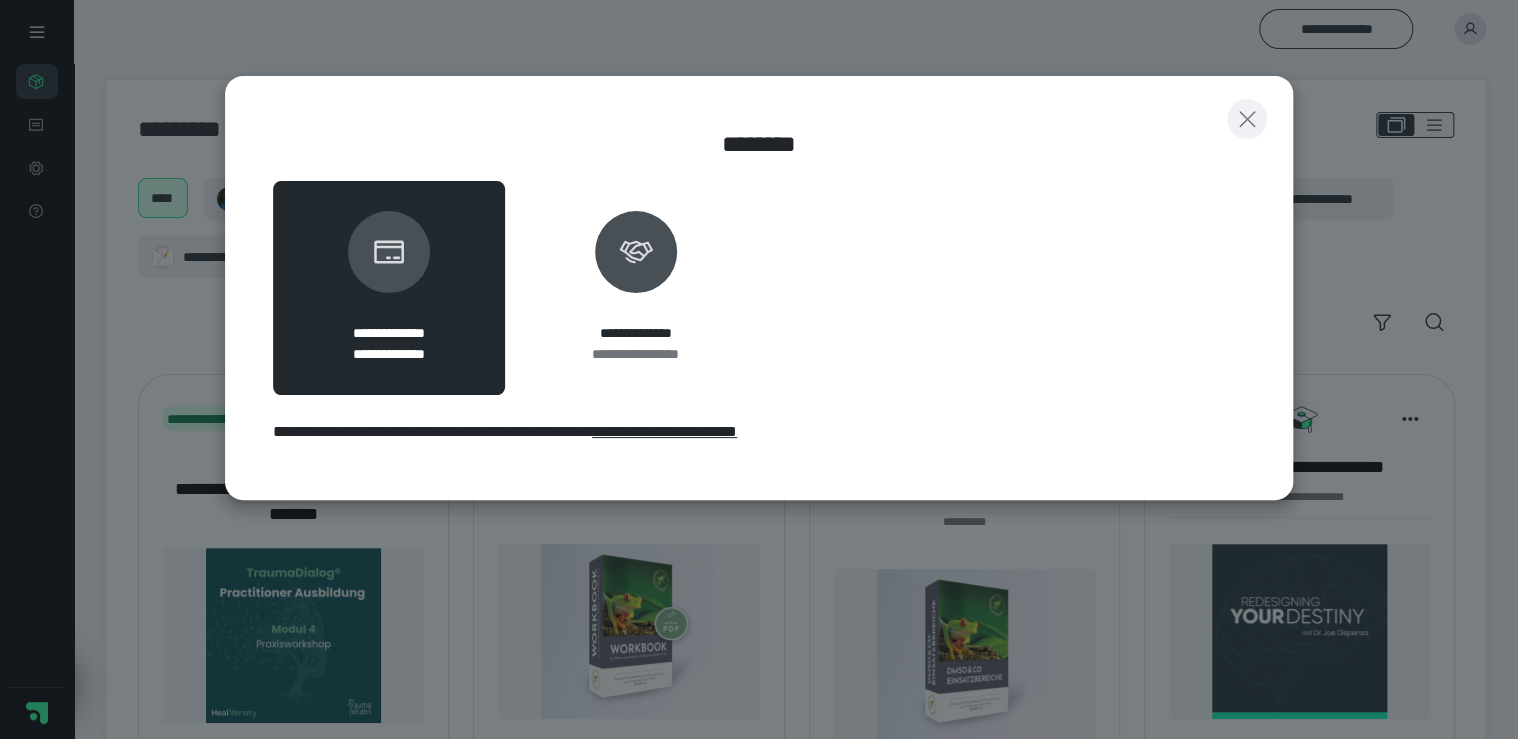 click 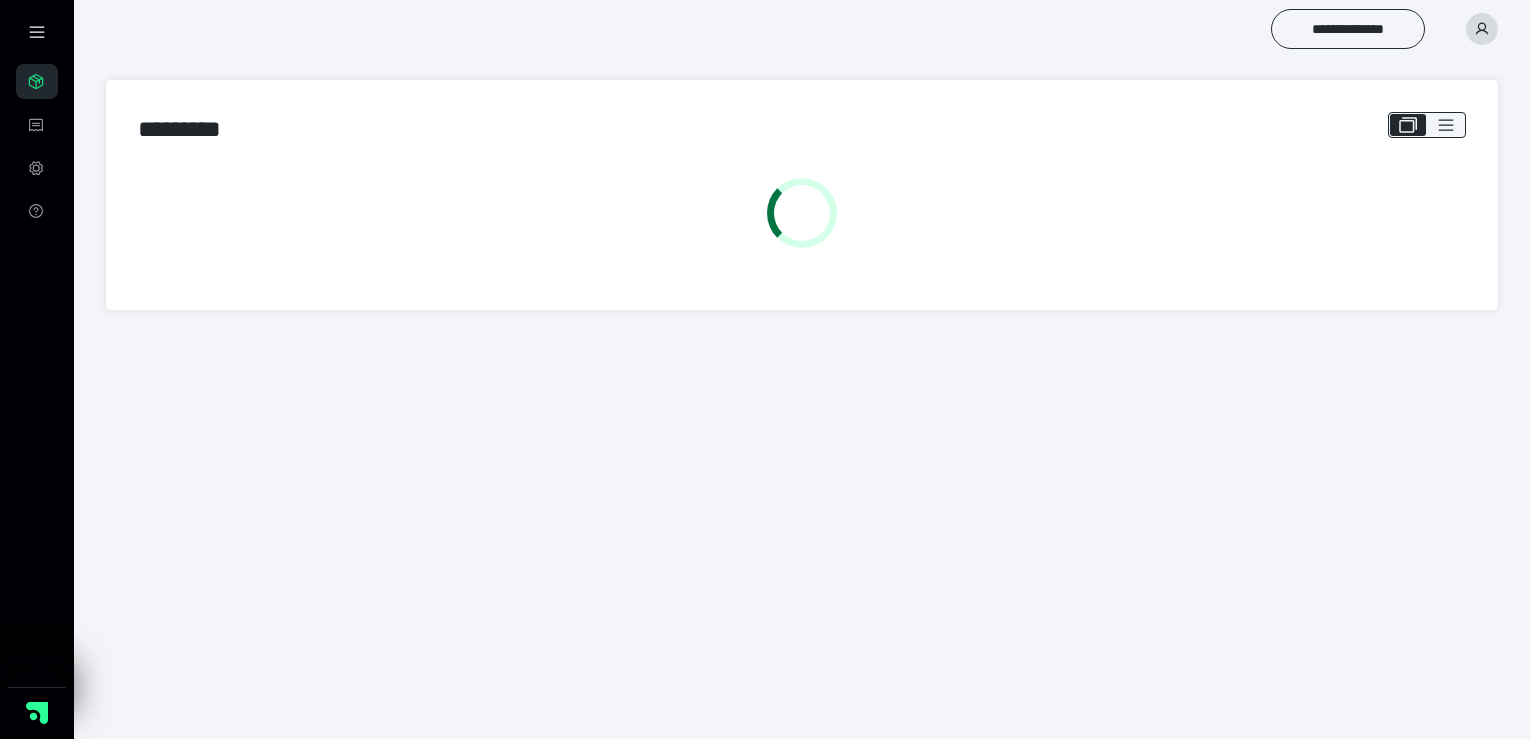 scroll, scrollTop: 0, scrollLeft: 0, axis: both 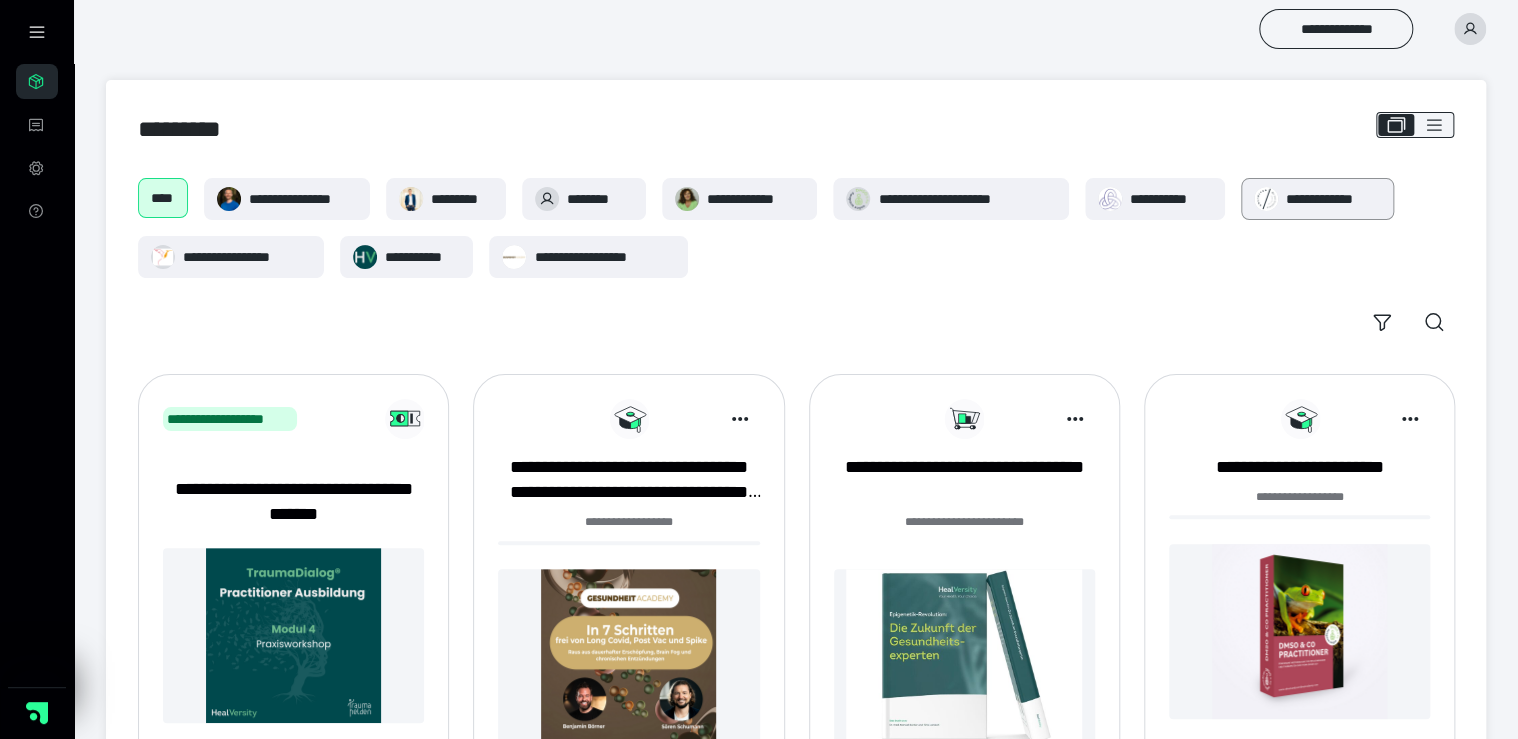 click on "**********" at bounding box center (1317, 199) 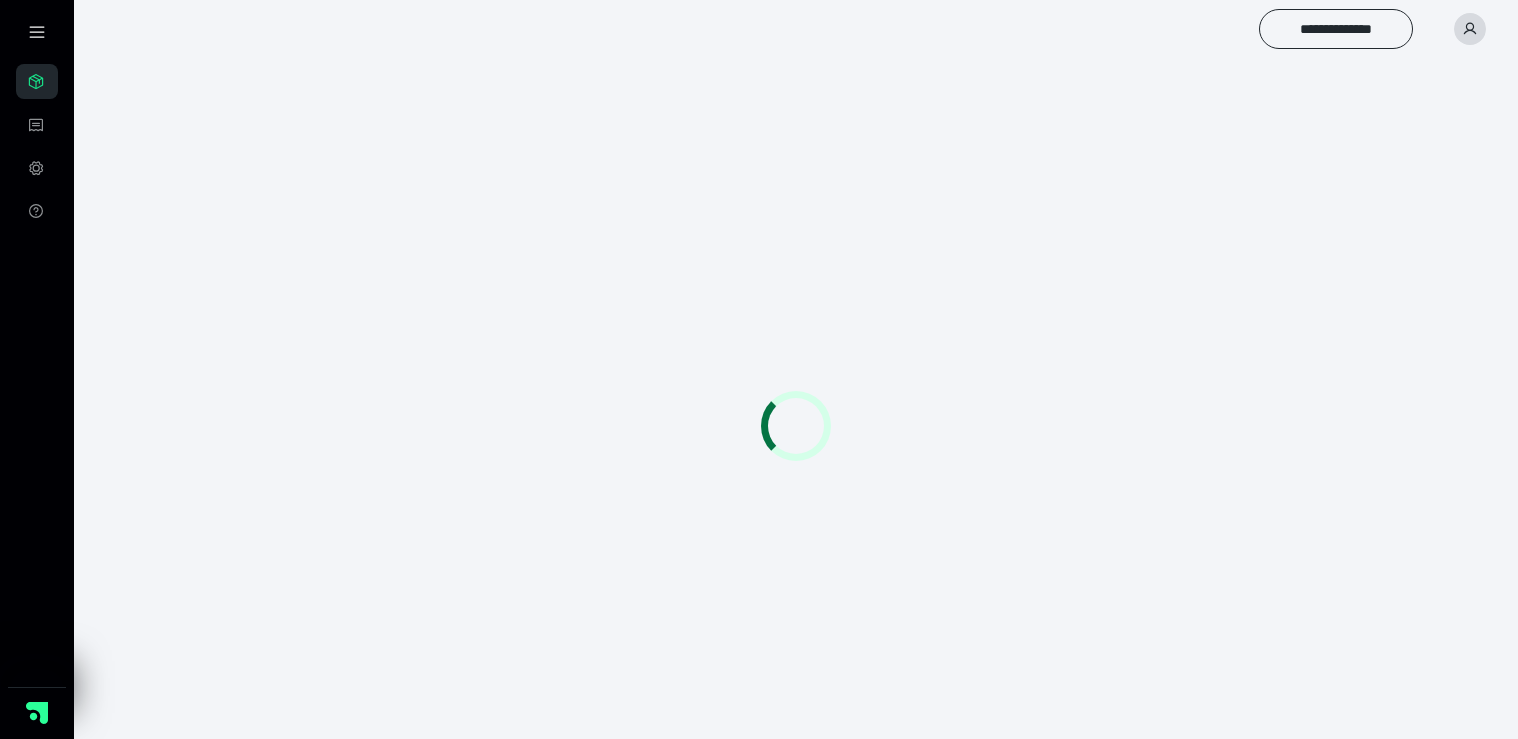 scroll, scrollTop: 0, scrollLeft: 0, axis: both 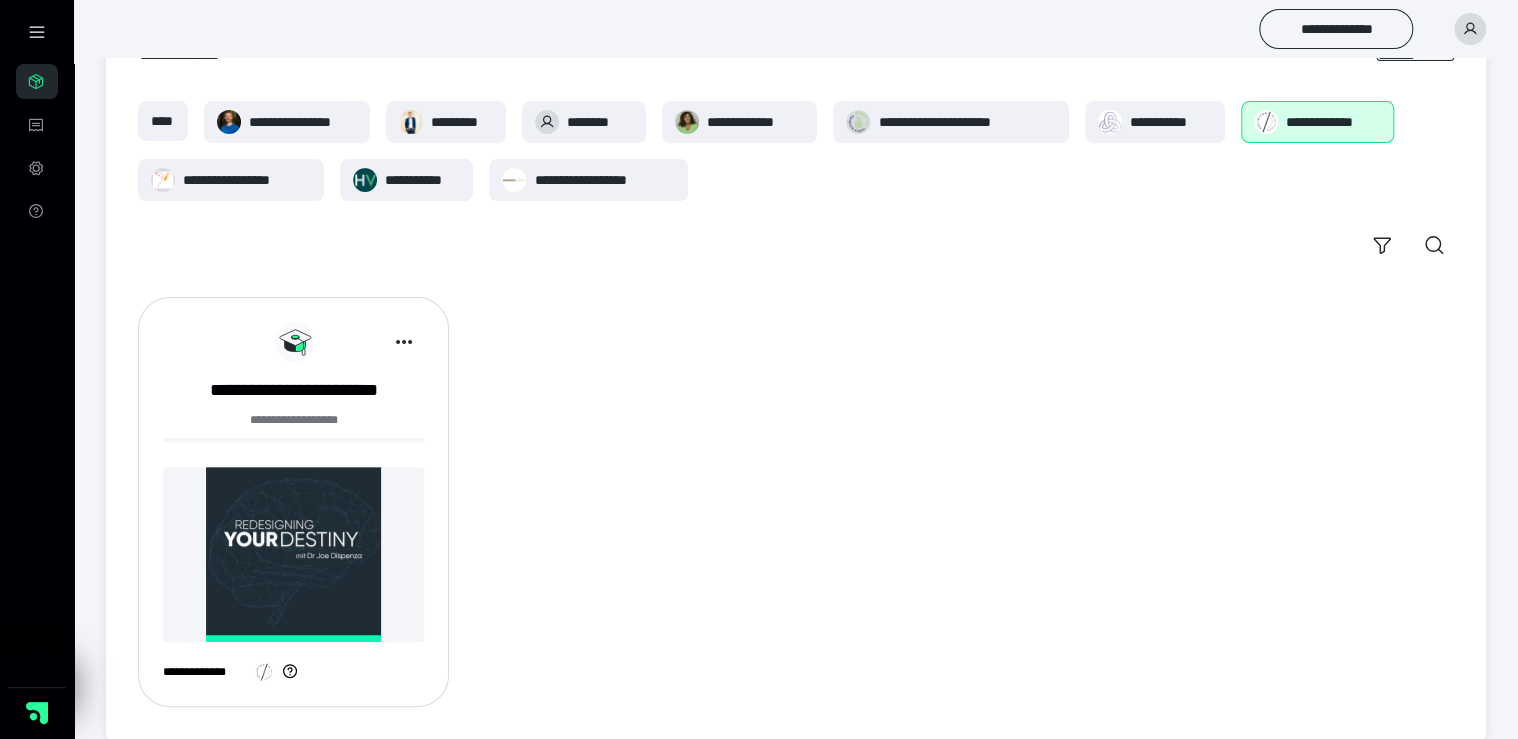 click at bounding box center [293, 554] 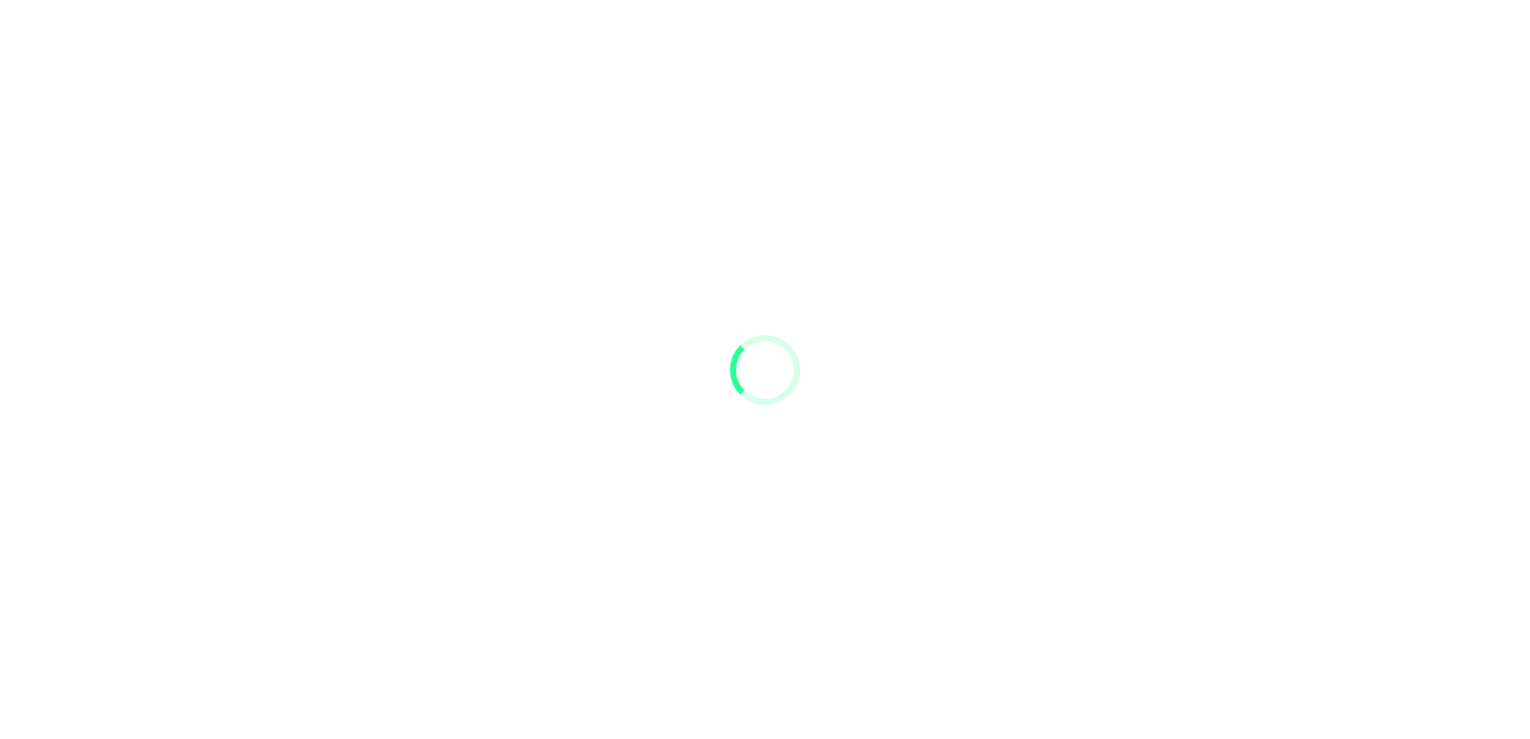 scroll, scrollTop: 0, scrollLeft: 0, axis: both 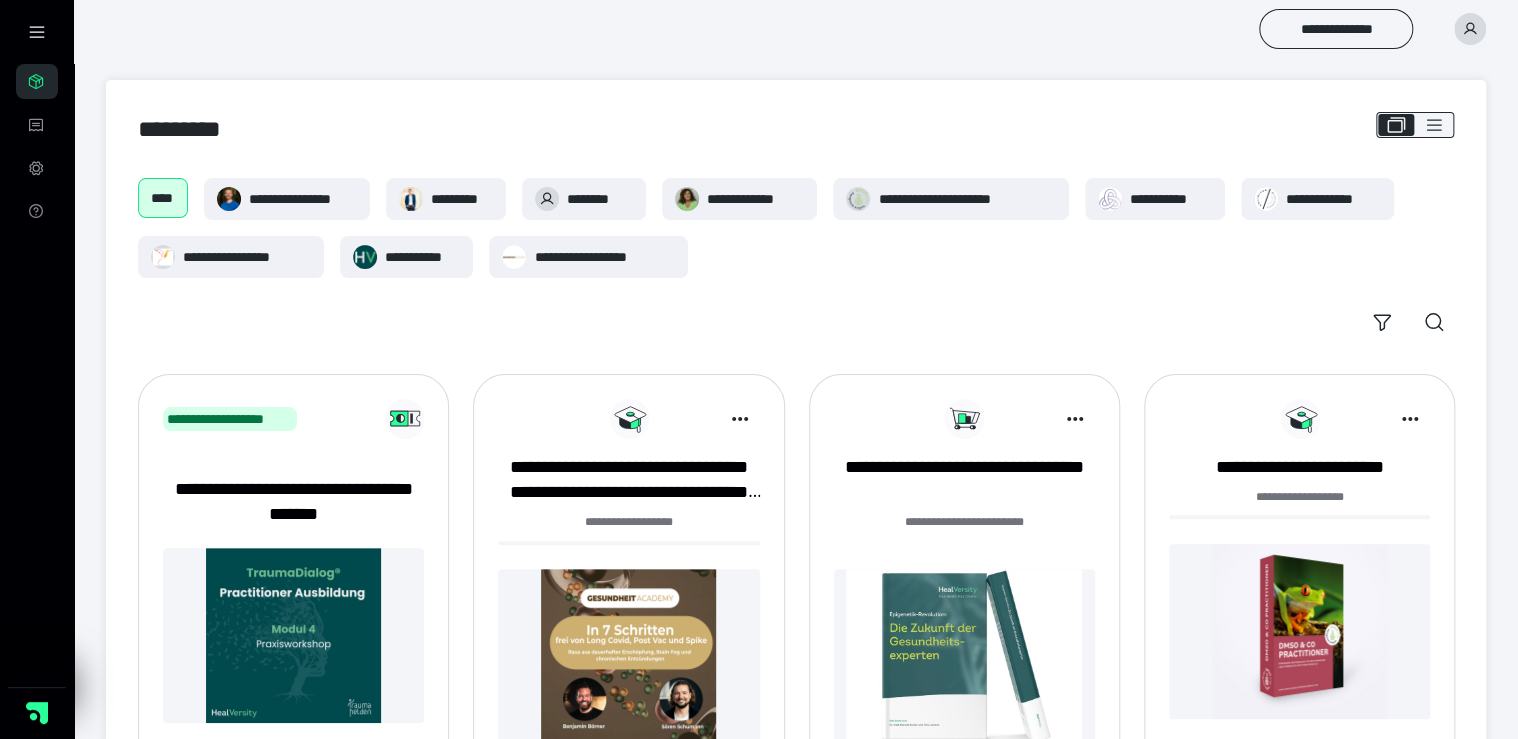 click at bounding box center (1470, 29) 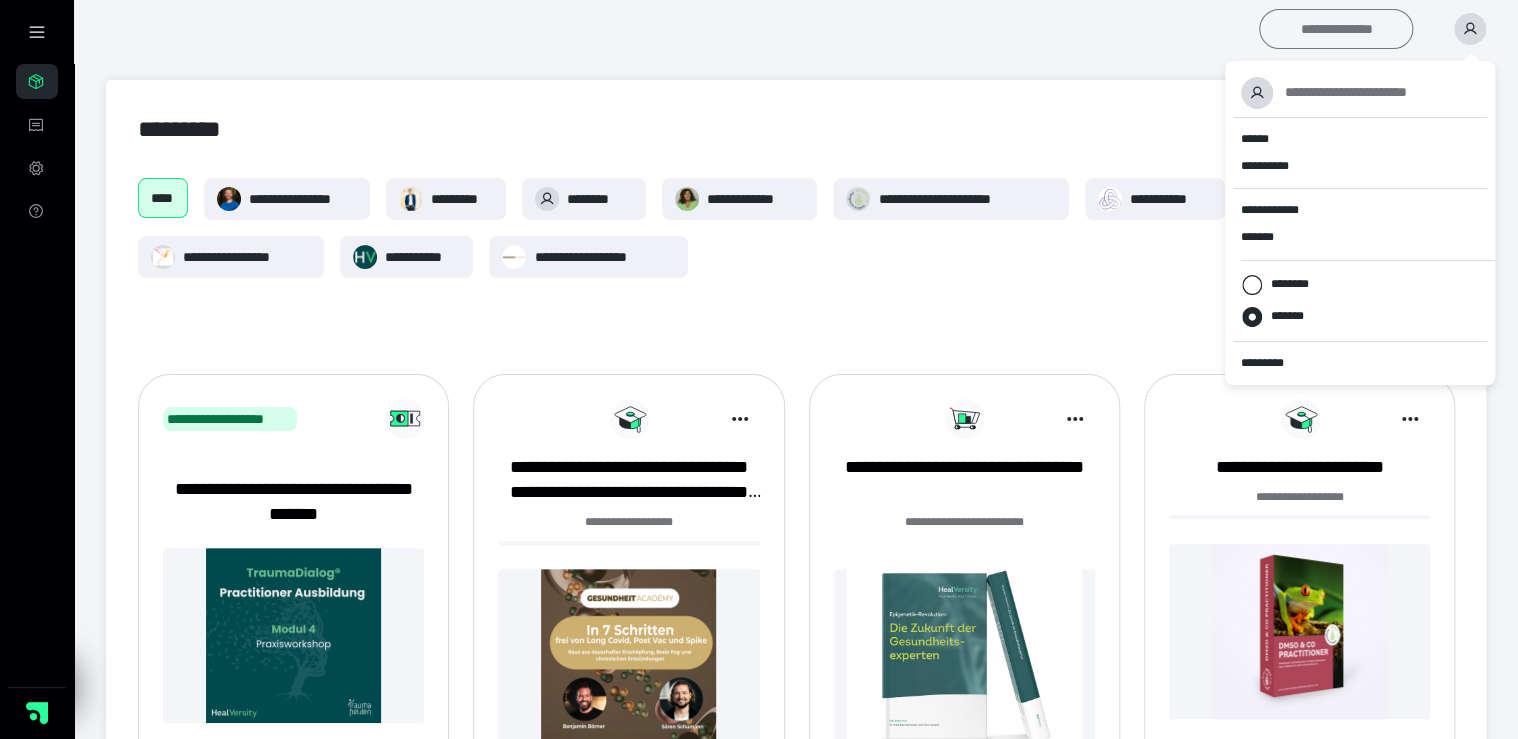 click on "**********" at bounding box center [1336, 29] 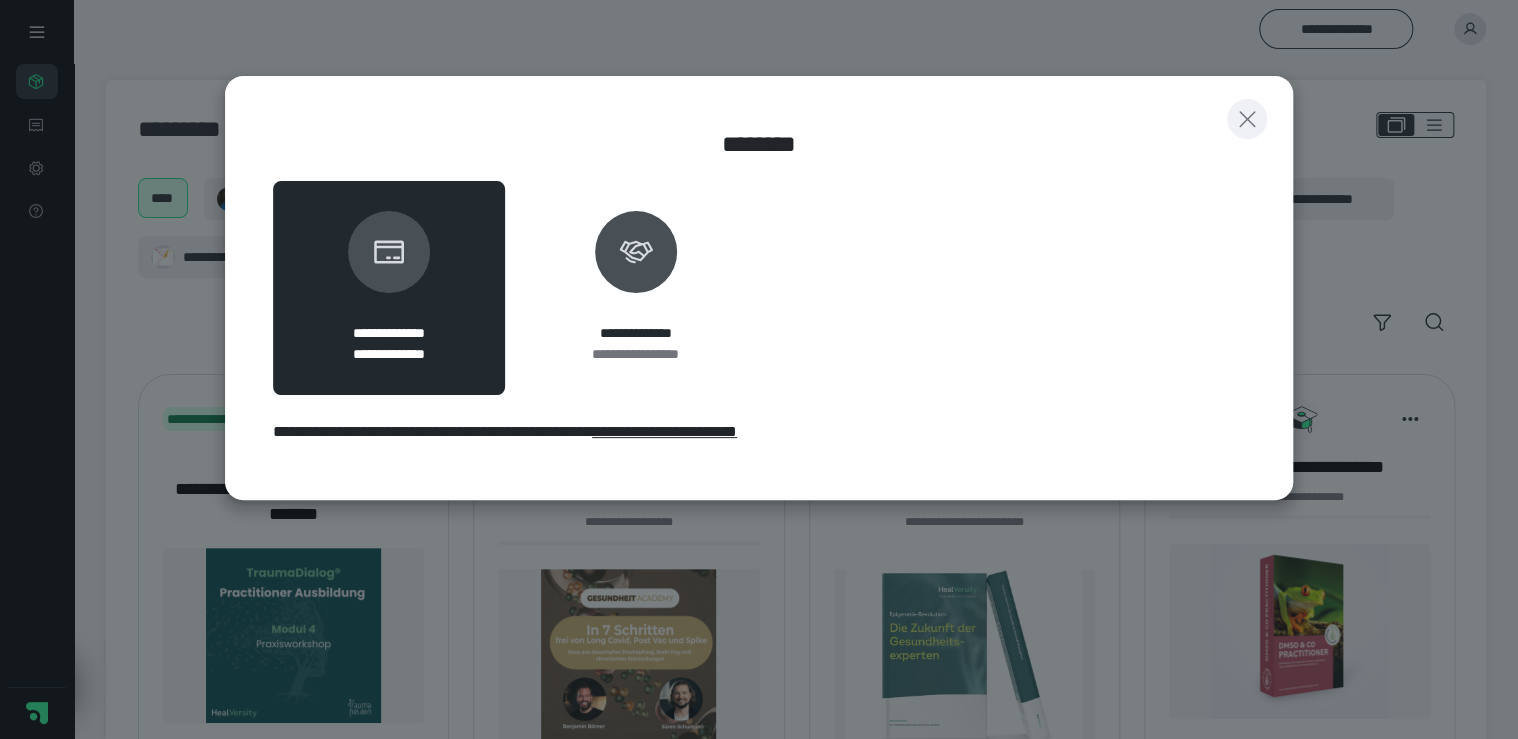 click 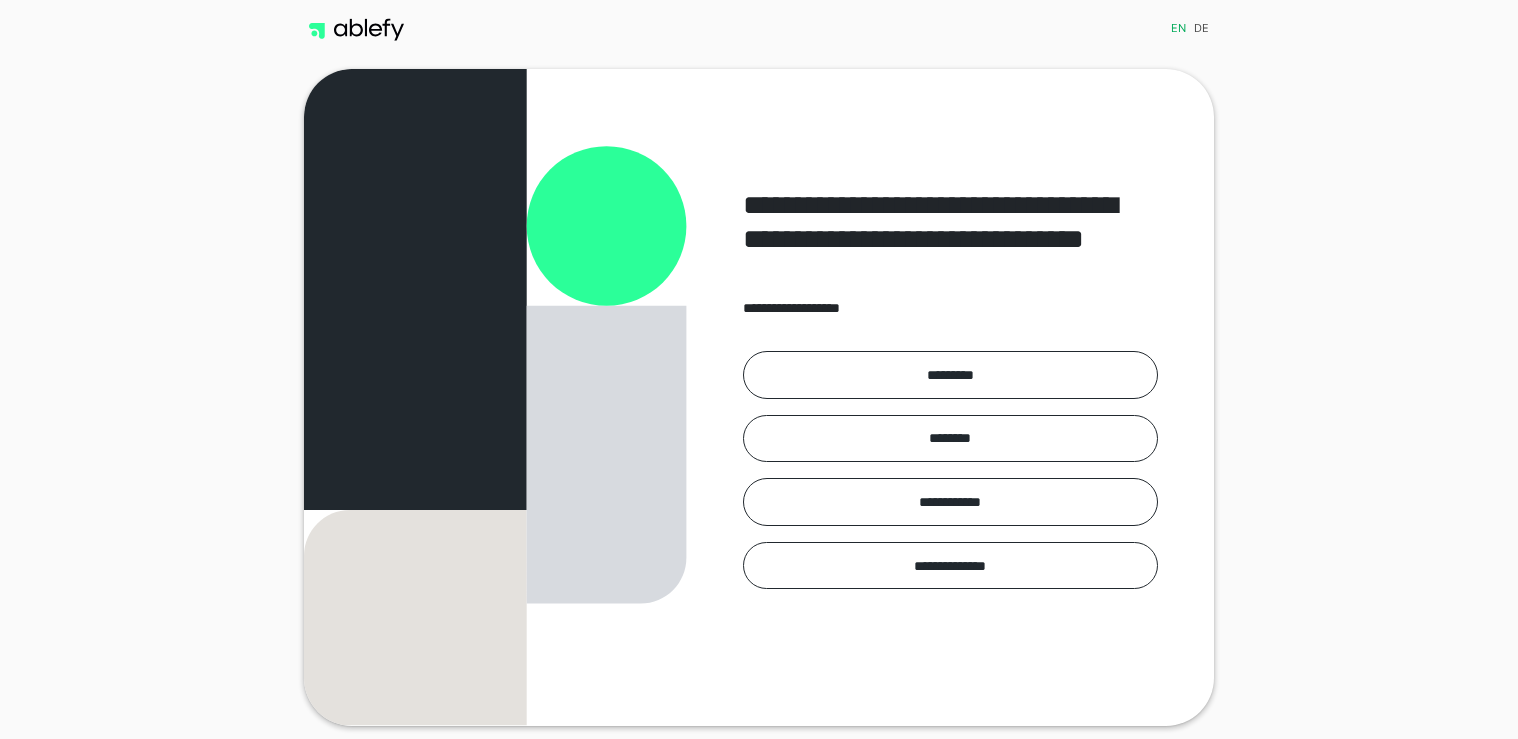 scroll, scrollTop: 0, scrollLeft: 0, axis: both 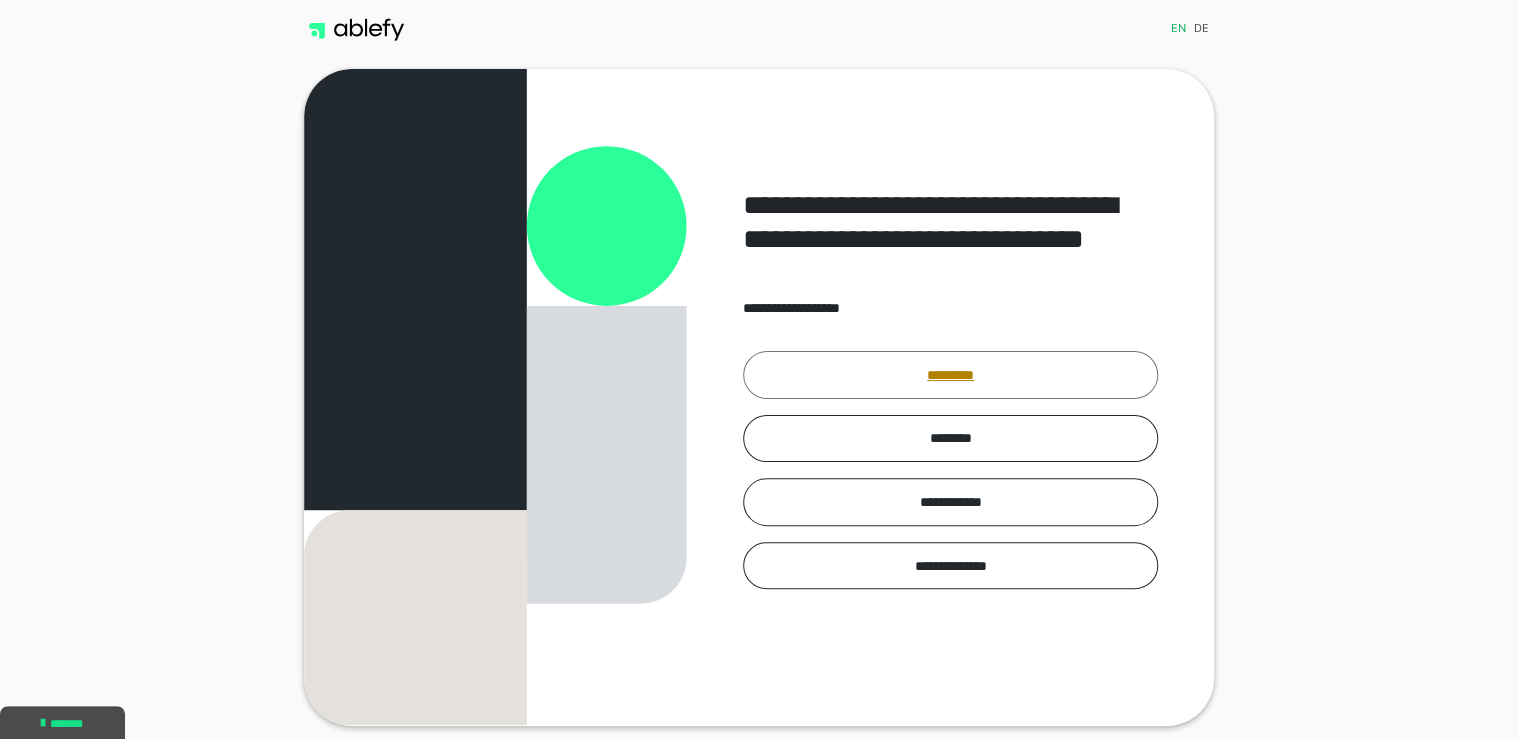 click on "*********" at bounding box center [950, 375] 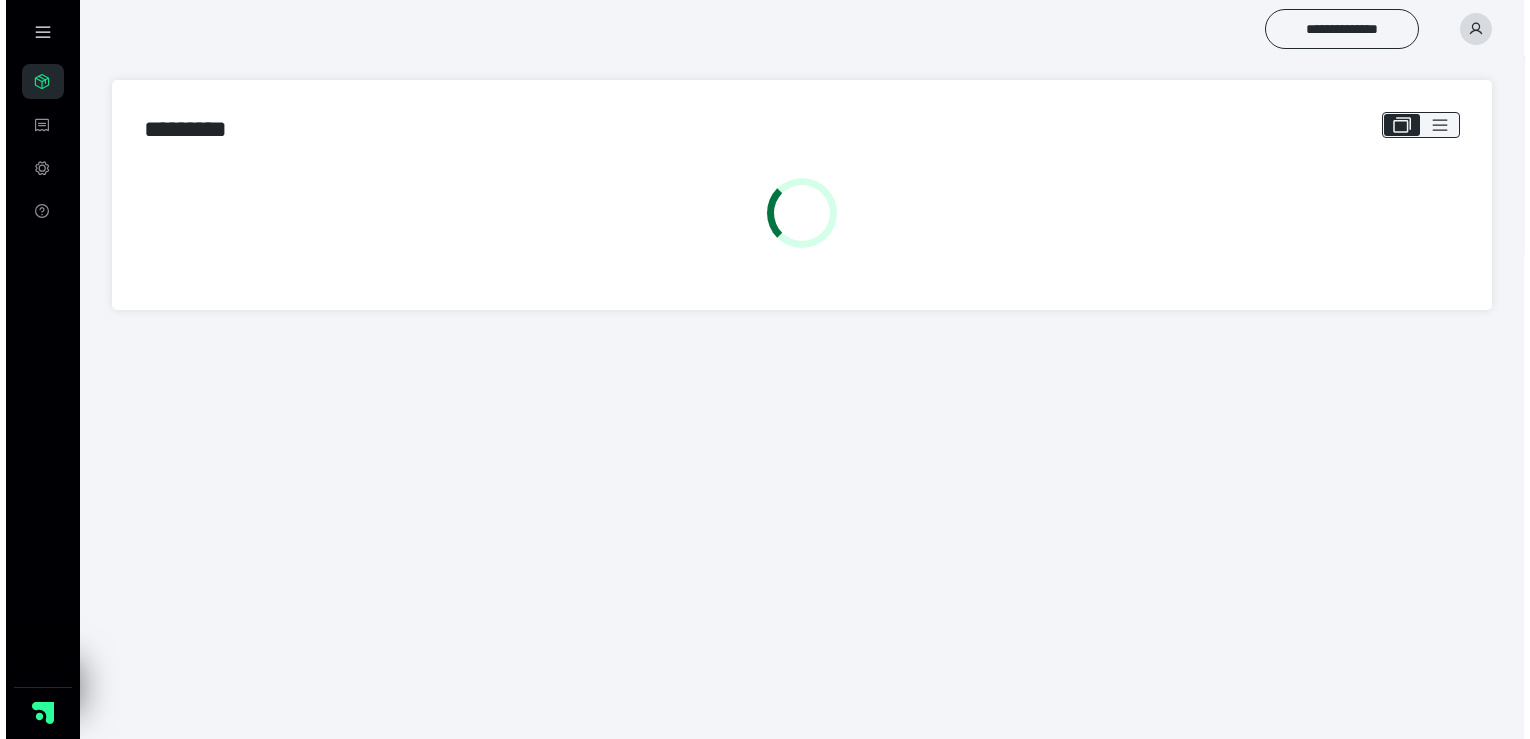 scroll, scrollTop: 0, scrollLeft: 0, axis: both 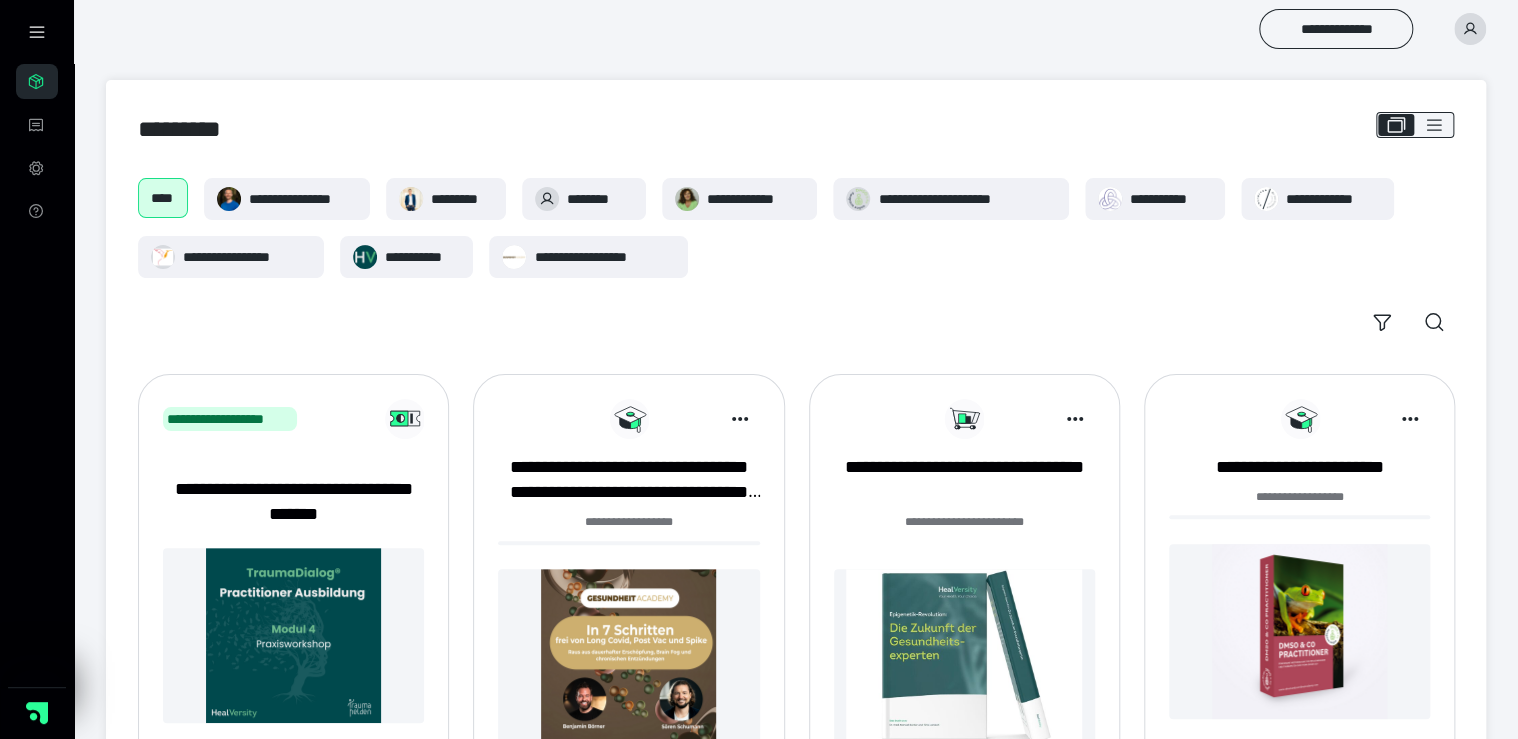 click 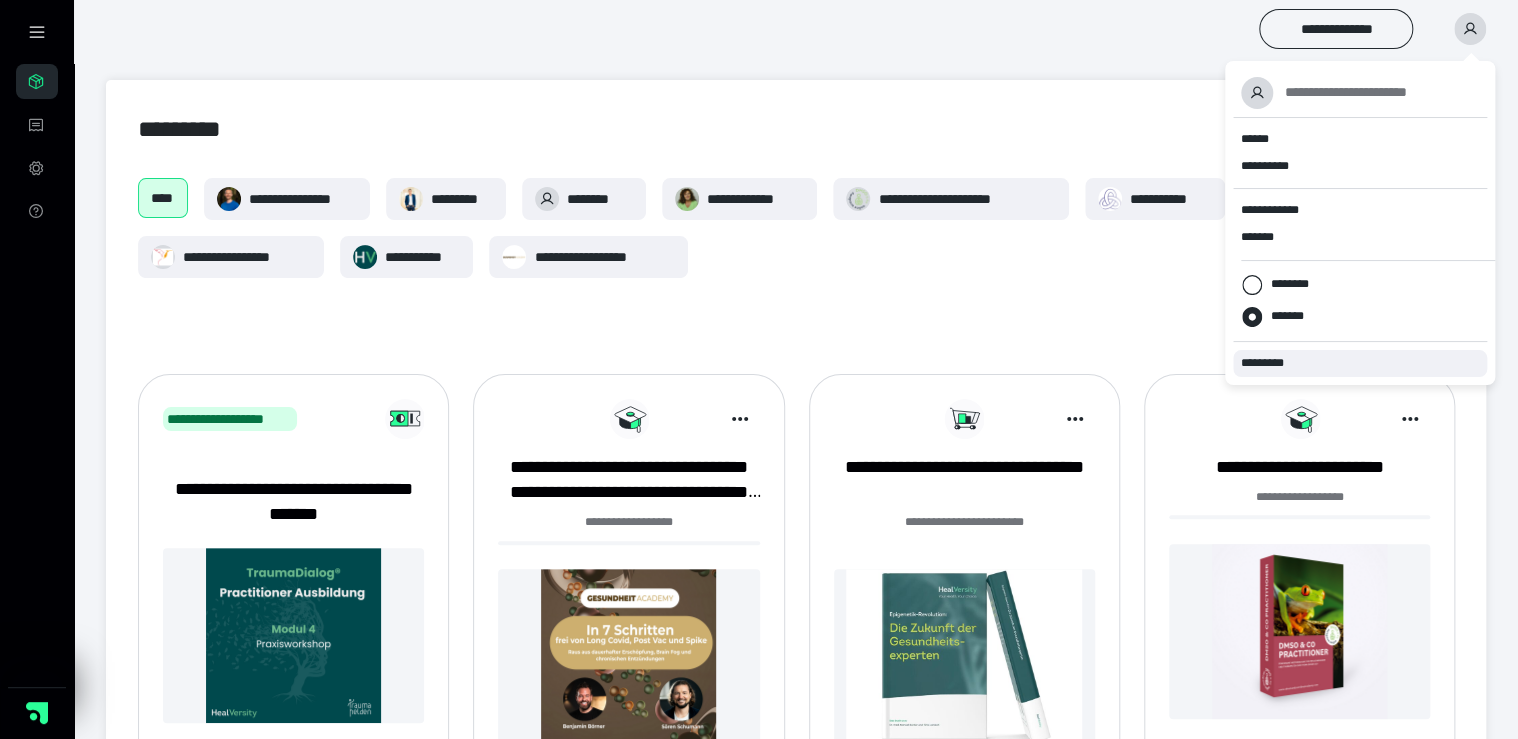 click on "*********" at bounding box center [1360, 363] 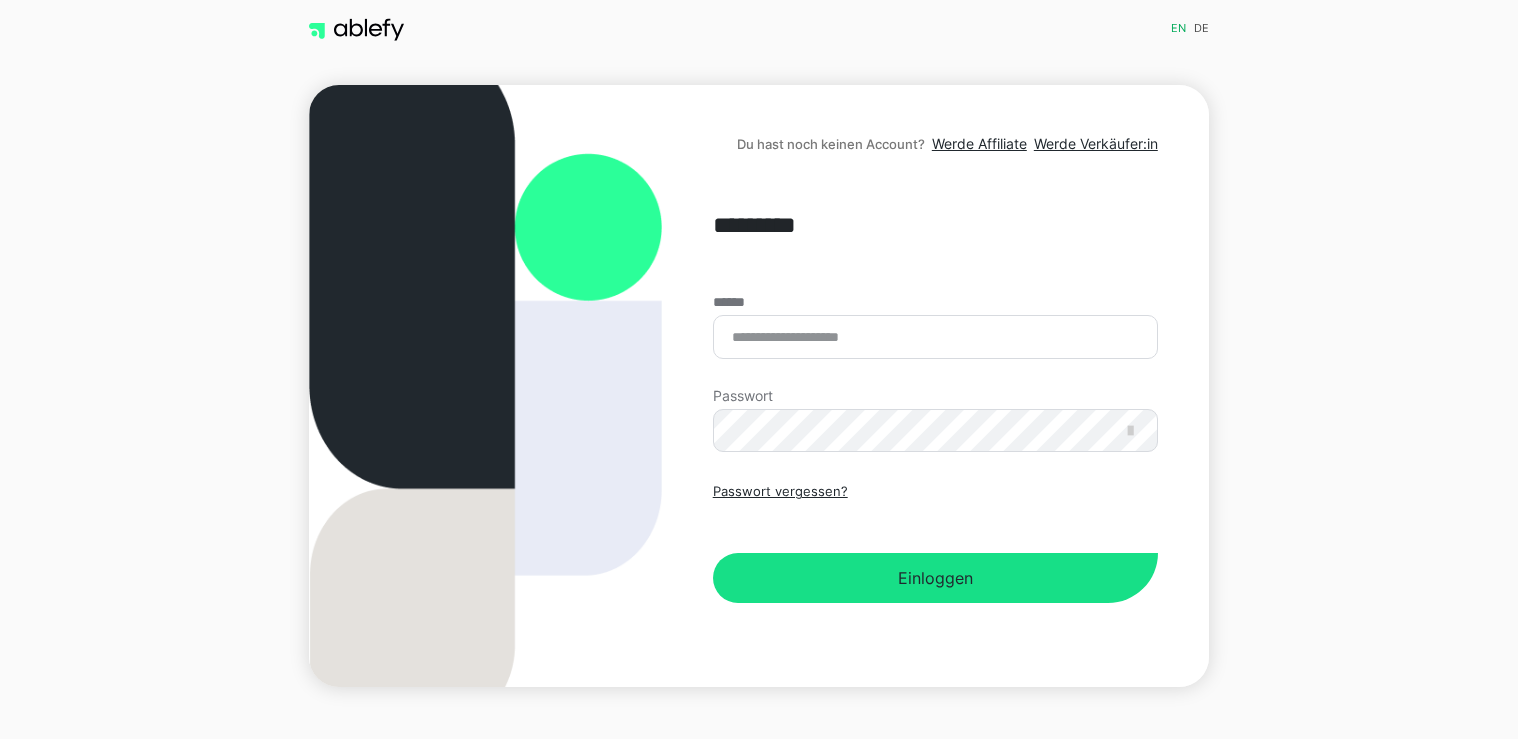 scroll, scrollTop: 0, scrollLeft: 0, axis: both 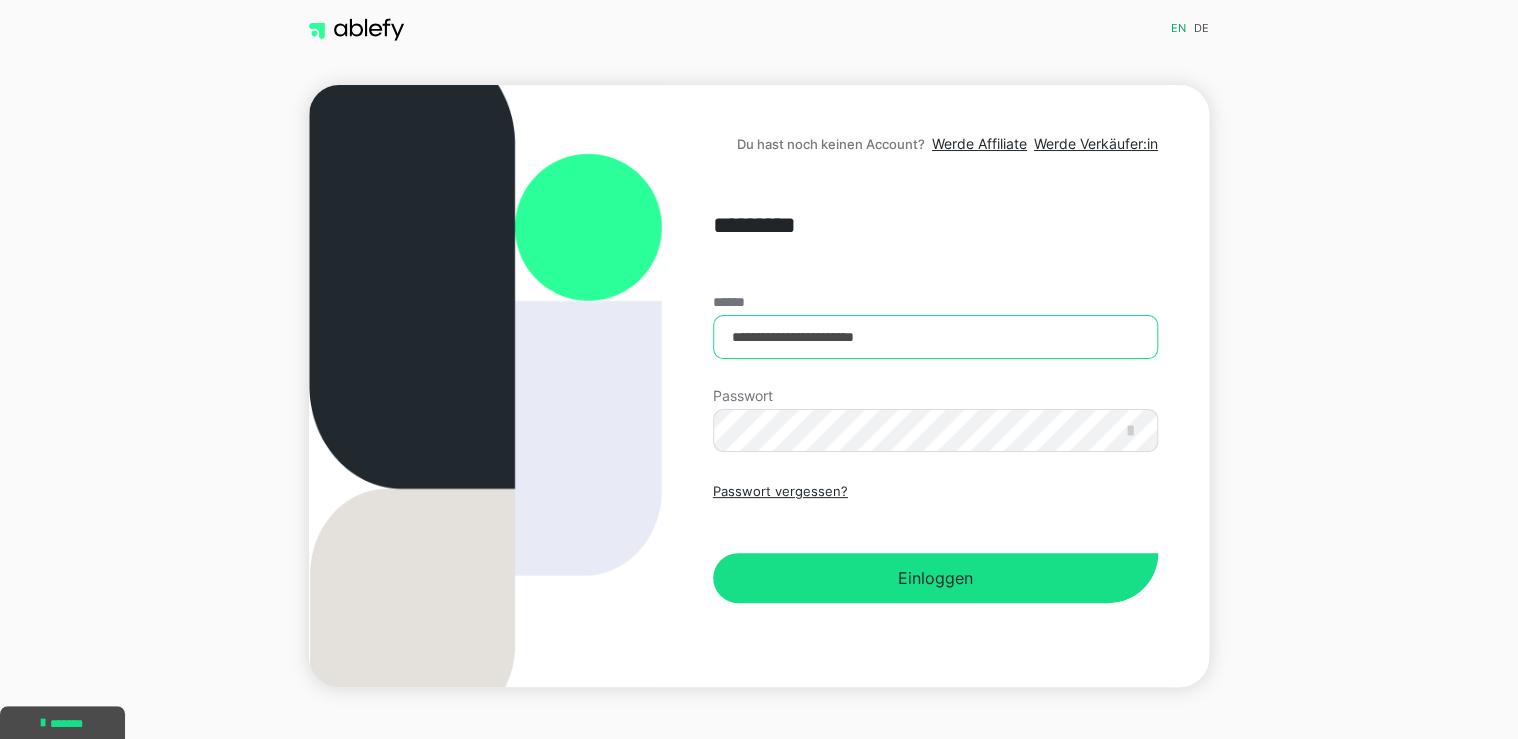 drag, startPoint x: 978, startPoint y: 320, endPoint x: 527, endPoint y: 283, distance: 452.5152 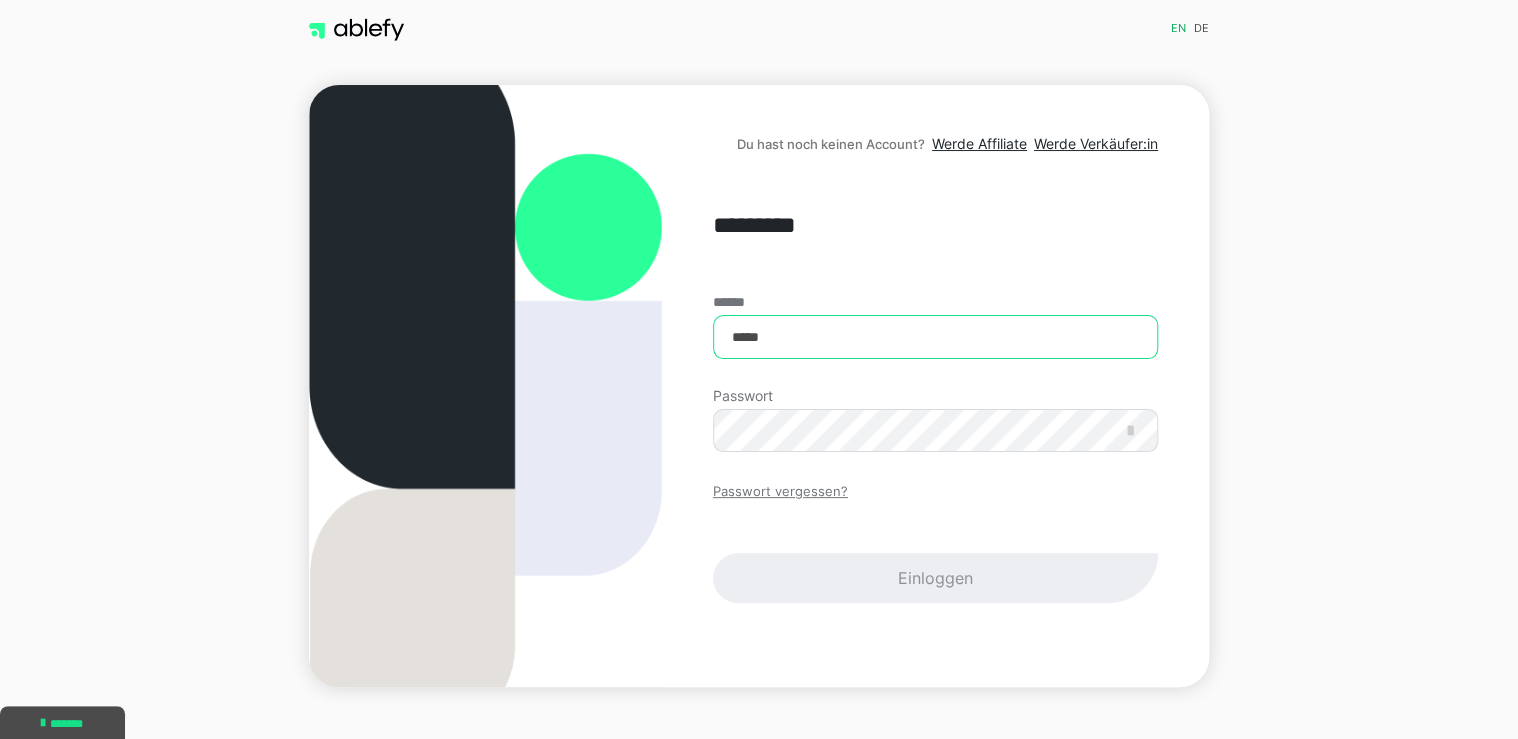 type on "*****" 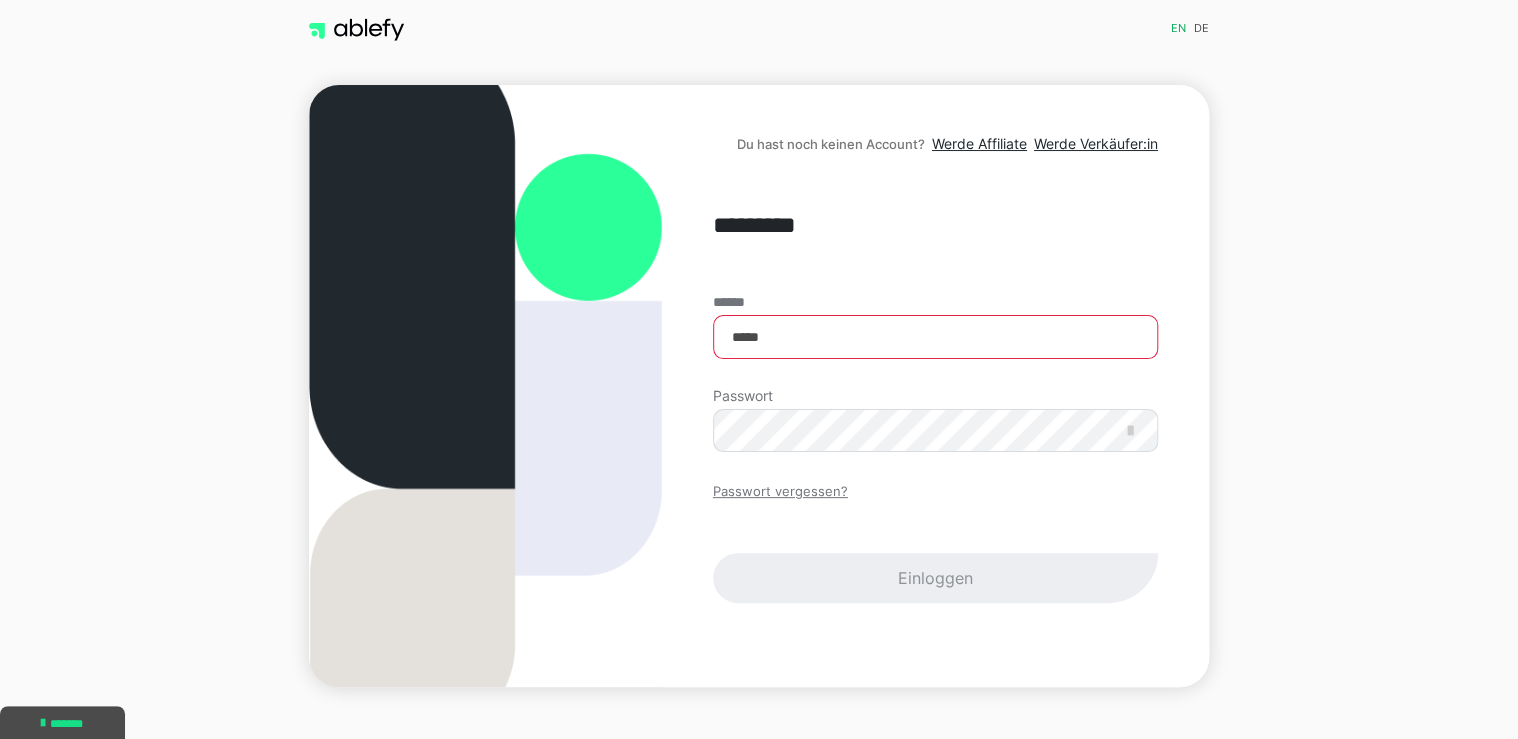 click on "Passwort vergessen?" at bounding box center (780, 492) 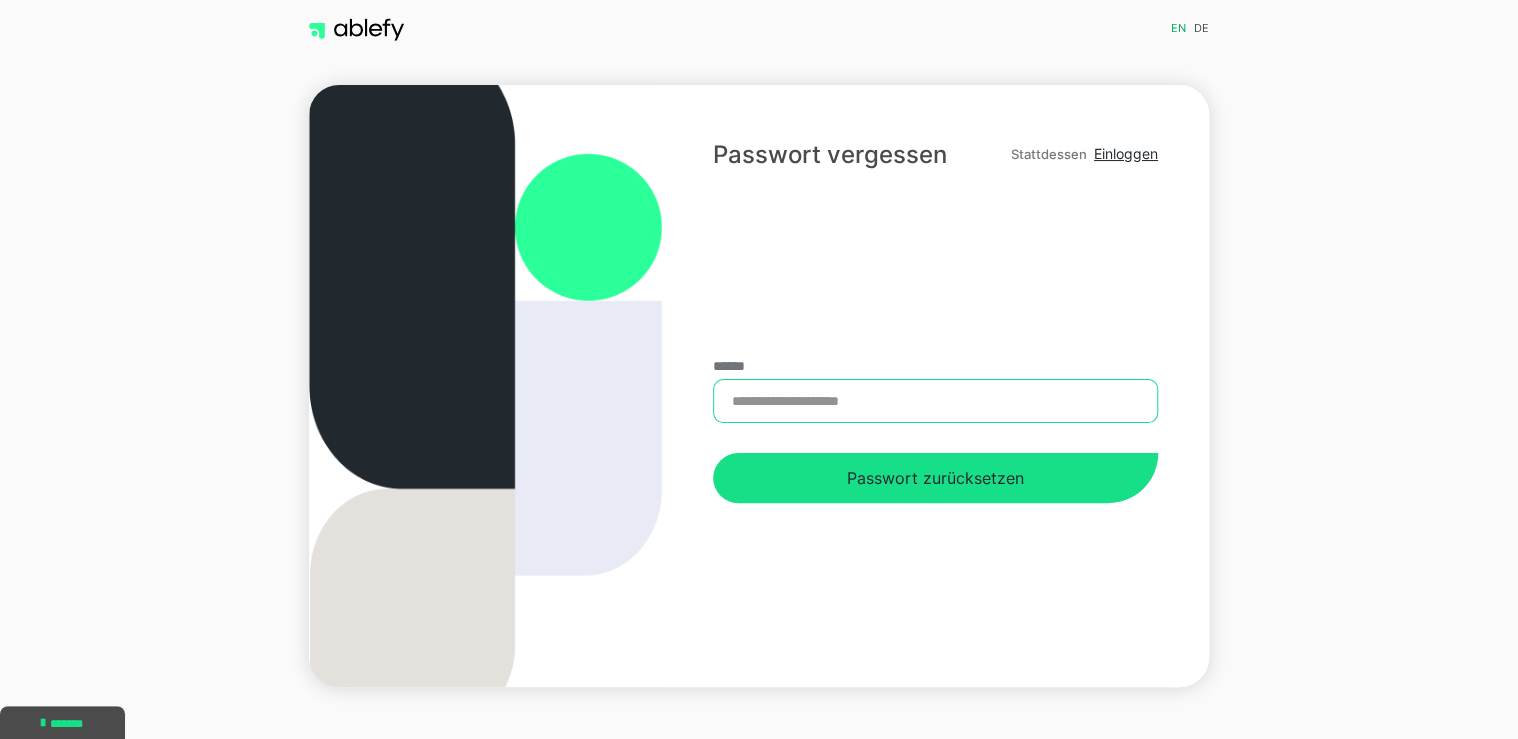 drag, startPoint x: 903, startPoint y: 402, endPoint x: 484, endPoint y: 332, distance: 424.807 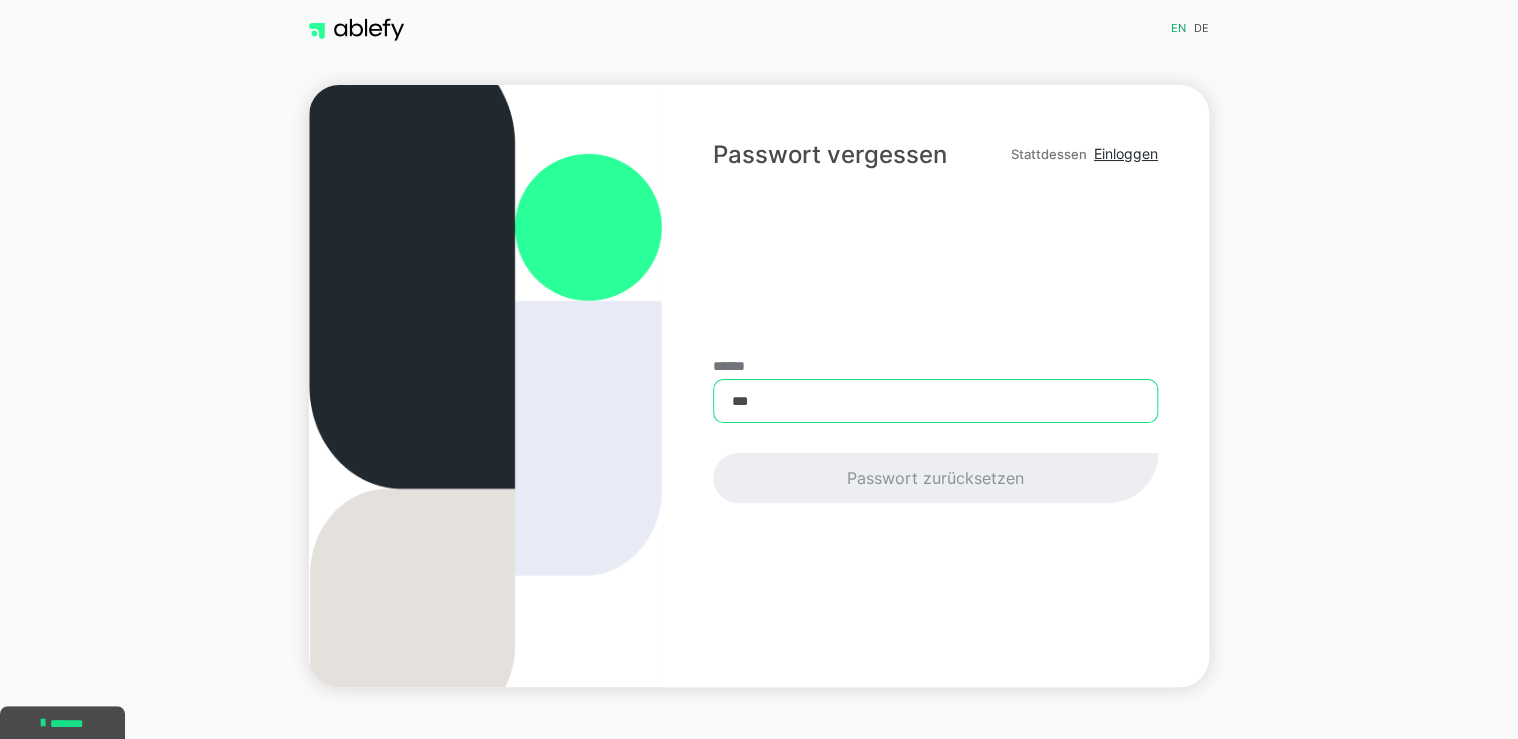 type on "**********" 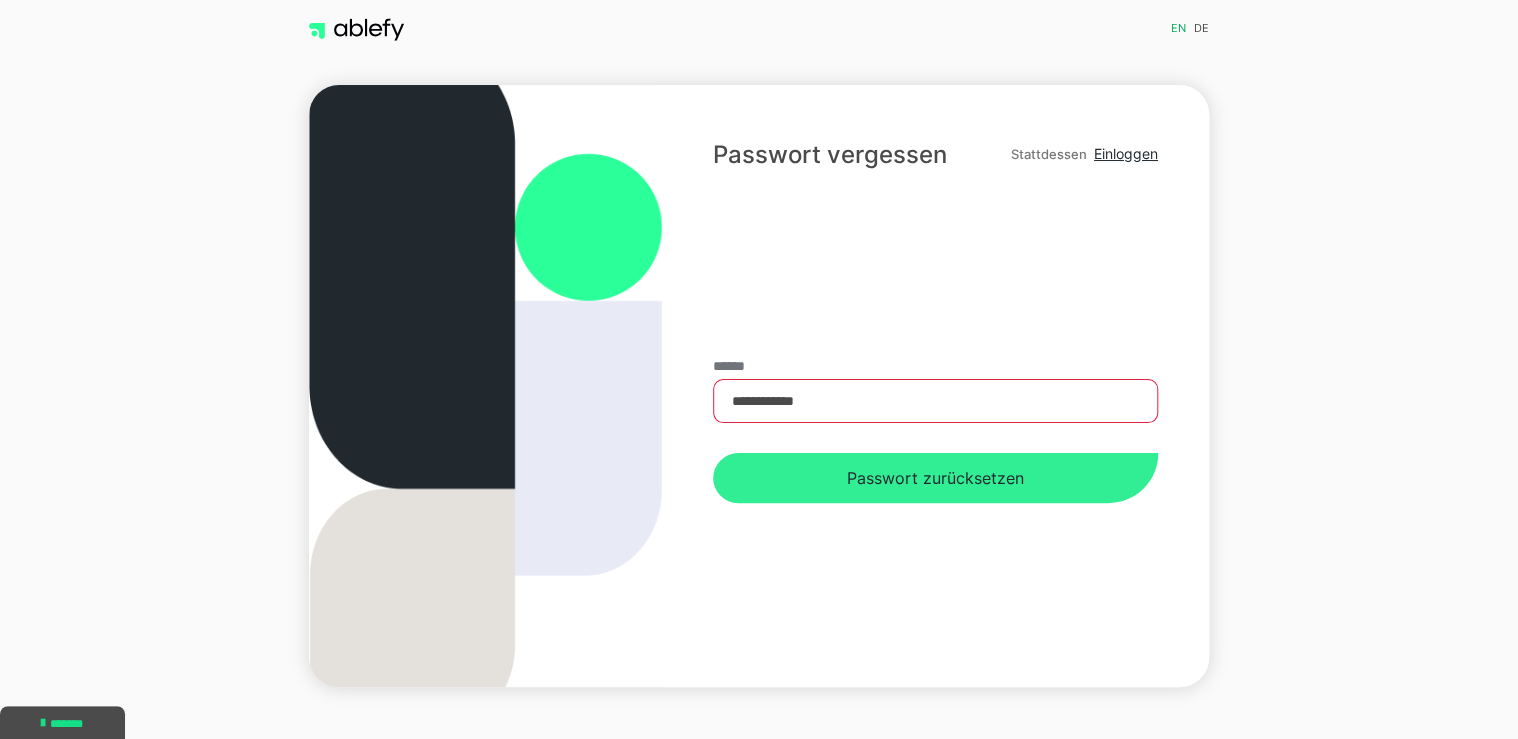 click on "Passwort zurücksetzen" at bounding box center [935, 478] 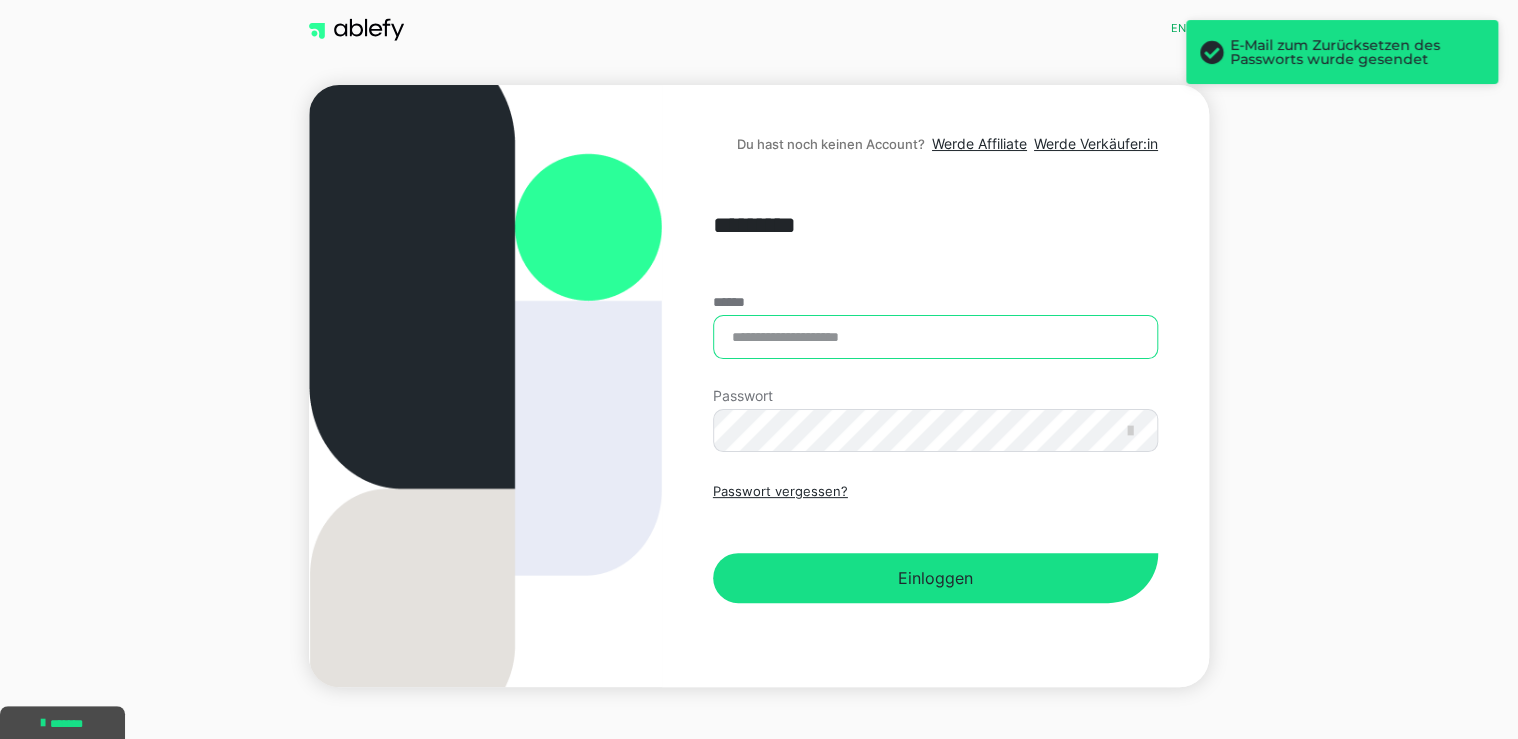 type on "**********" 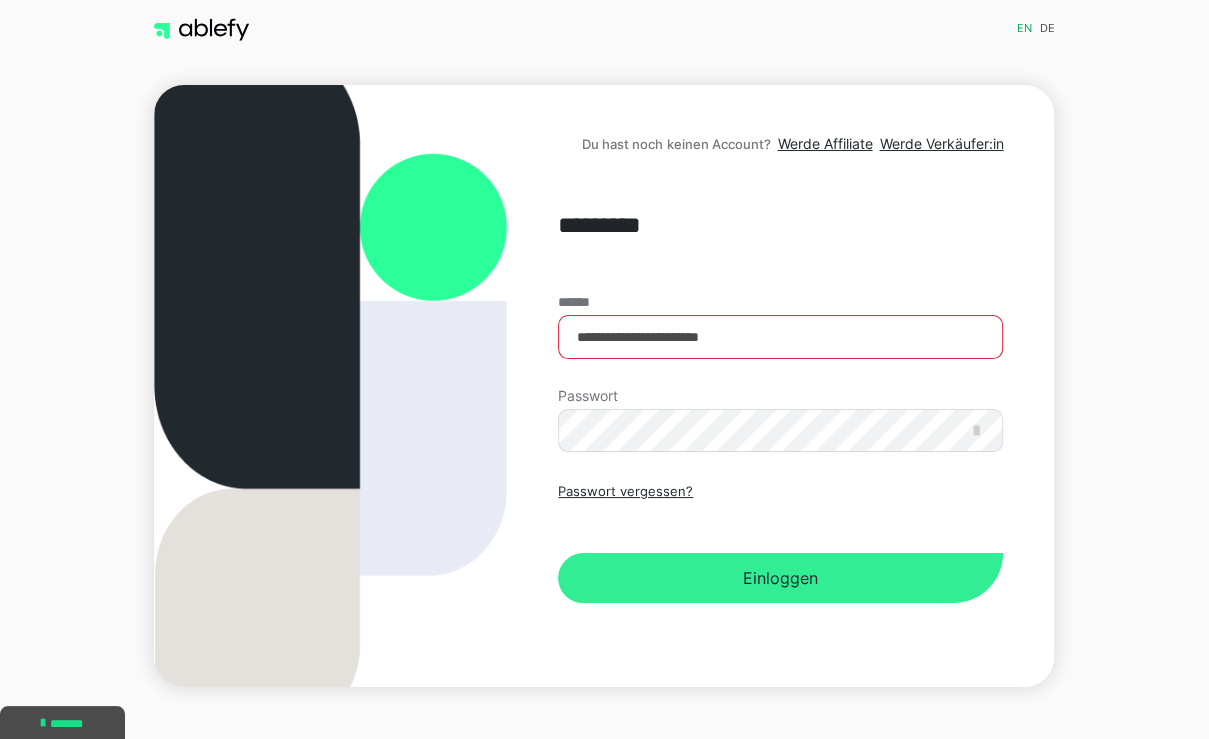 click on "Einloggen" at bounding box center (780, 578) 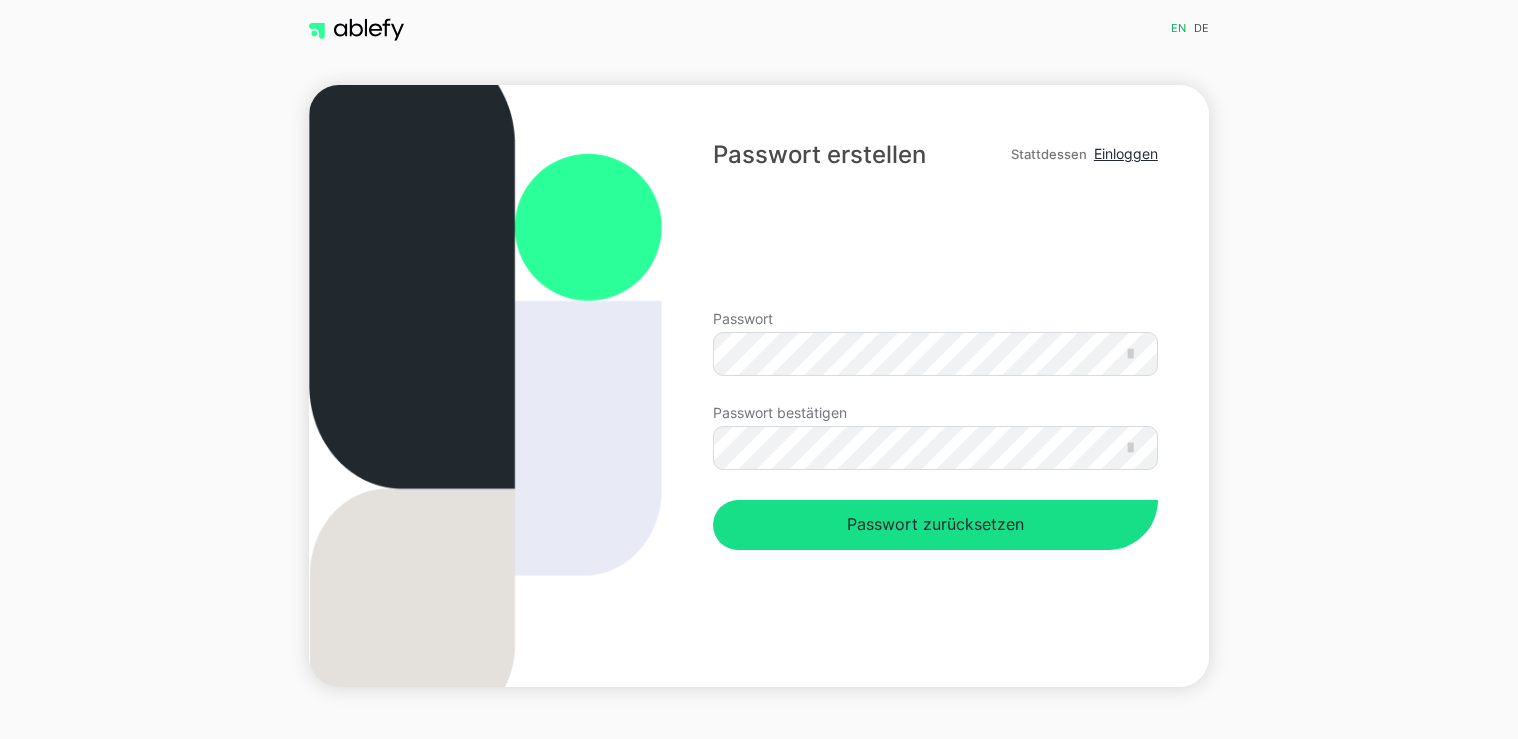 scroll, scrollTop: 0, scrollLeft: 0, axis: both 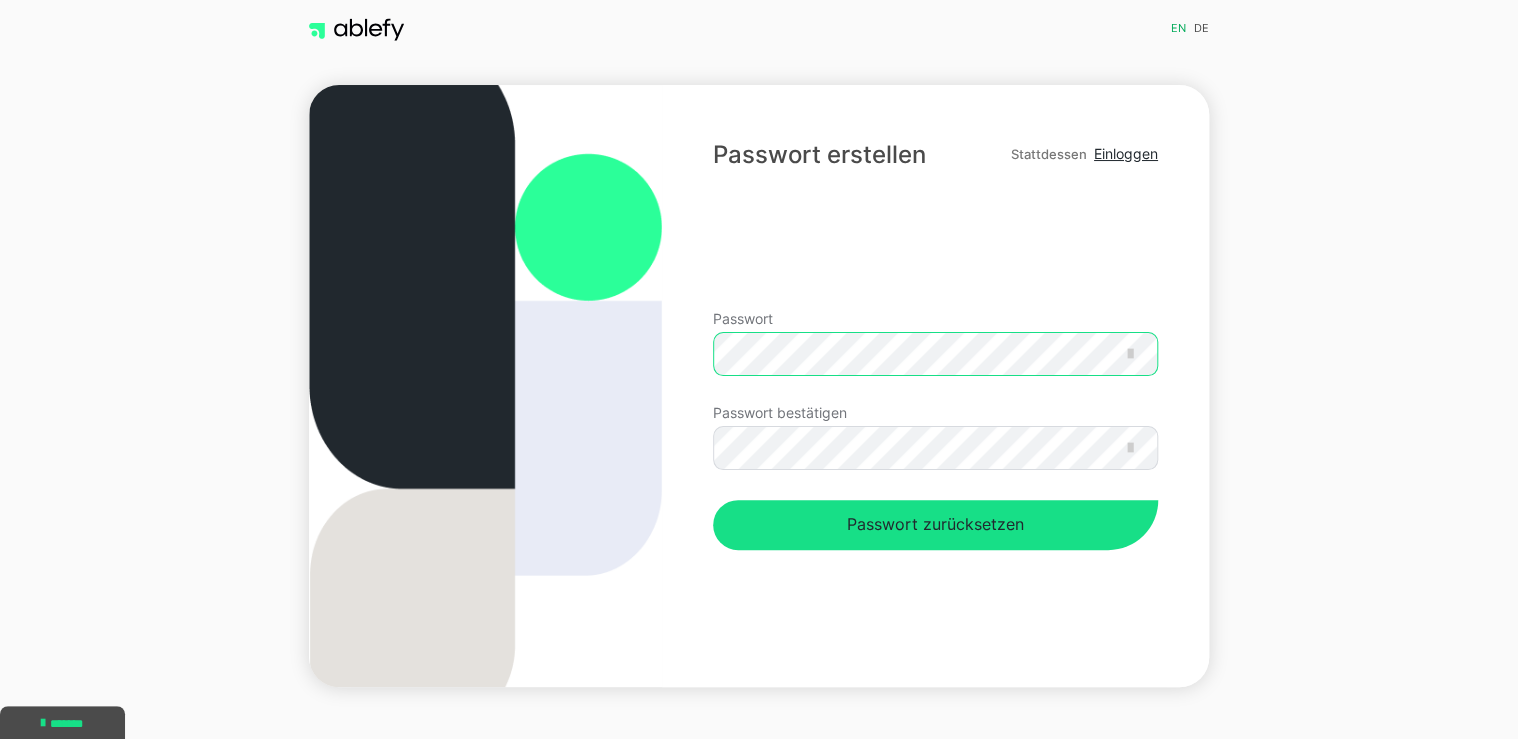 click on "Passwort" at bounding box center [935, 359] 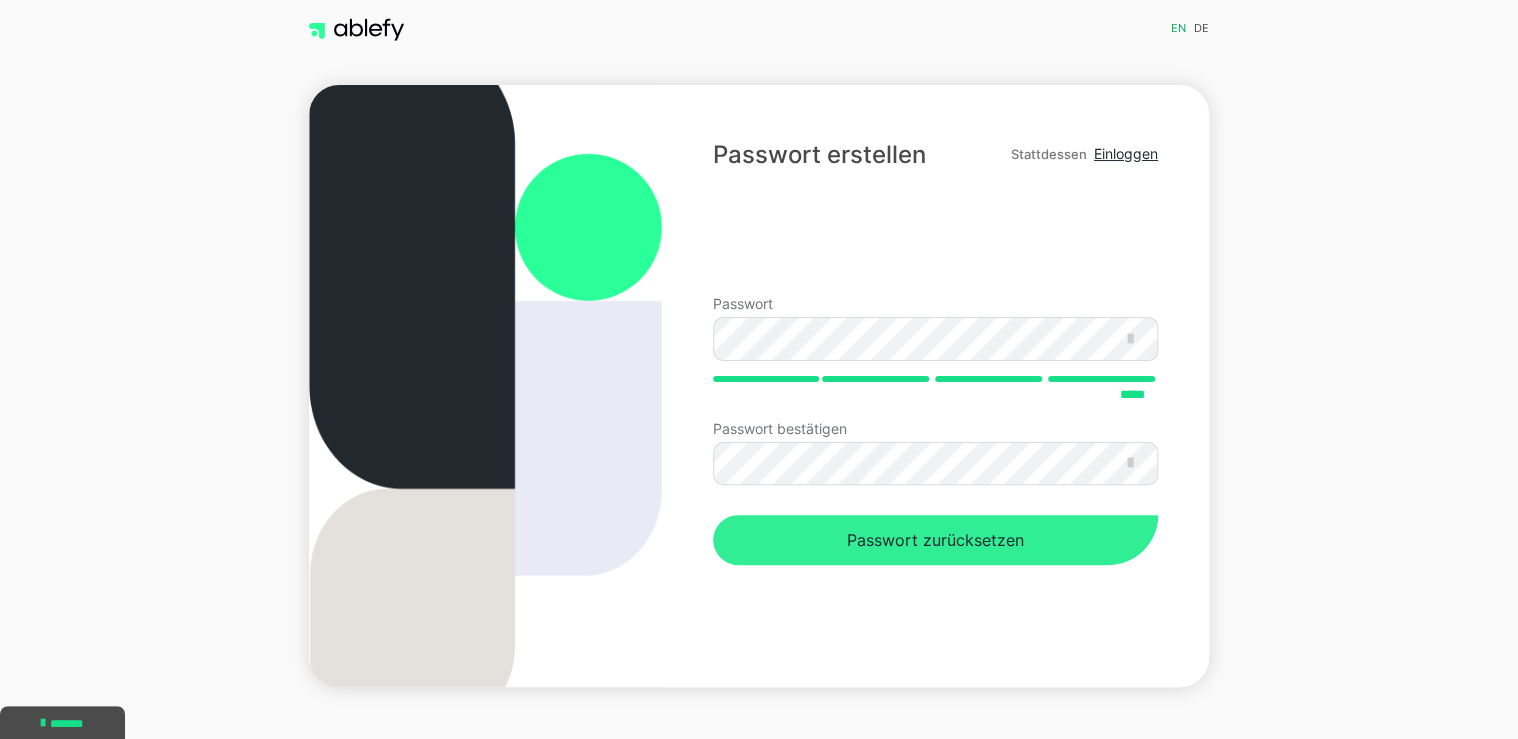 click on "Passwort zurücksetzen" at bounding box center (935, 540) 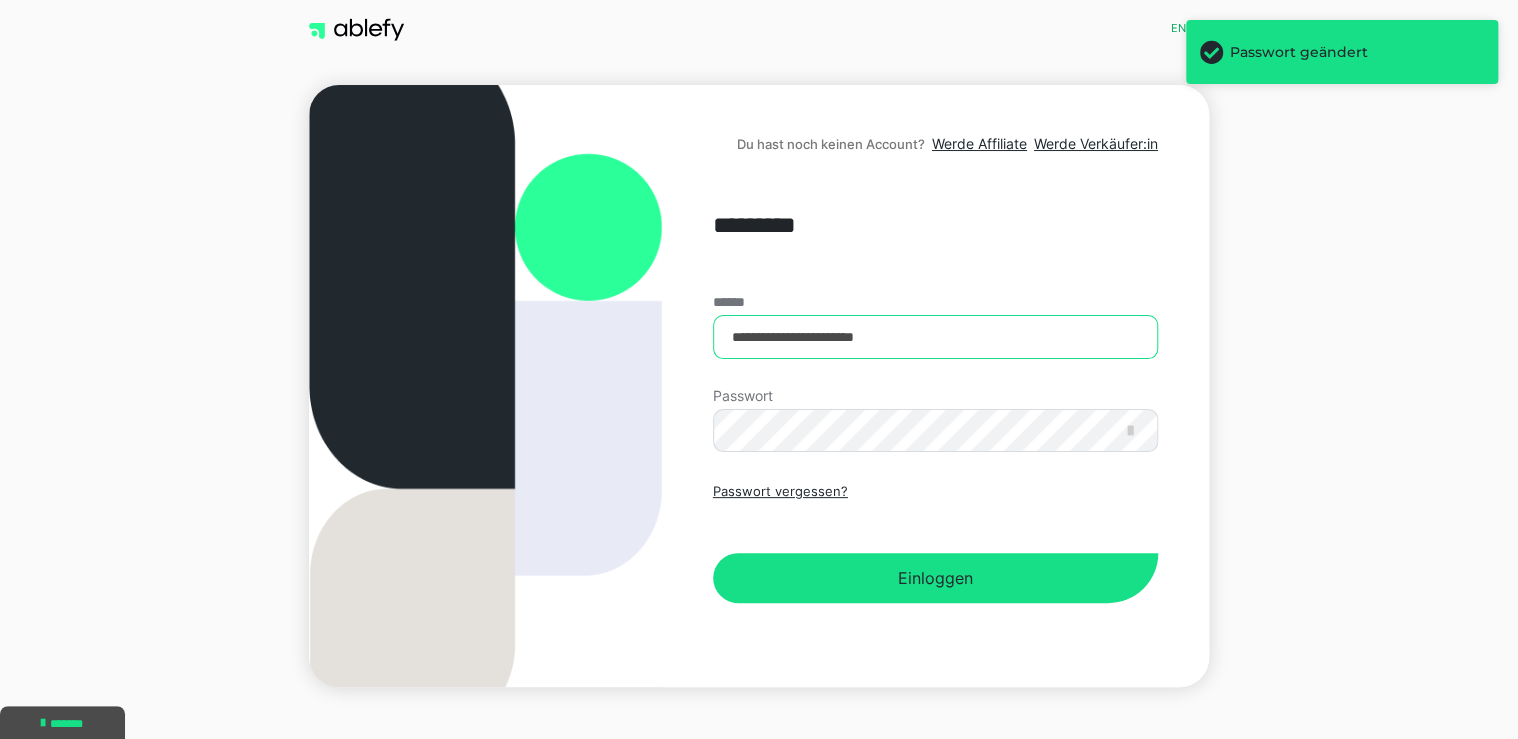 drag, startPoint x: 772, startPoint y: 314, endPoint x: 613, endPoint y: 290, distance: 160.80112 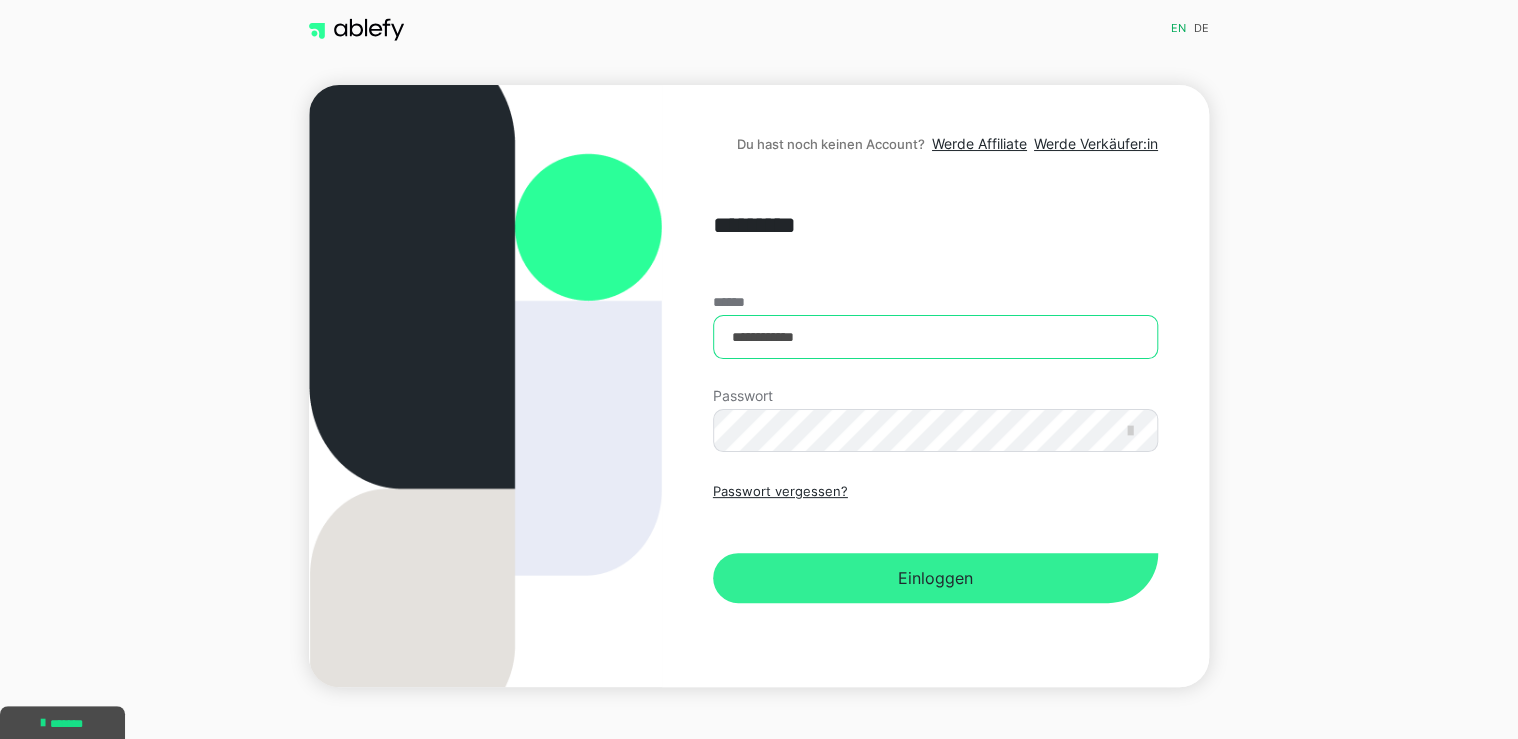 type on "**********" 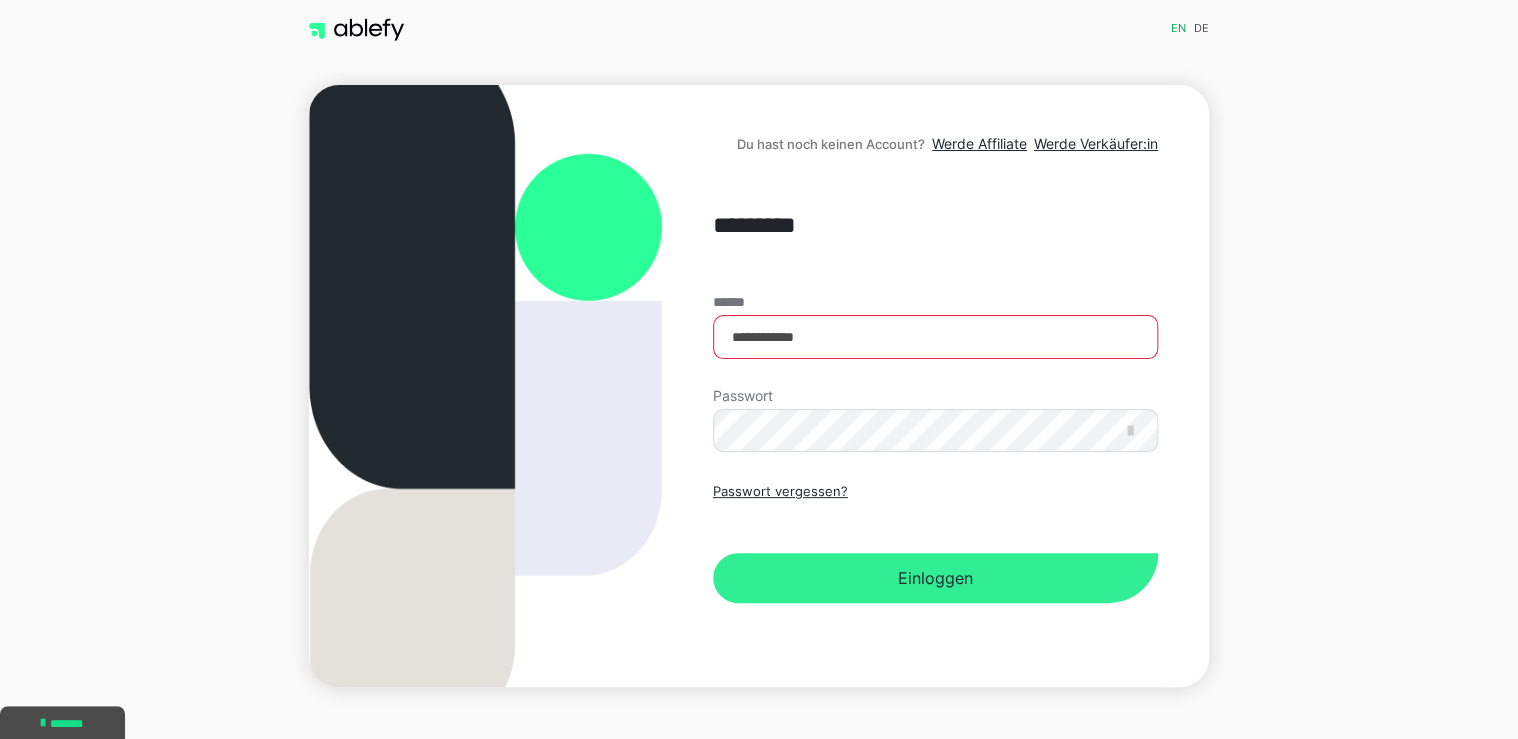 click on "Einloggen" at bounding box center [935, 578] 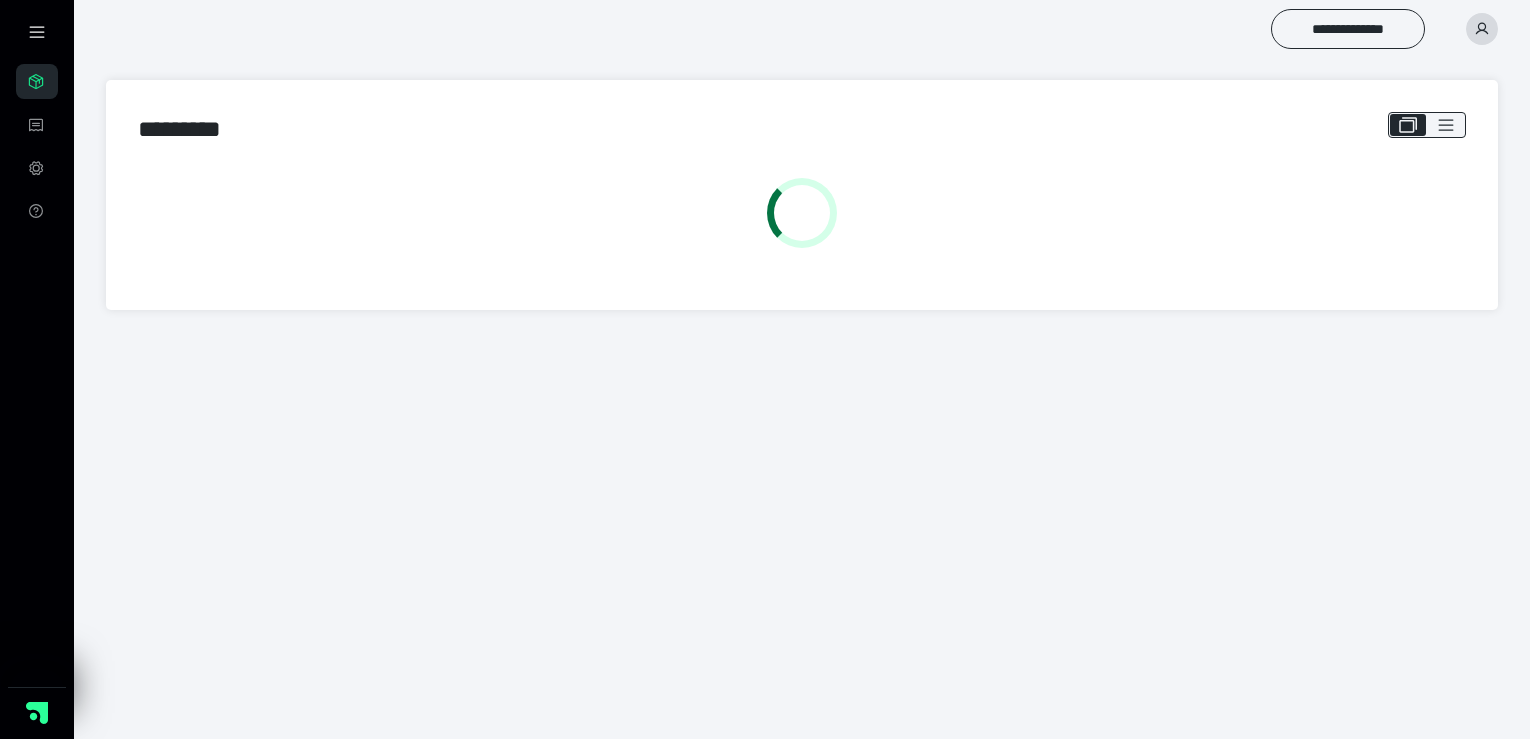 scroll, scrollTop: 0, scrollLeft: 0, axis: both 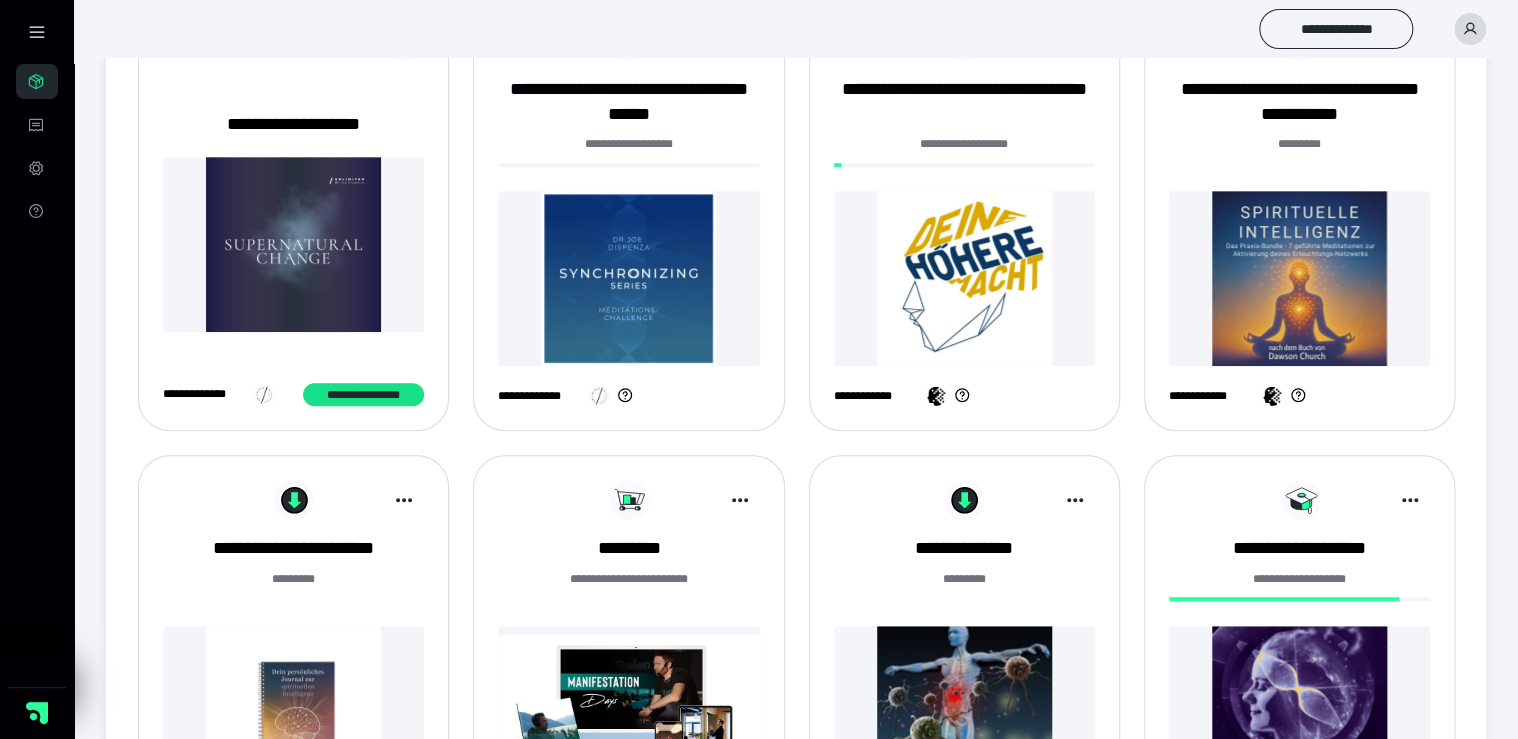 click at bounding box center (628, 278) 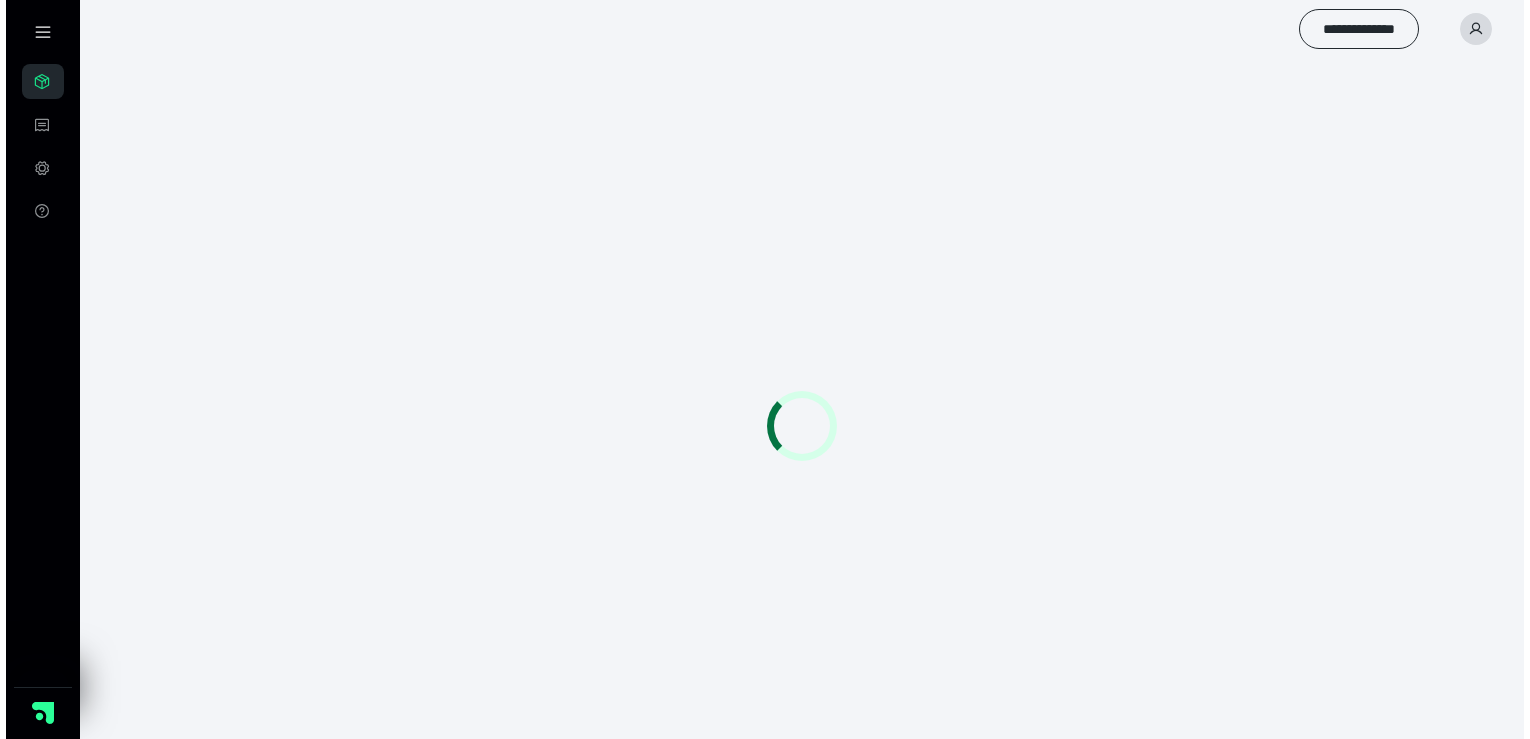 scroll, scrollTop: 0, scrollLeft: 0, axis: both 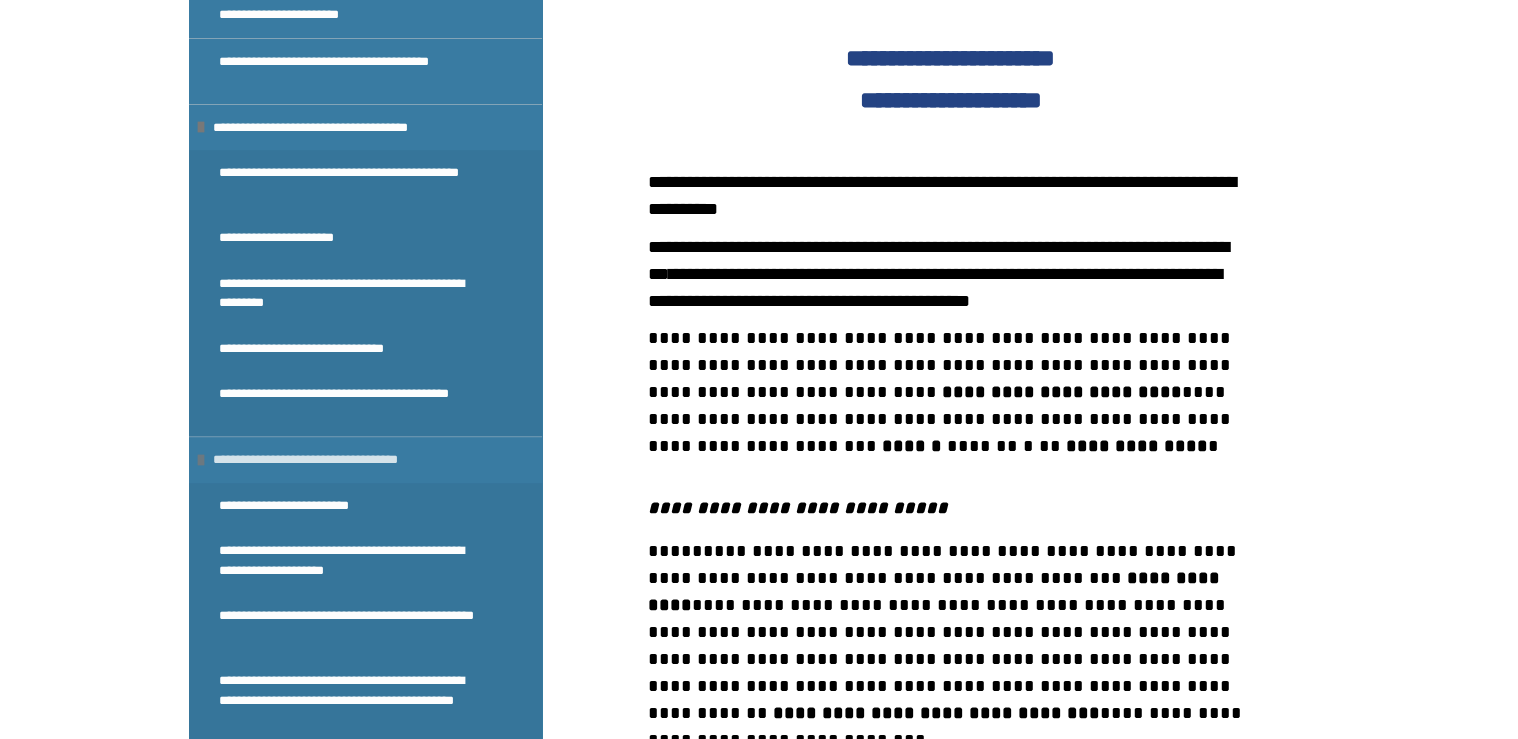 click on "**********" at bounding box center [335, 460] 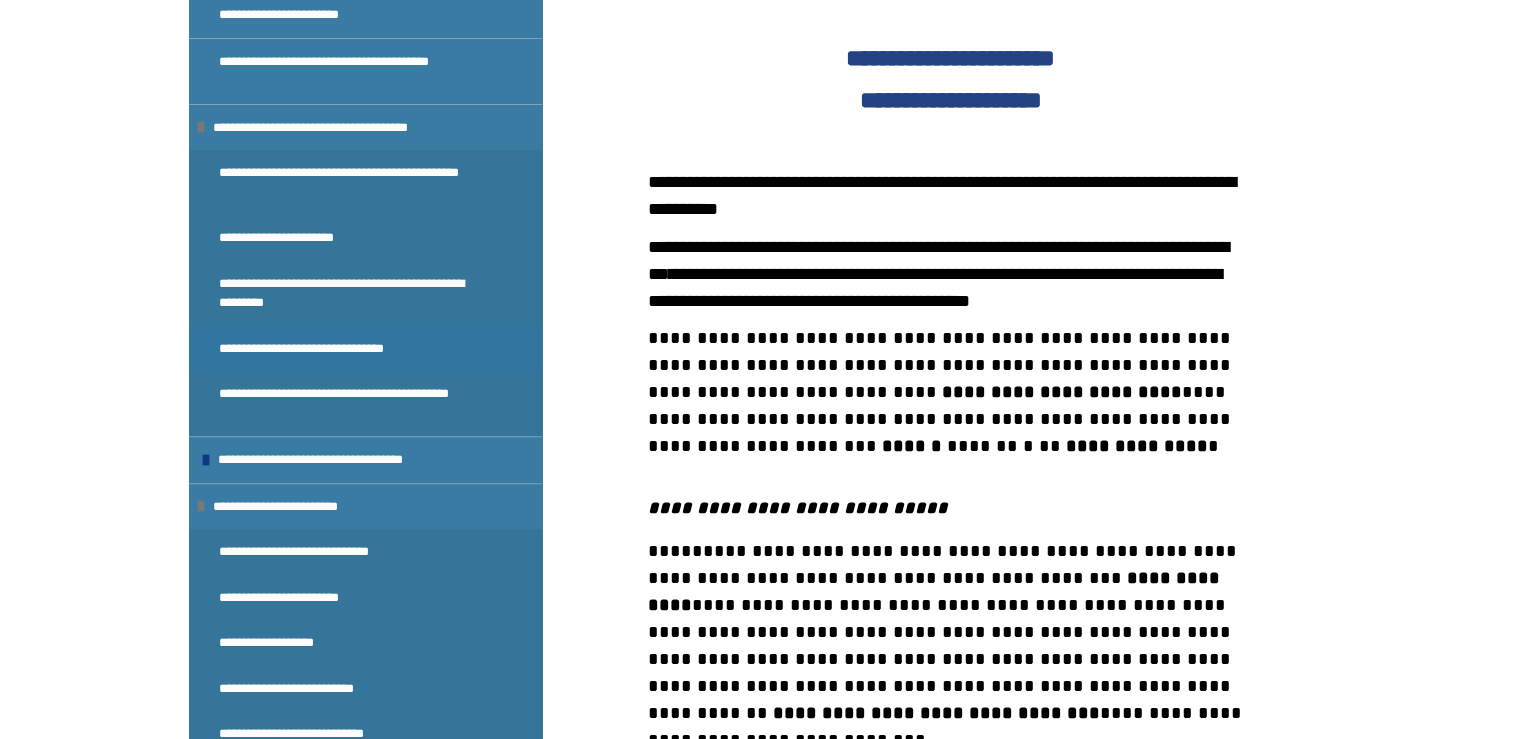 scroll, scrollTop: 171, scrollLeft: 0, axis: vertical 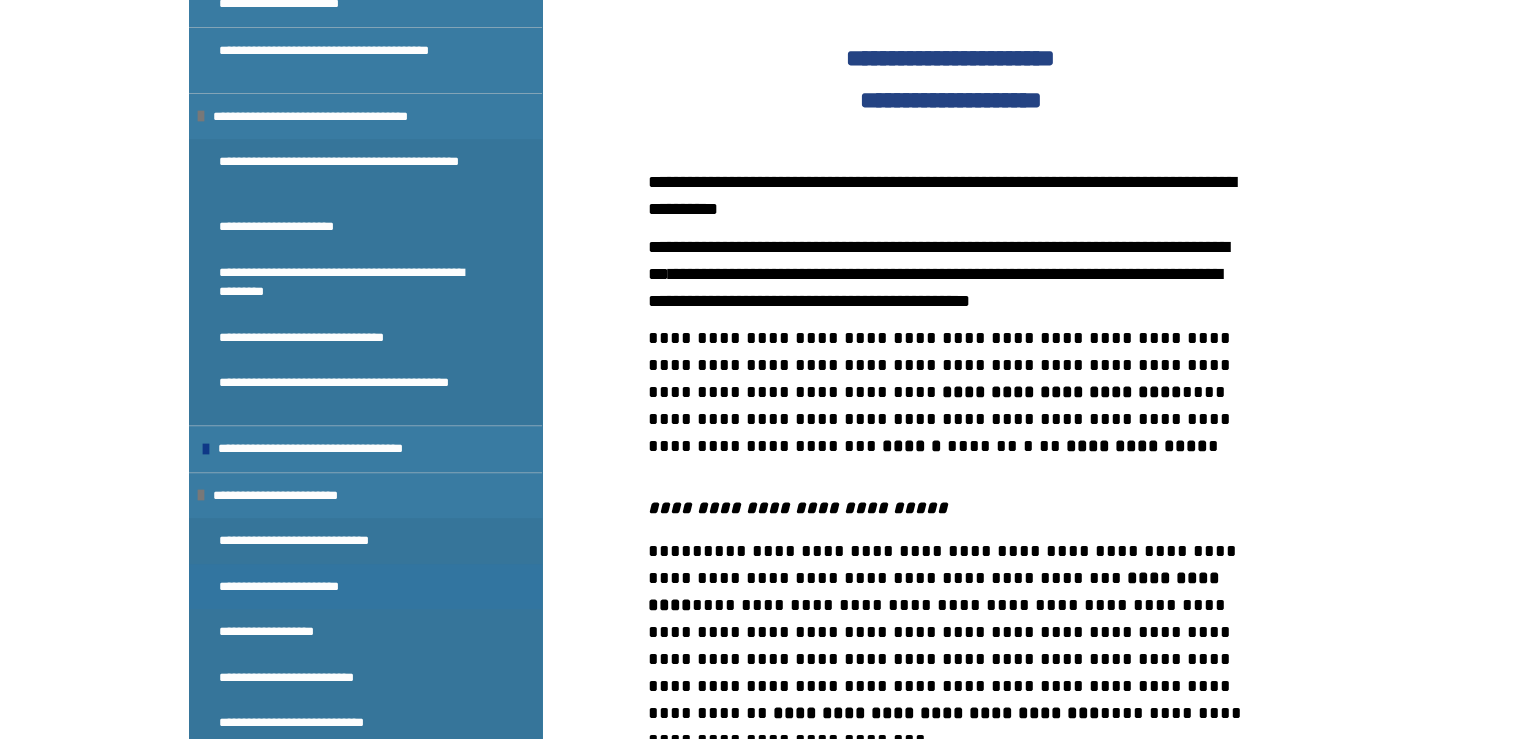click on "**********" at bounding box center (307, 587) 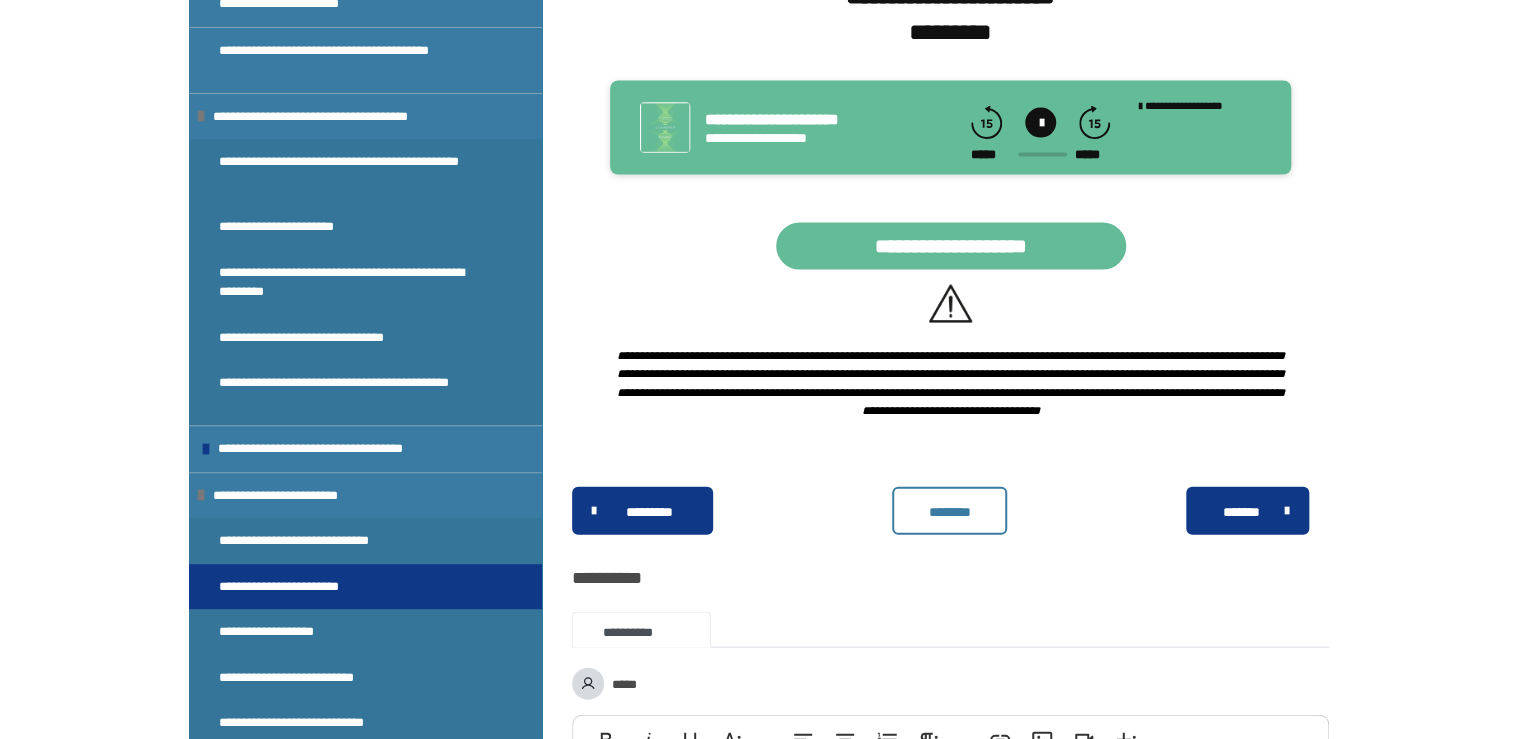 scroll, scrollTop: 1968, scrollLeft: 0, axis: vertical 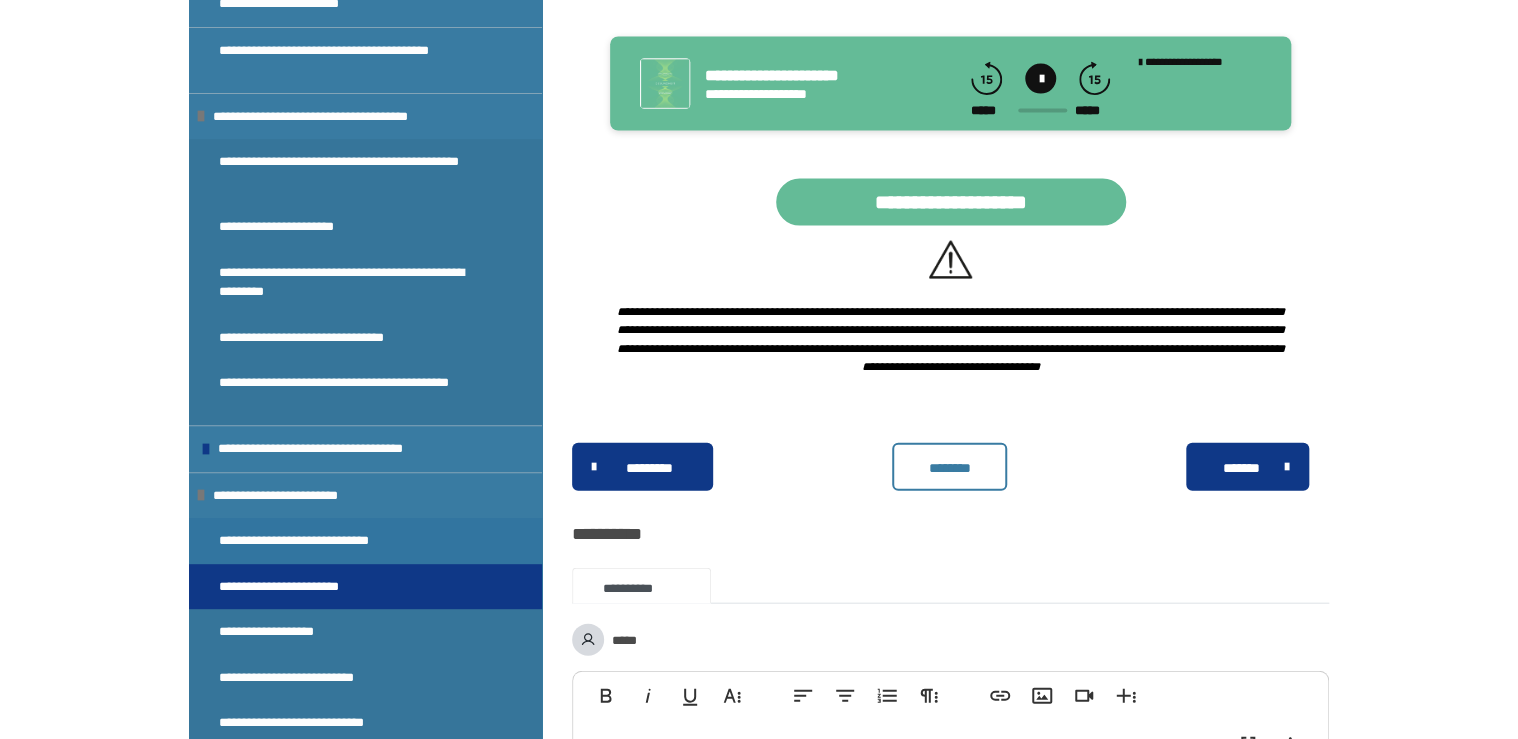 click on "**********" at bounding box center (326, 541) 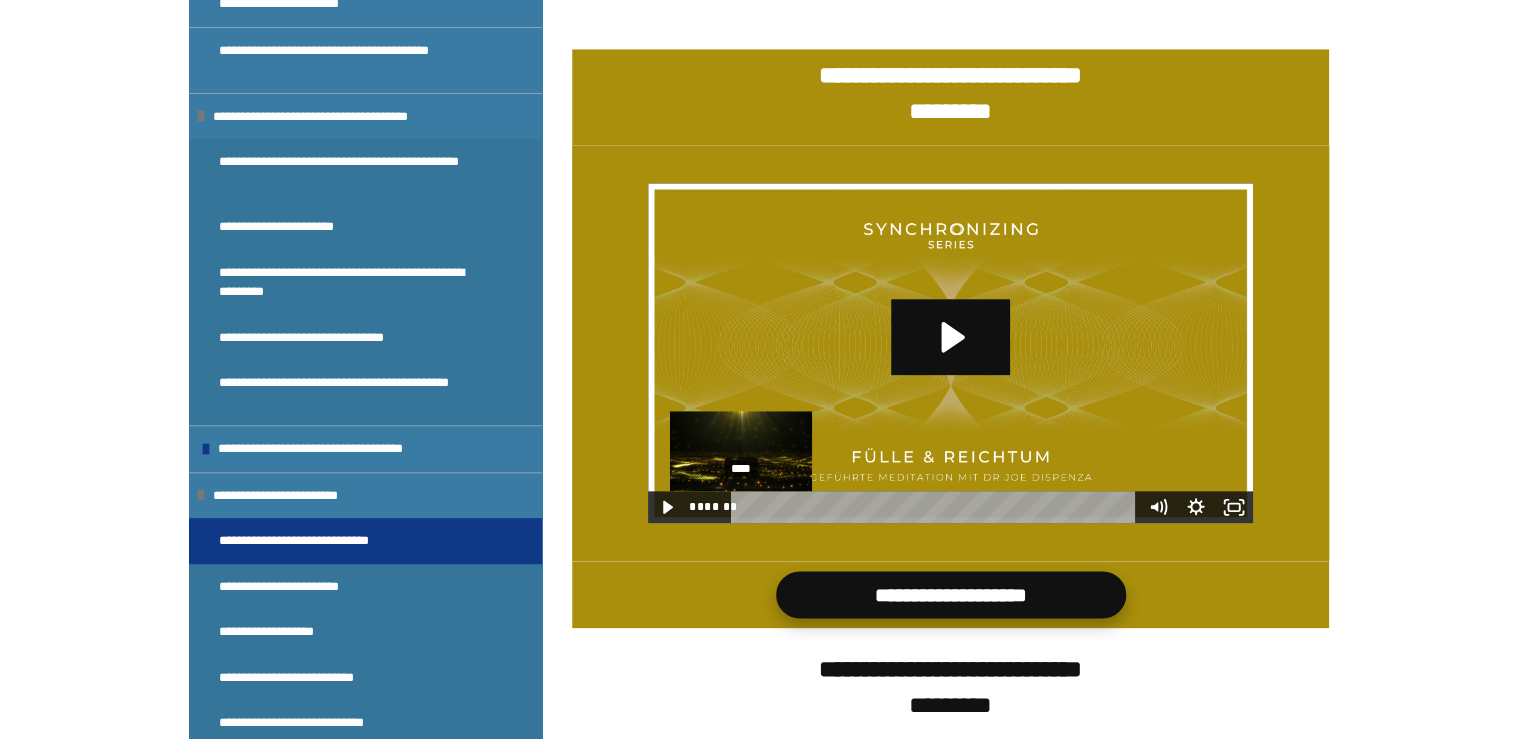 scroll, scrollTop: 848, scrollLeft: 0, axis: vertical 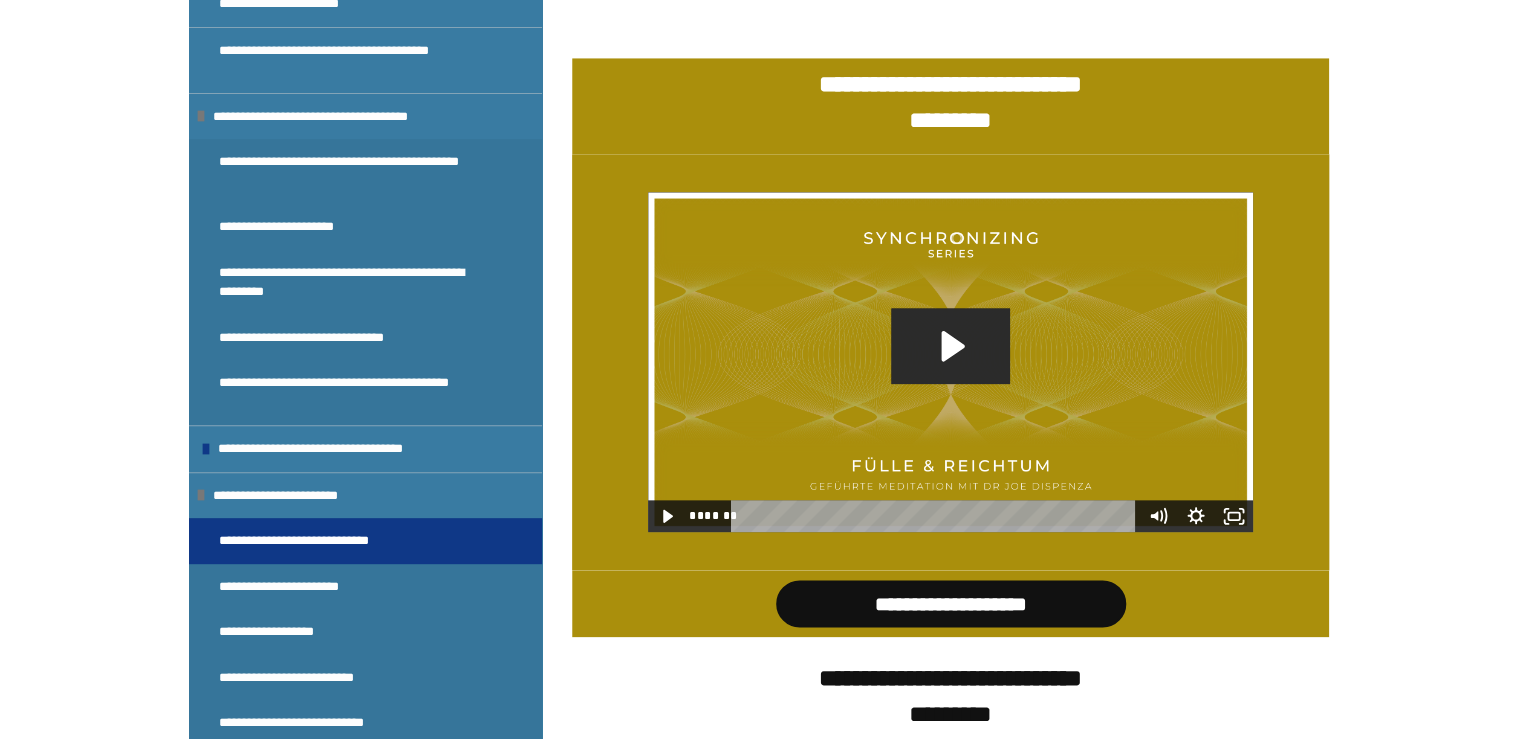 click 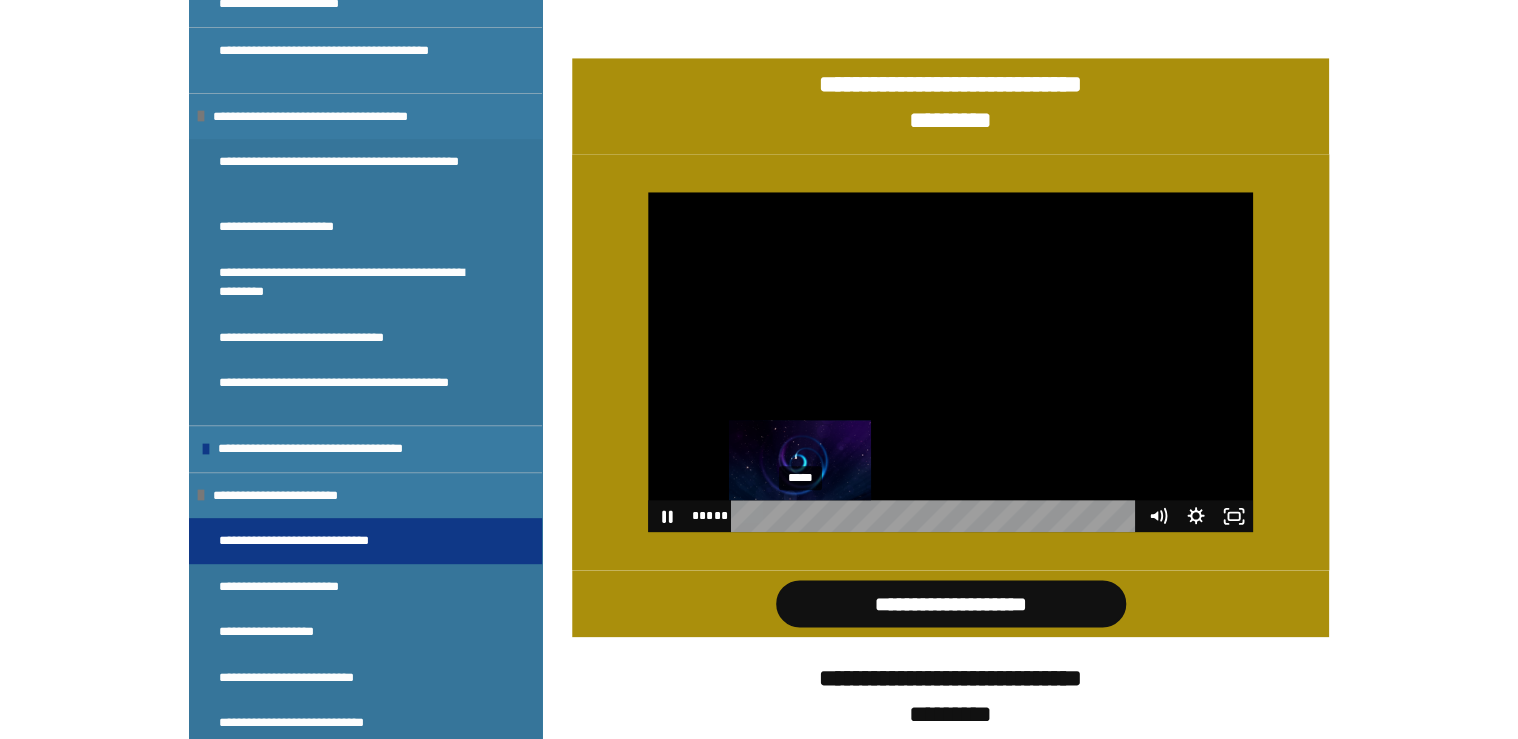 click on "*****" at bounding box center (936, 516) 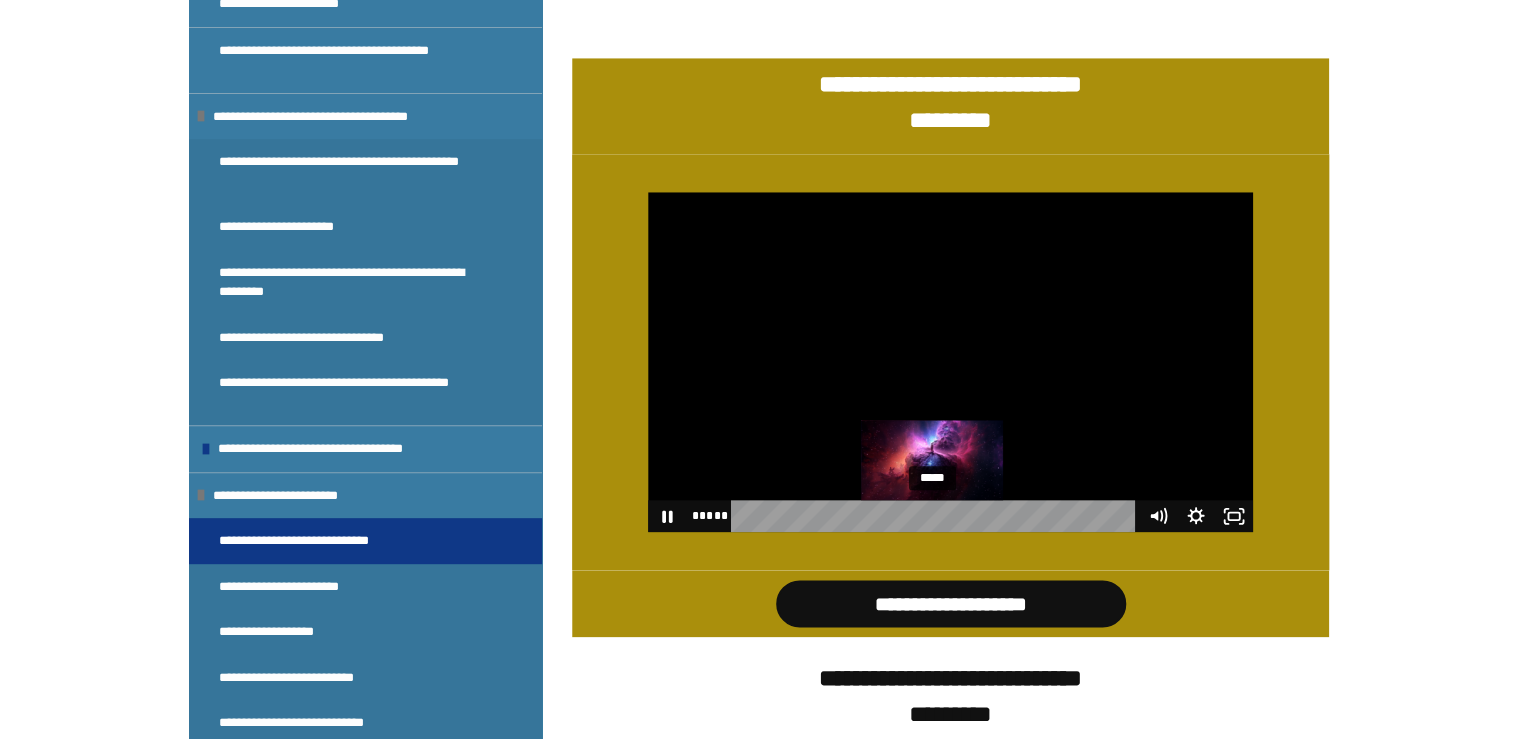 click on "*****" at bounding box center [936, 516] 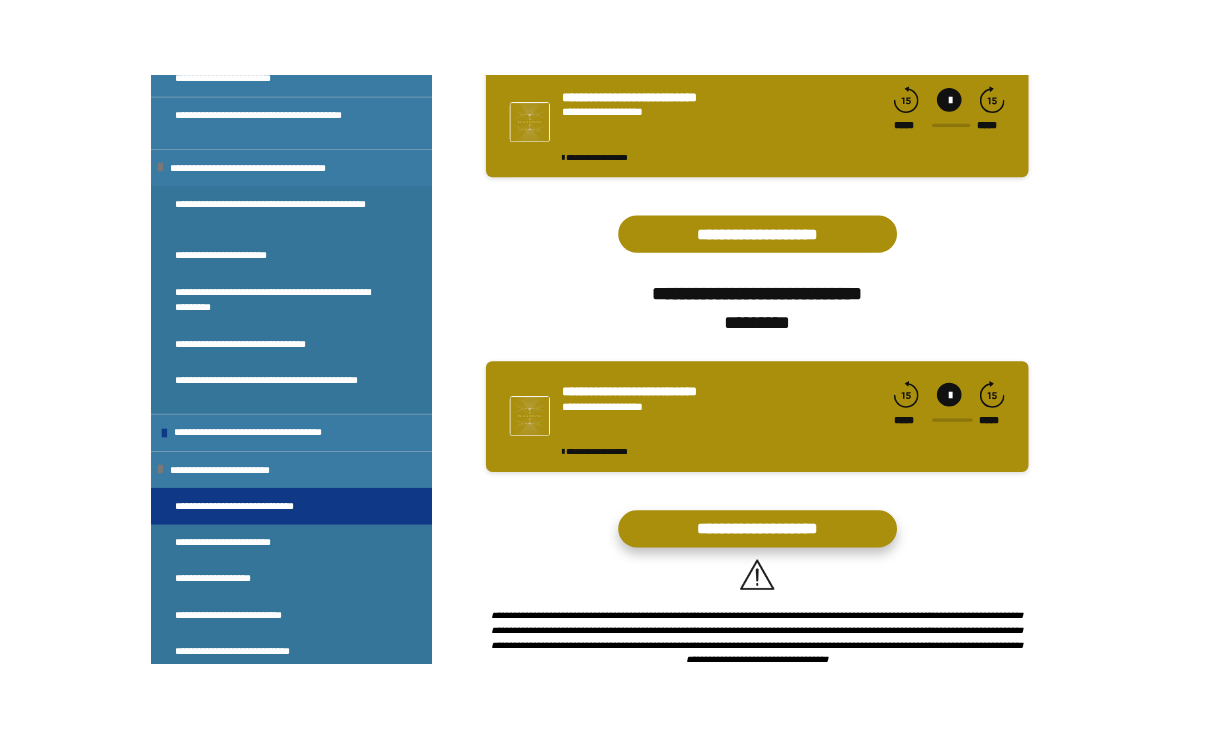 scroll, scrollTop: 1648, scrollLeft: 0, axis: vertical 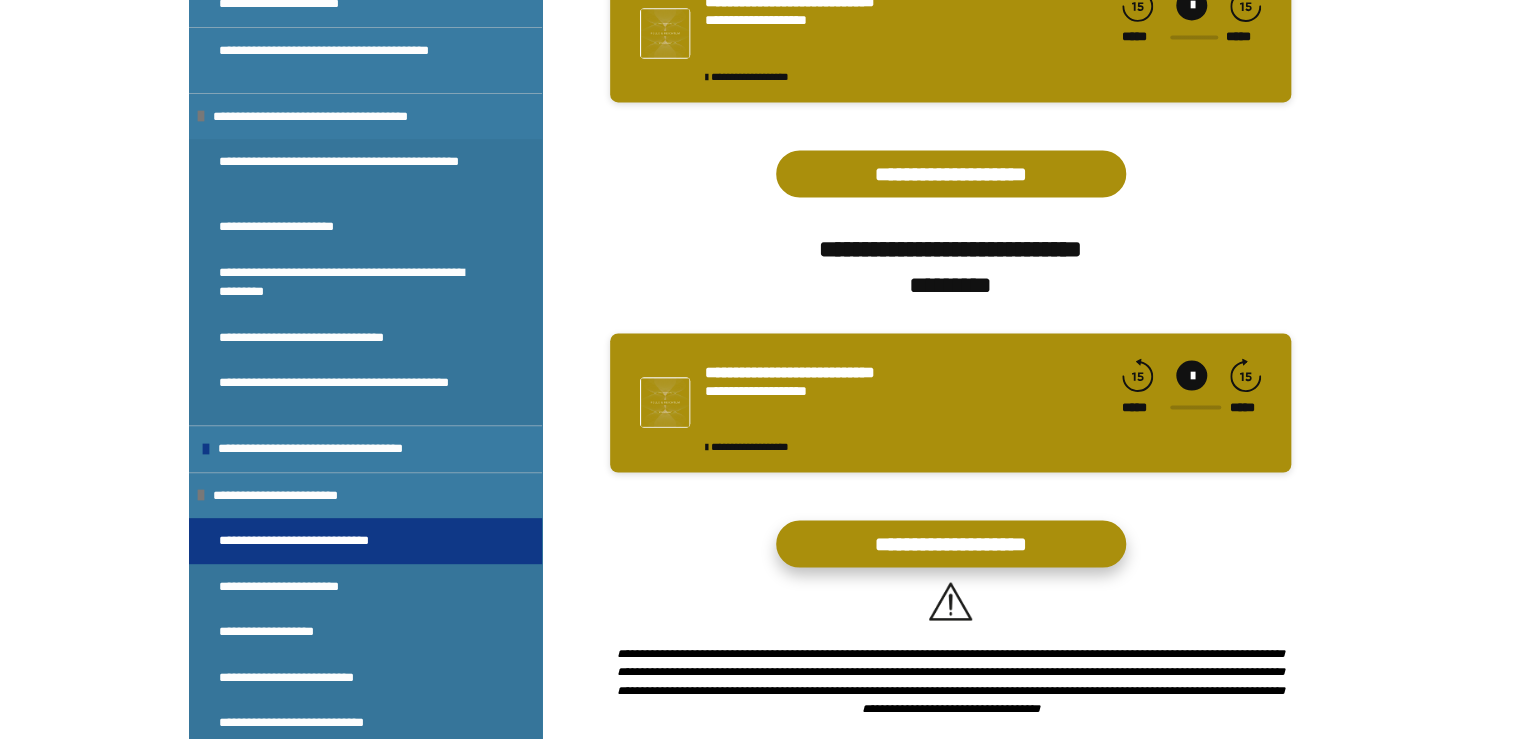 click on "**********" at bounding box center (951, 543) 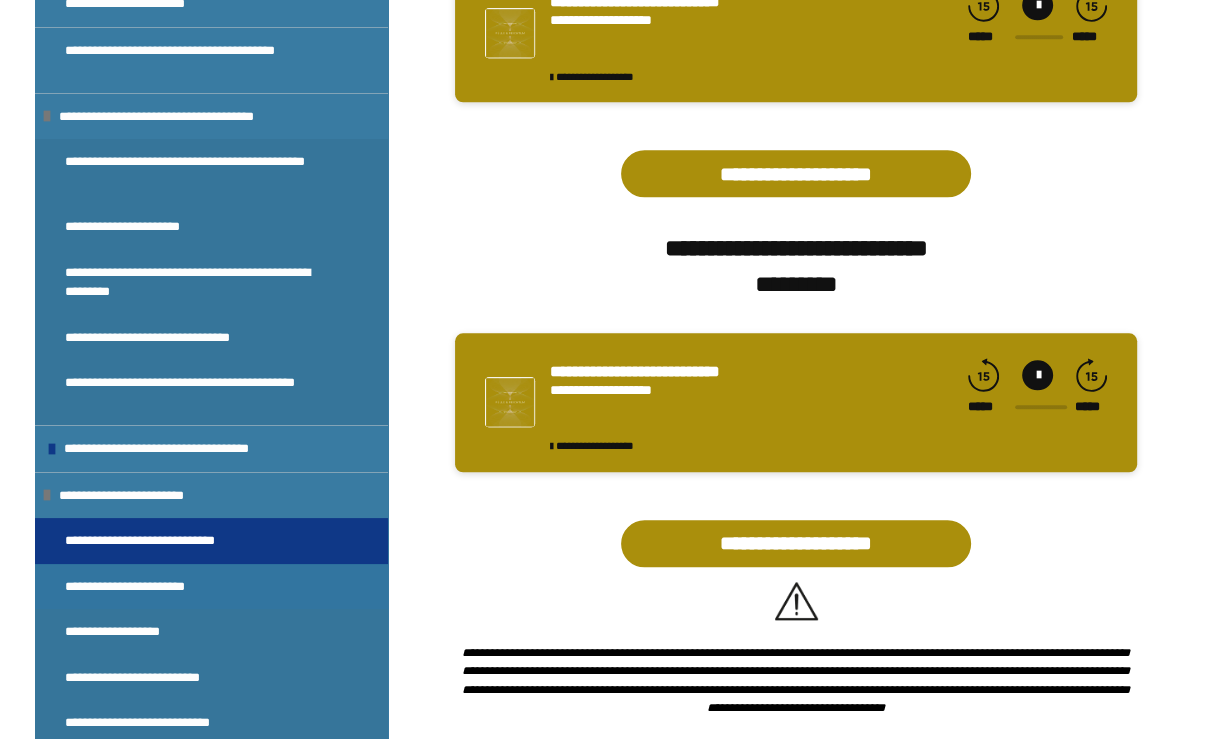 click on "**********" at bounding box center [153, 587] 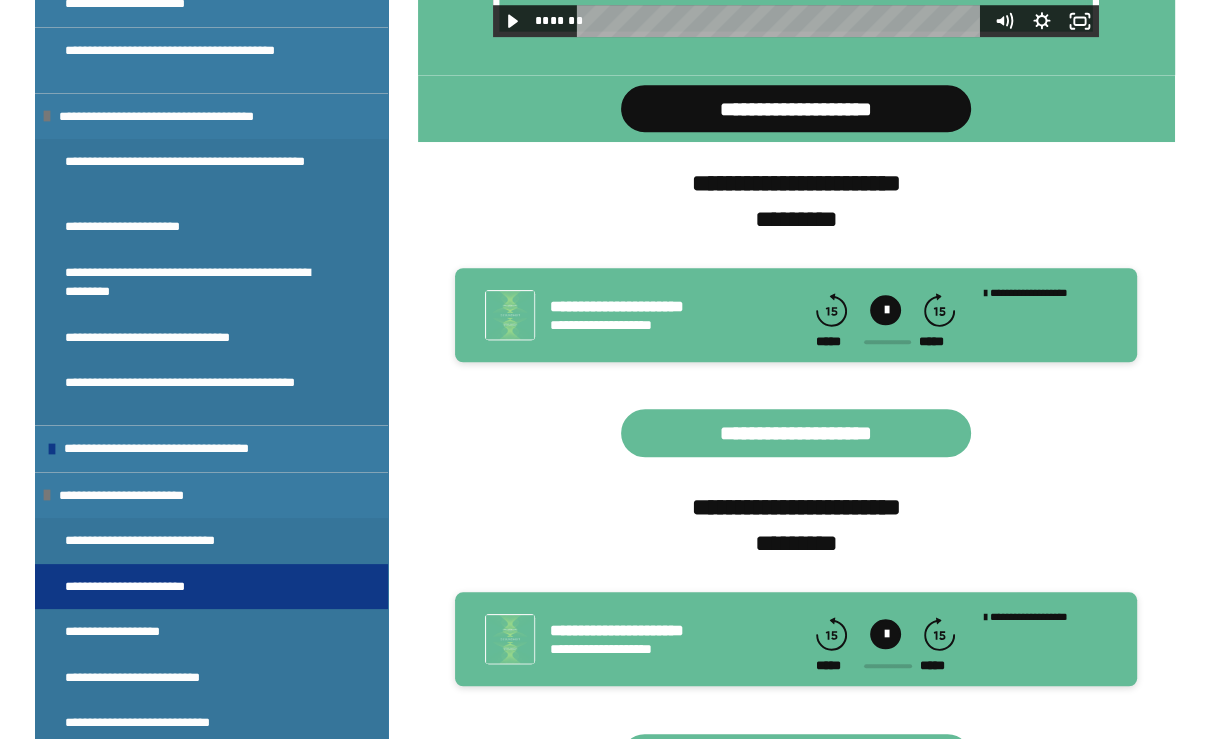 scroll, scrollTop: 1648, scrollLeft: 0, axis: vertical 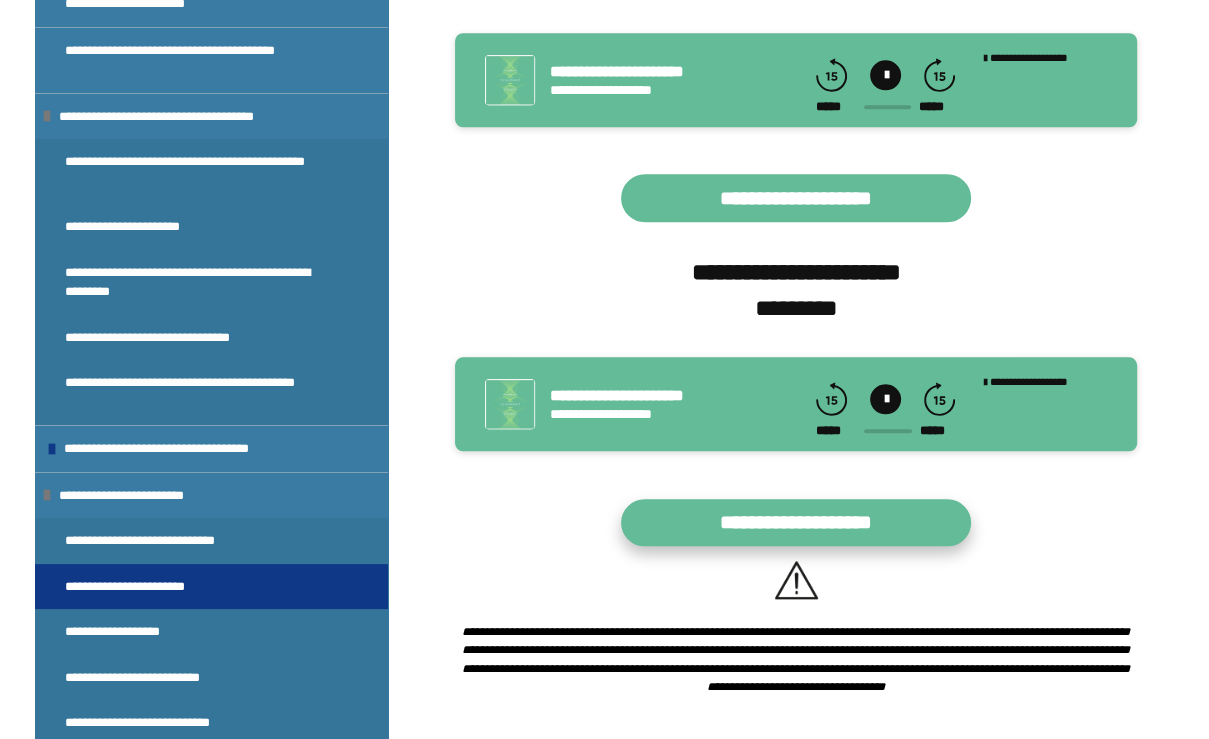 click on "**********" at bounding box center (796, 522) 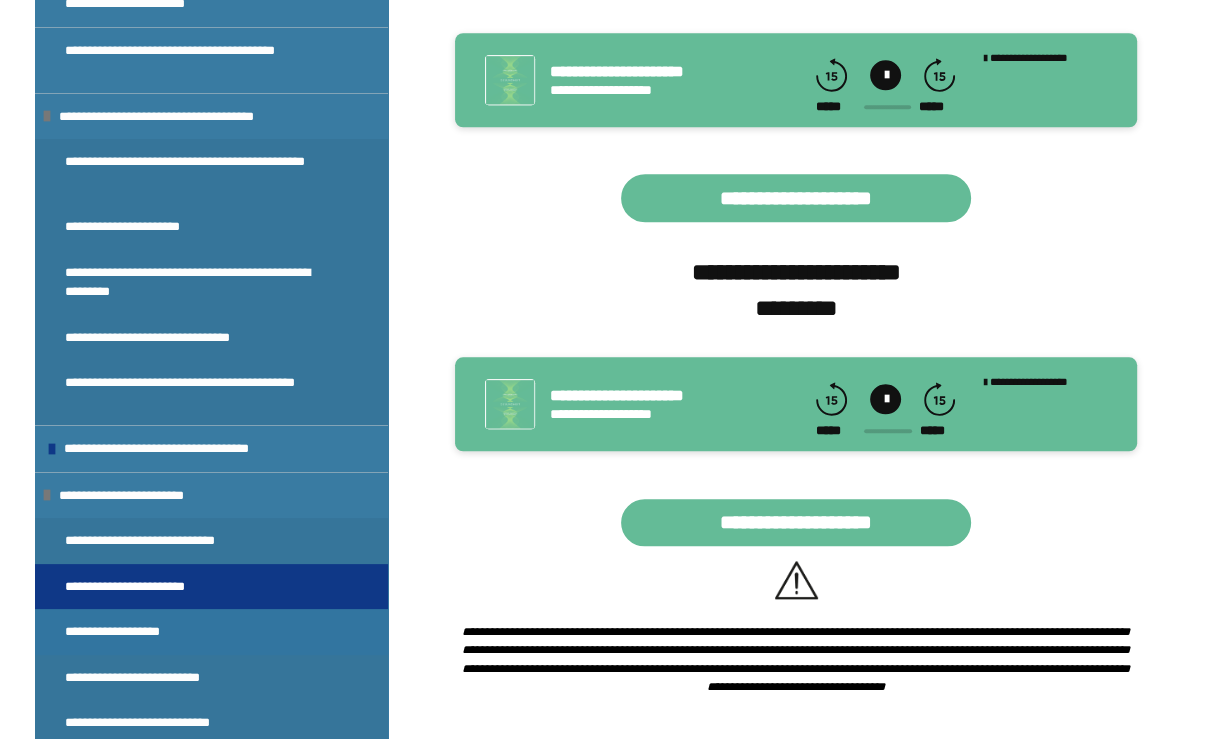 click on "**********" at bounding box center [128, 632] 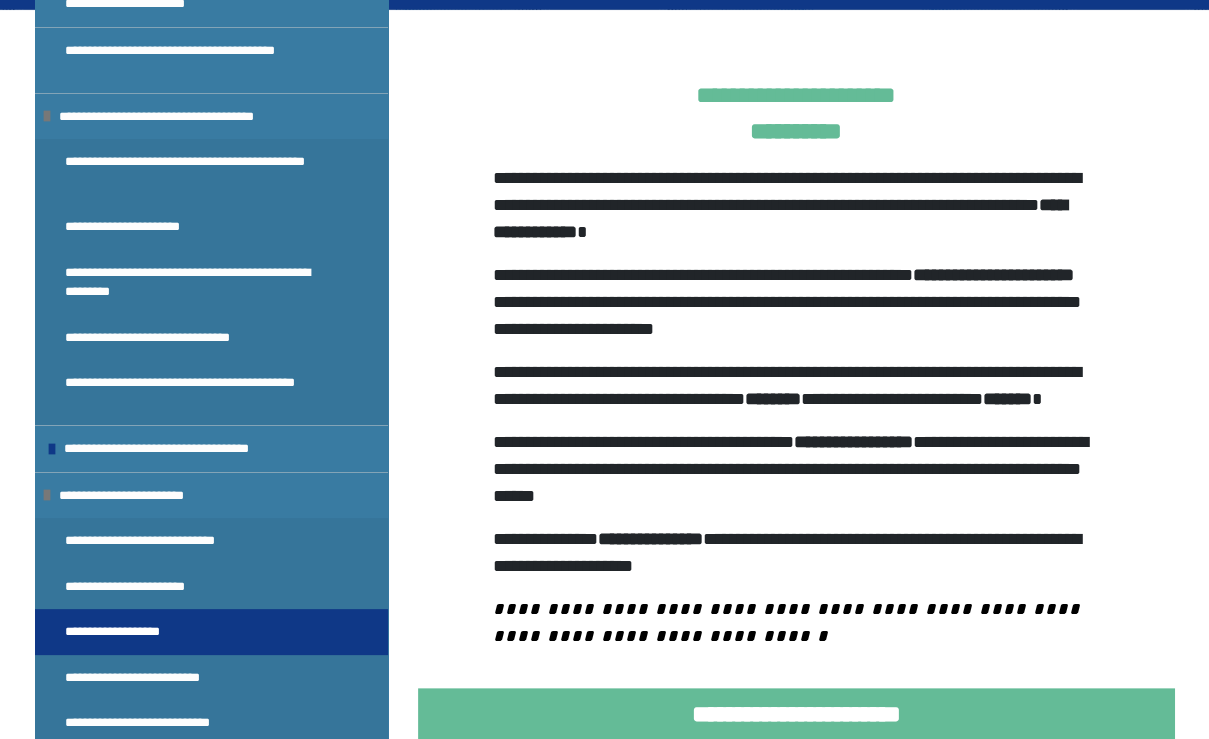 click on "**********" at bounding box center (128, 632) 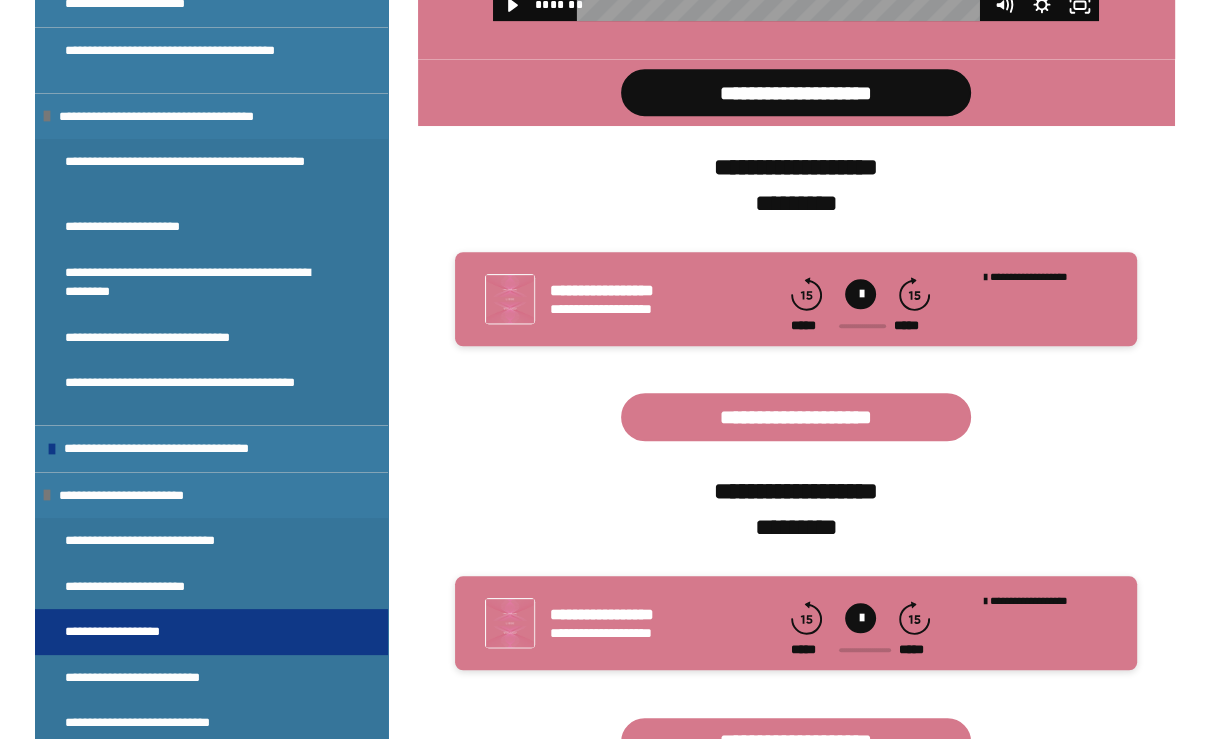 scroll, scrollTop: 1728, scrollLeft: 0, axis: vertical 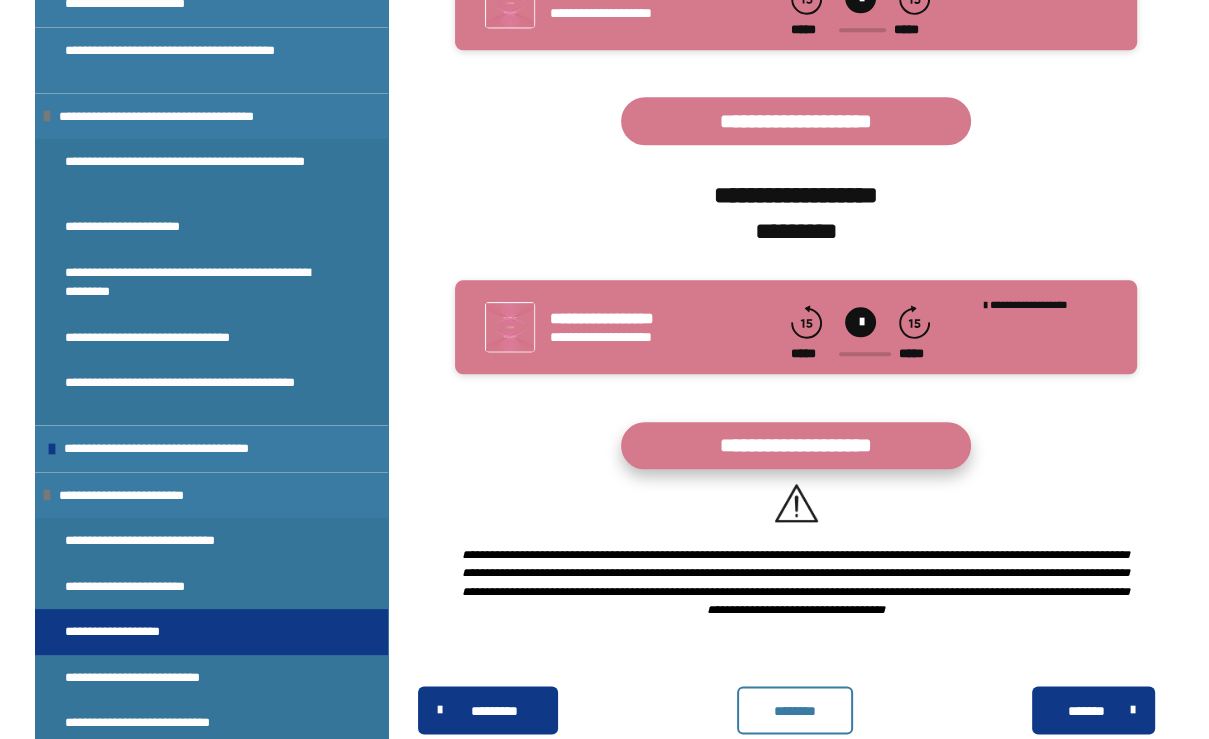 click on "**********" at bounding box center (796, 445) 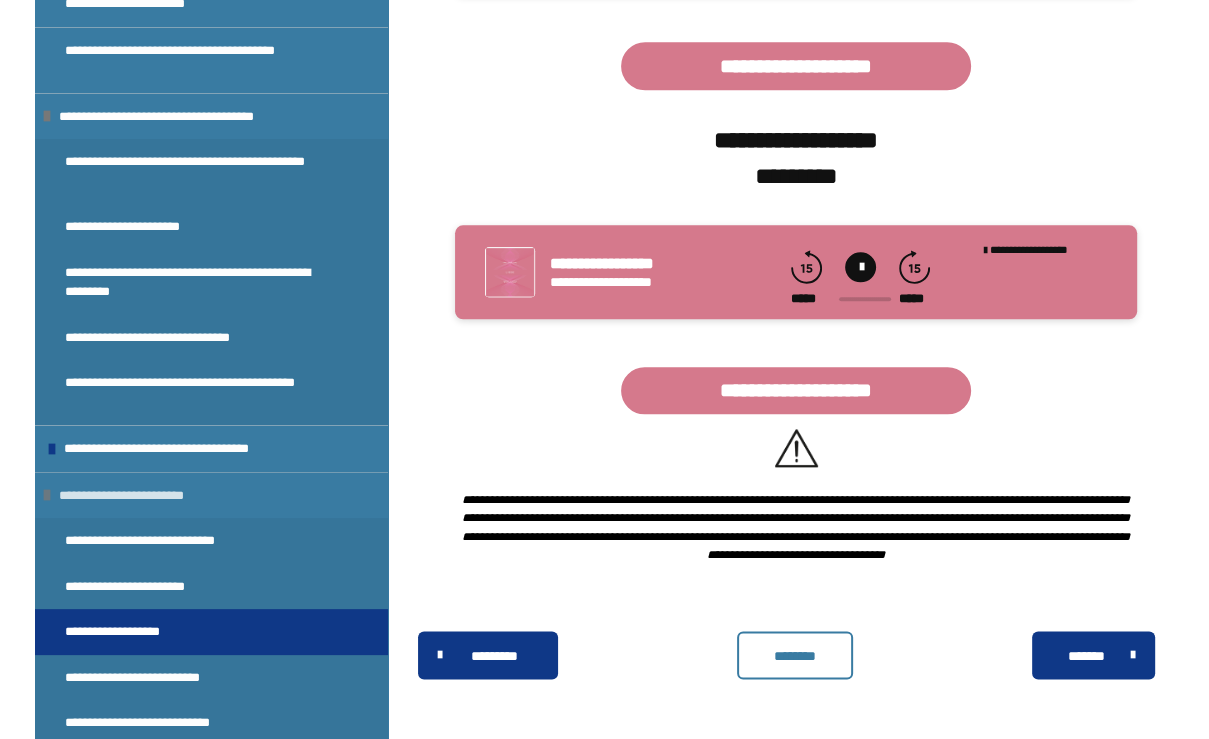 scroll, scrollTop: 1882, scrollLeft: 0, axis: vertical 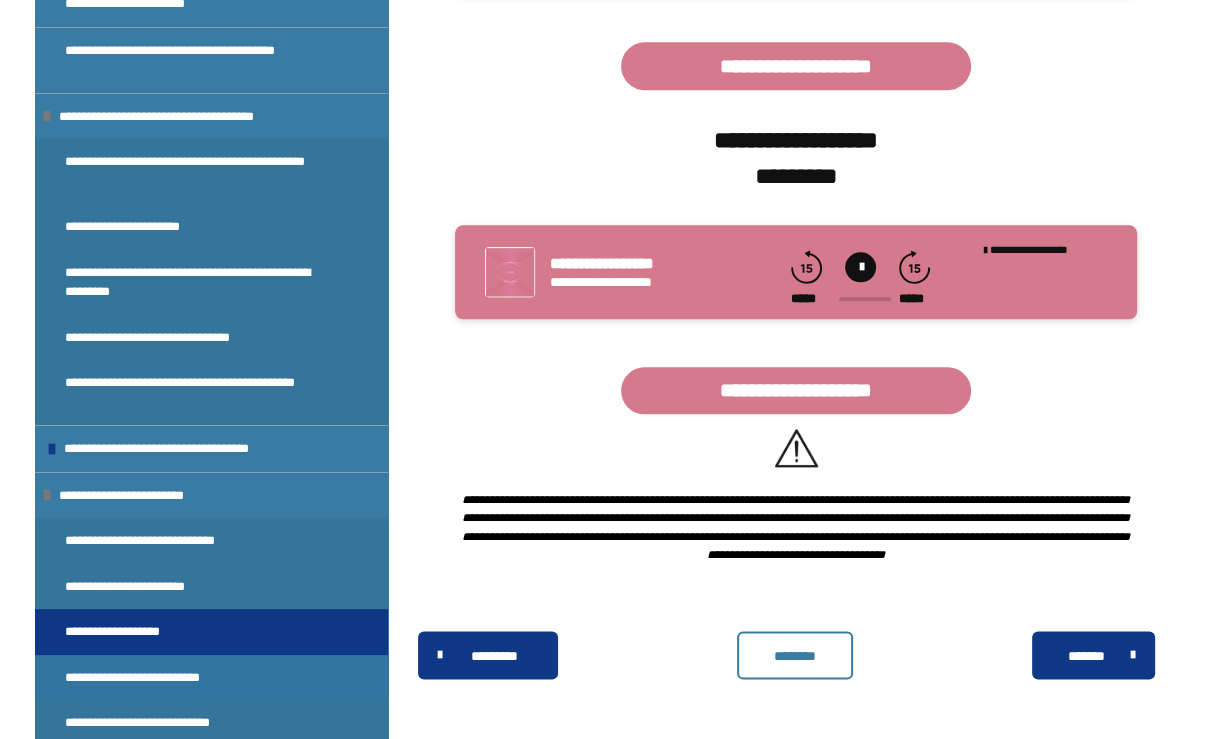 click on "**********" at bounding box center [163, 678] 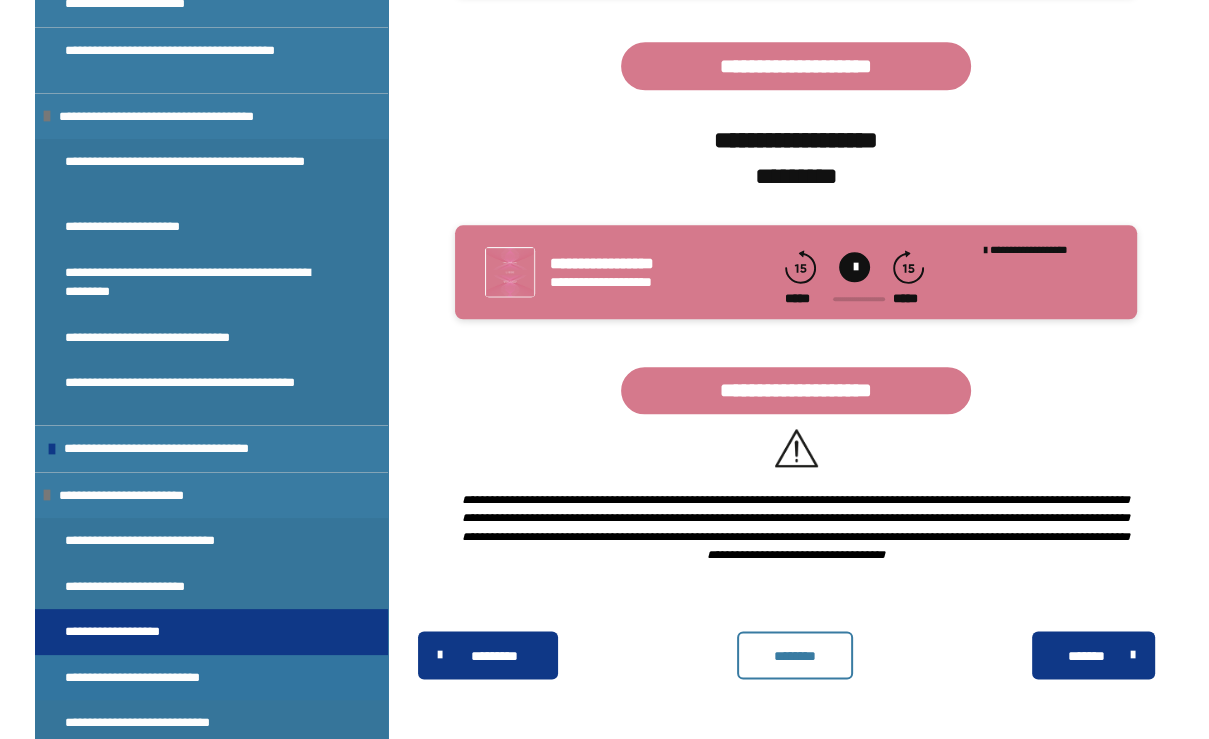 scroll, scrollTop: 288, scrollLeft: 0, axis: vertical 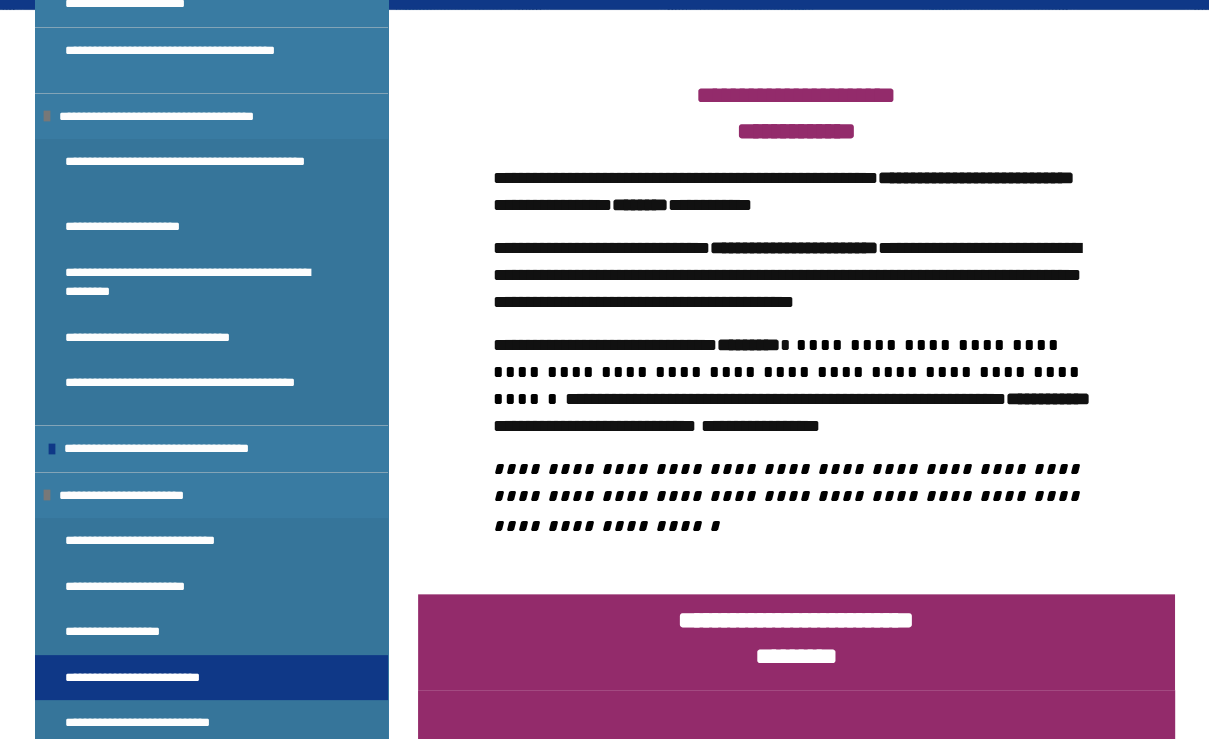 click on "**********" at bounding box center (163, 678) 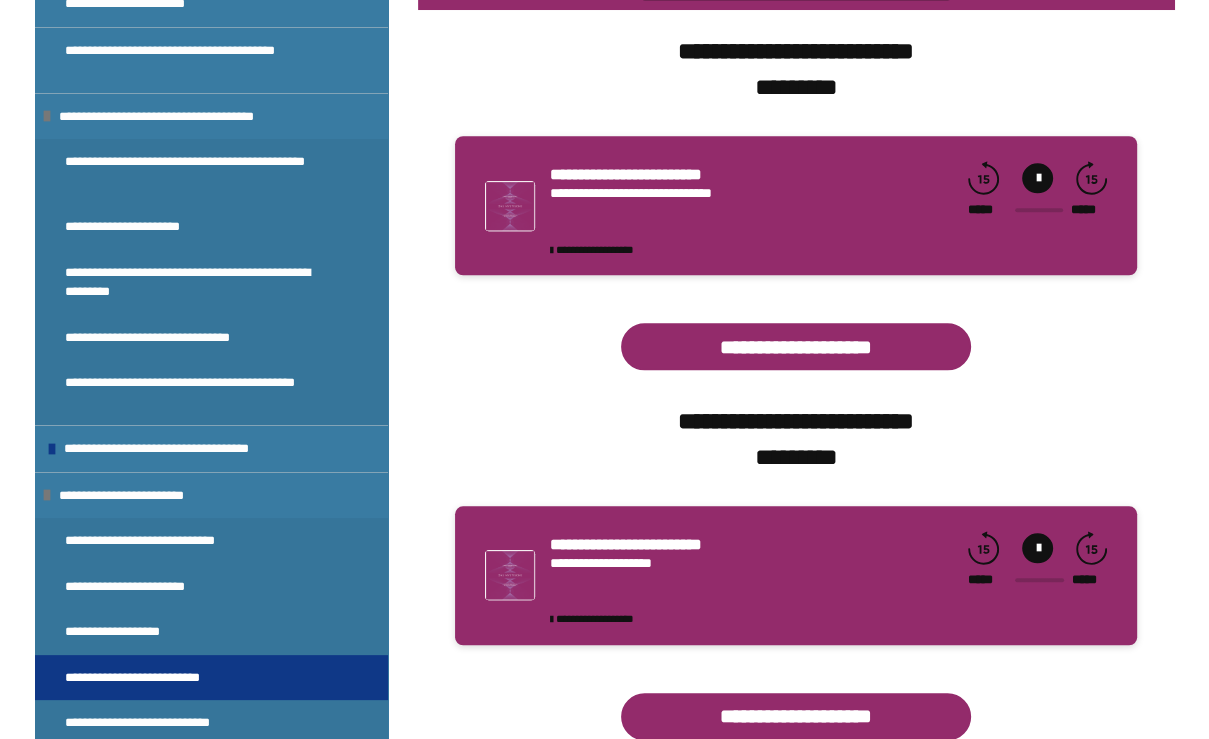 scroll, scrollTop: 1728, scrollLeft: 0, axis: vertical 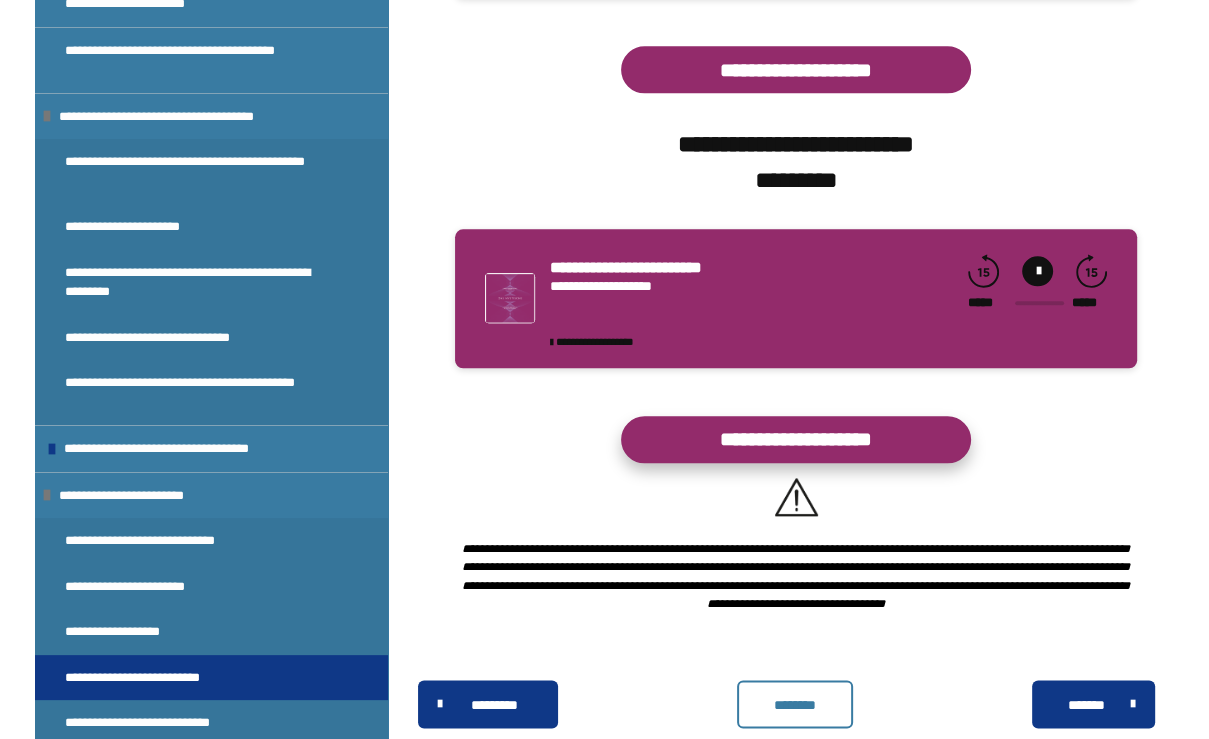 click on "**********" at bounding box center (796, 439) 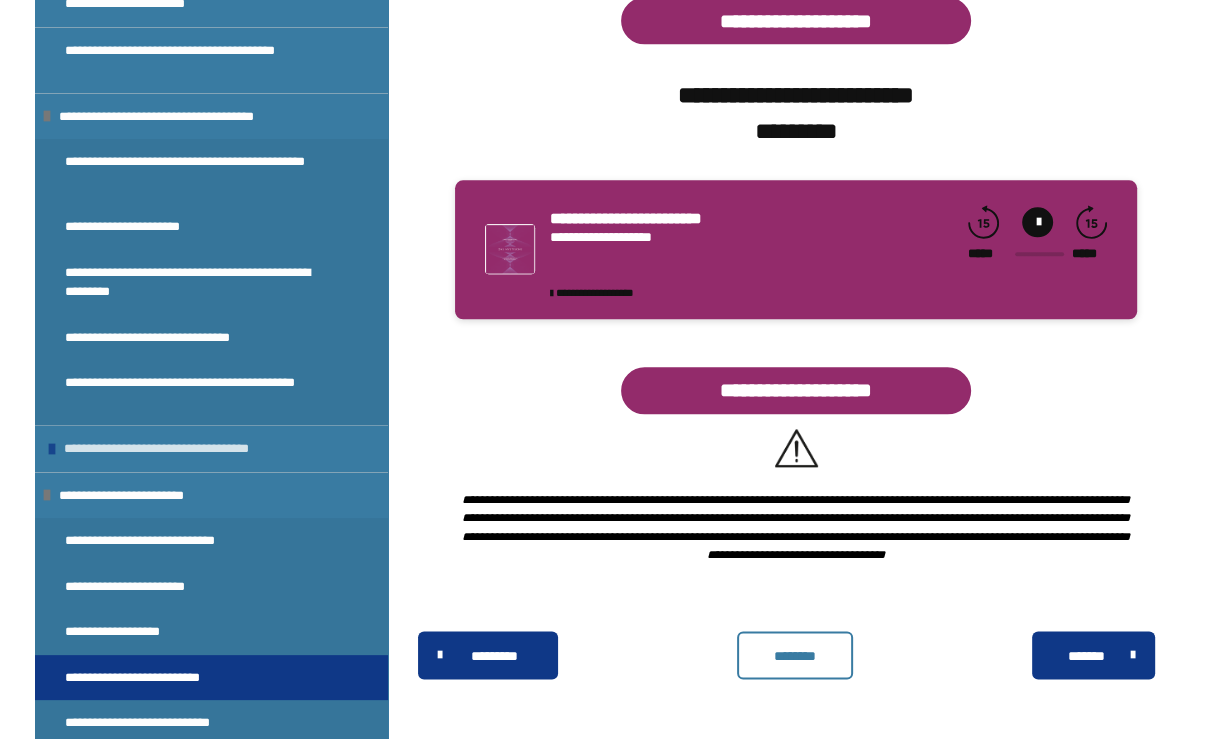 scroll, scrollTop: 1849, scrollLeft: 0, axis: vertical 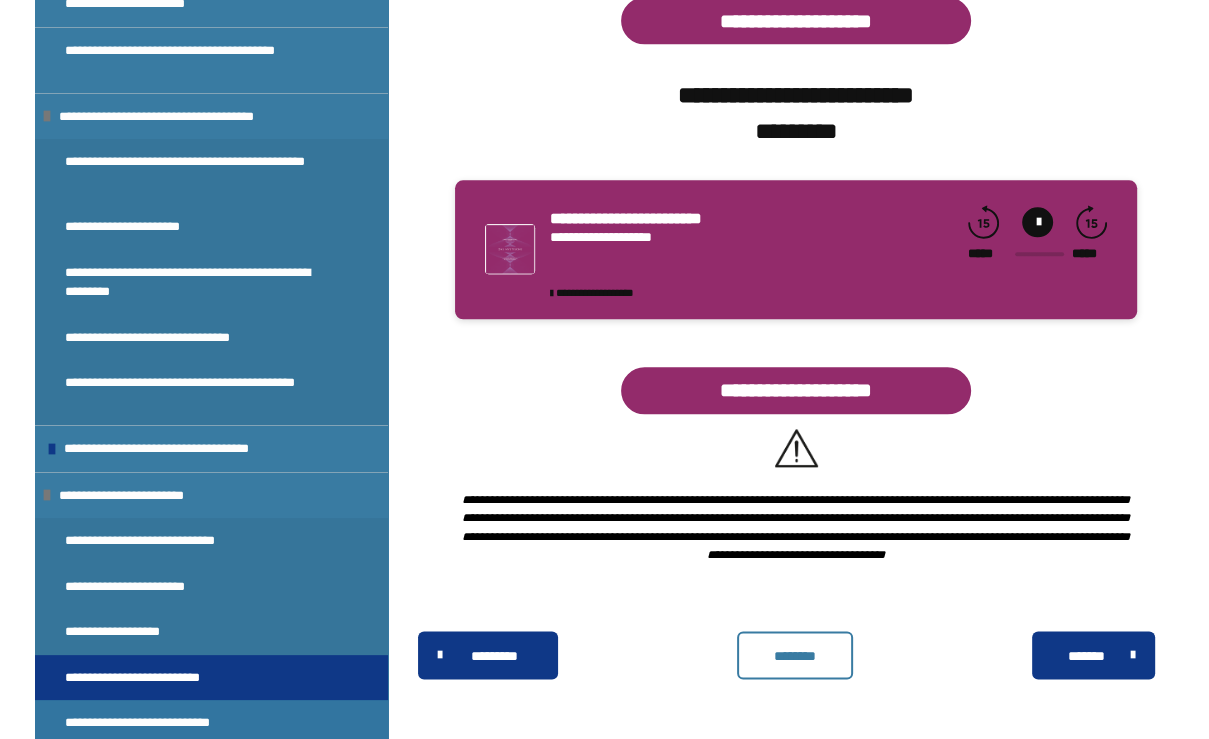 click on "**********" at bounding box center [170, 723] 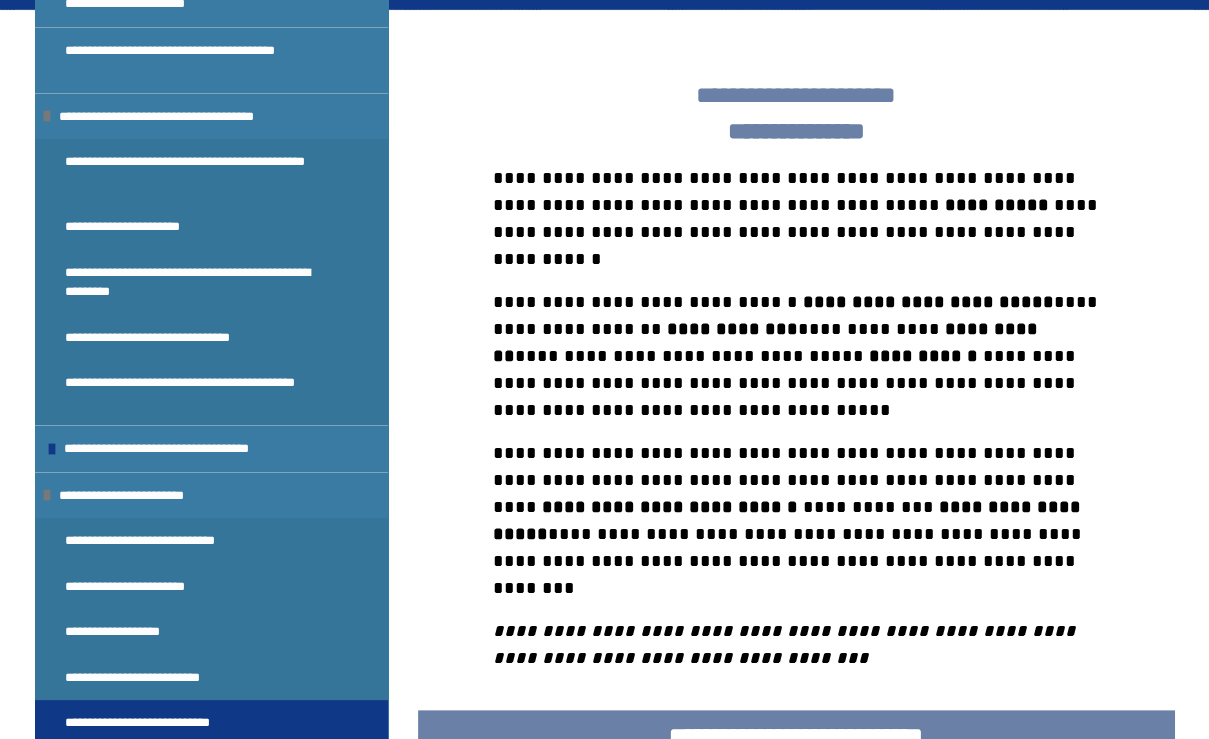 click on "**********" at bounding box center [170, 723] 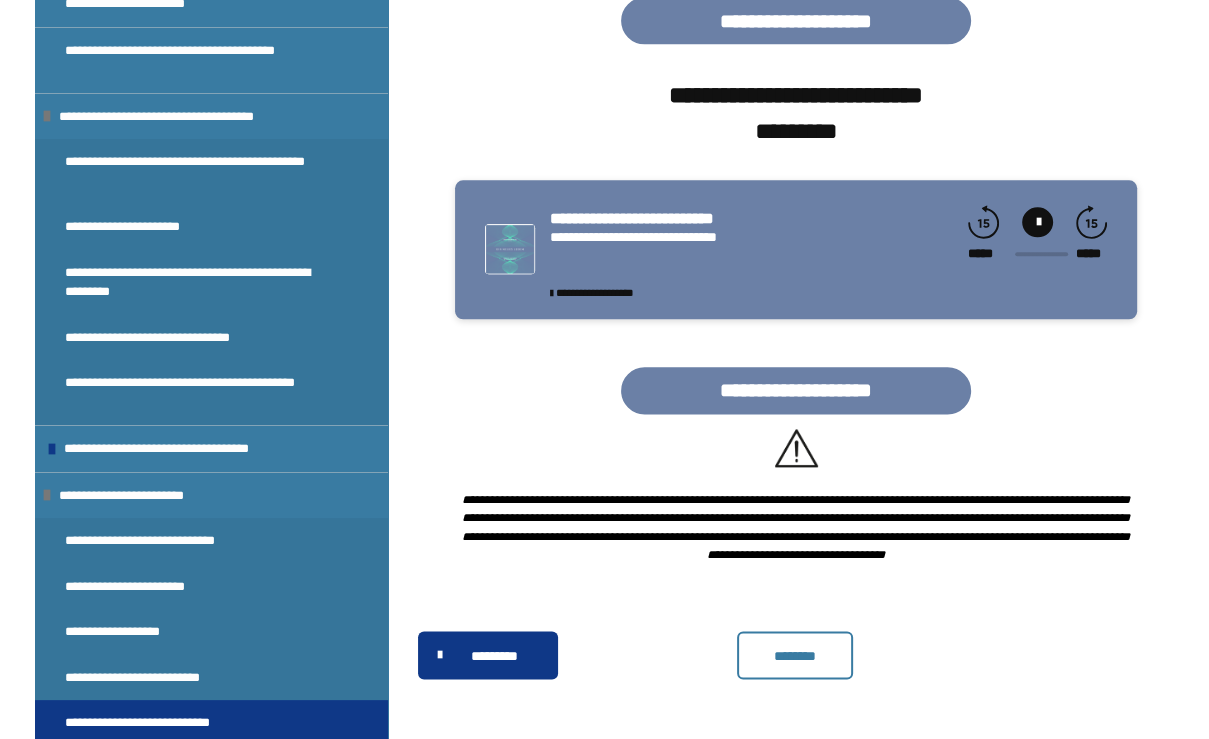 scroll, scrollTop: 1938, scrollLeft: 0, axis: vertical 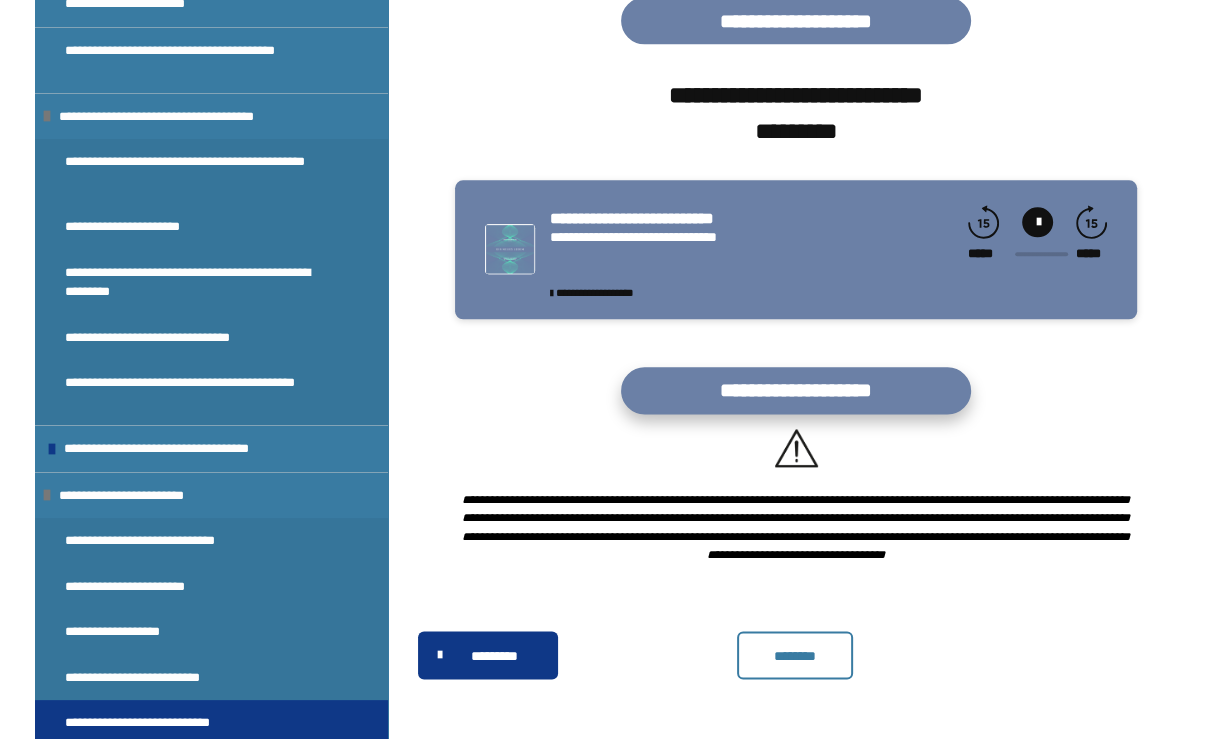 click on "**********" at bounding box center (796, 390) 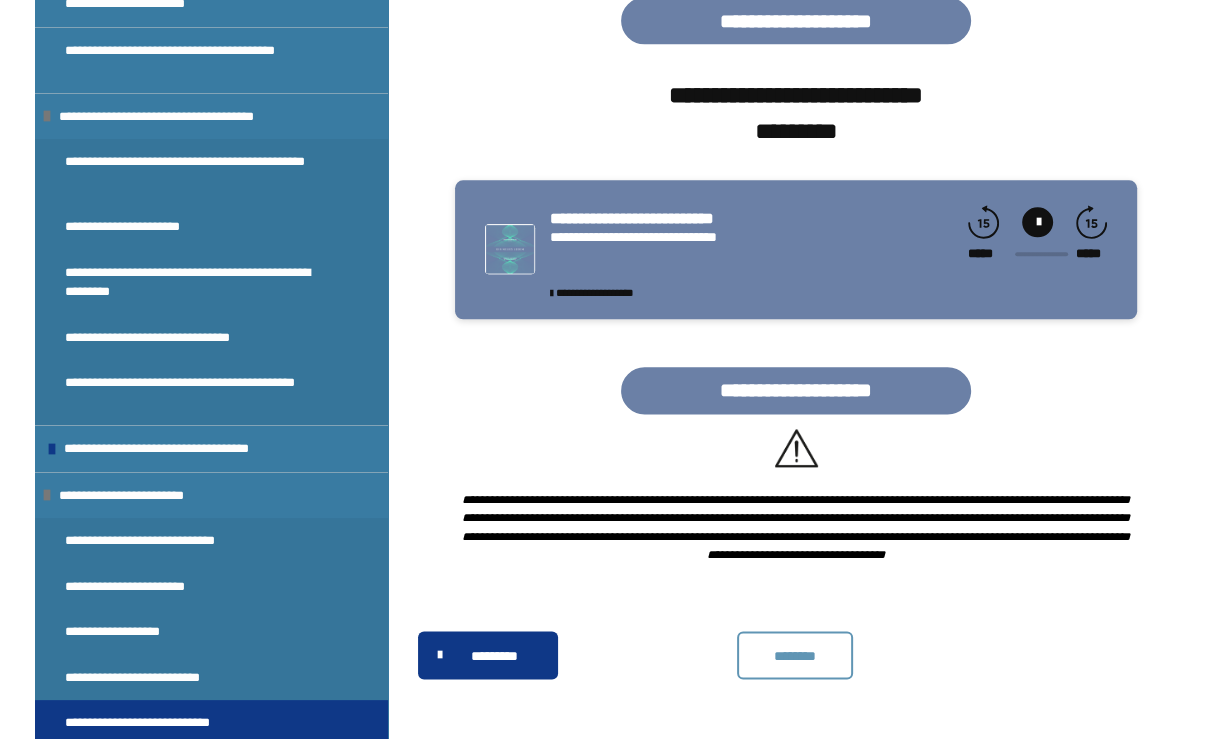 click on "********" at bounding box center (795, 656) 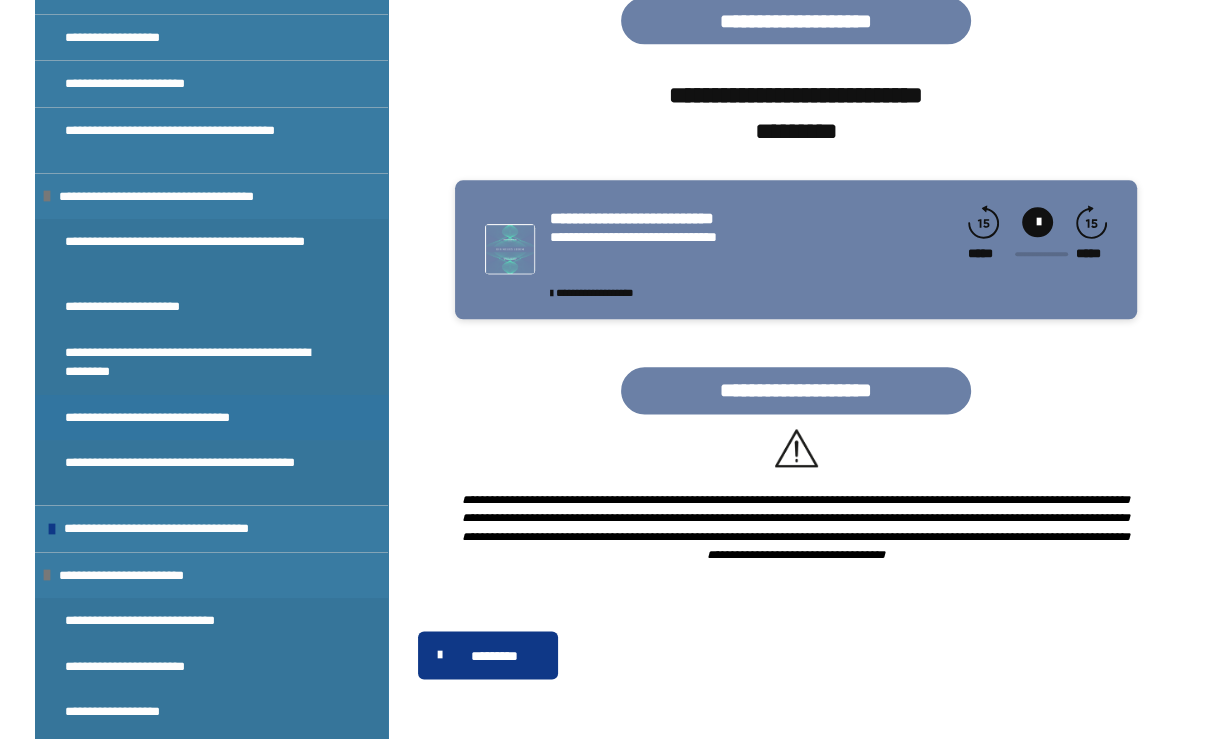 scroll, scrollTop: 11, scrollLeft: 0, axis: vertical 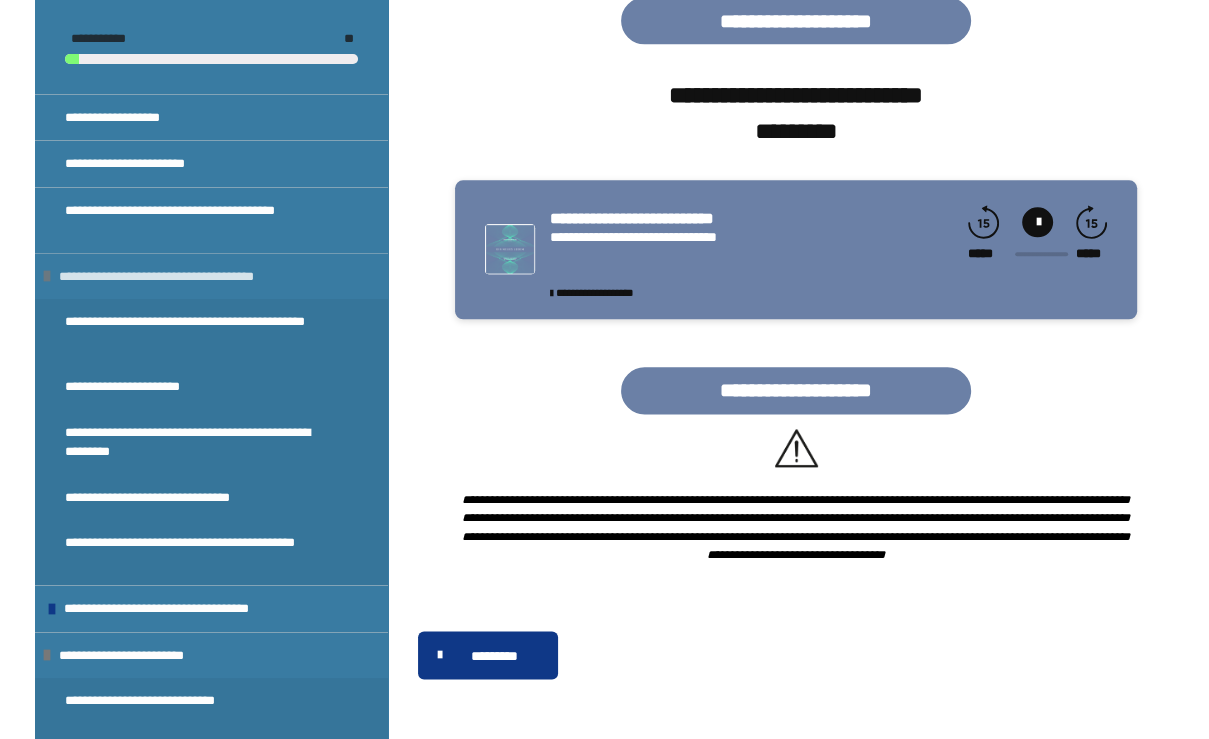 click on "**********" at bounding box center (187, 277) 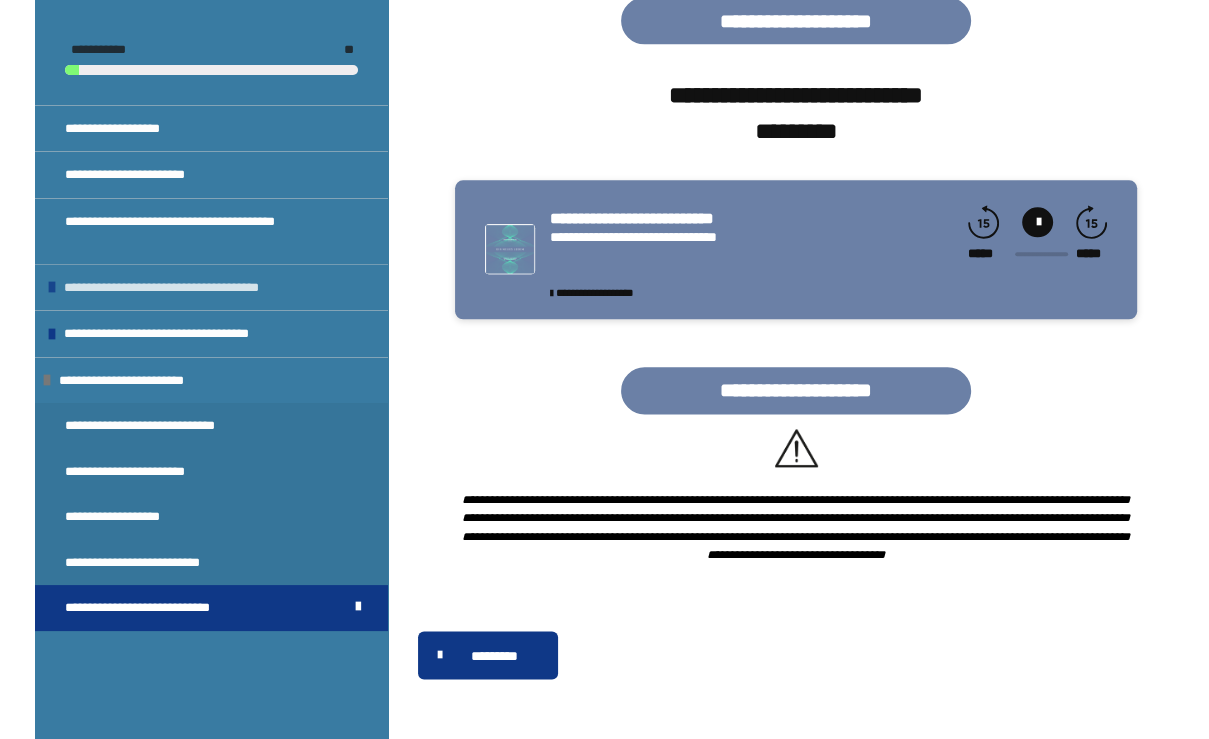 scroll, scrollTop: 0, scrollLeft: 0, axis: both 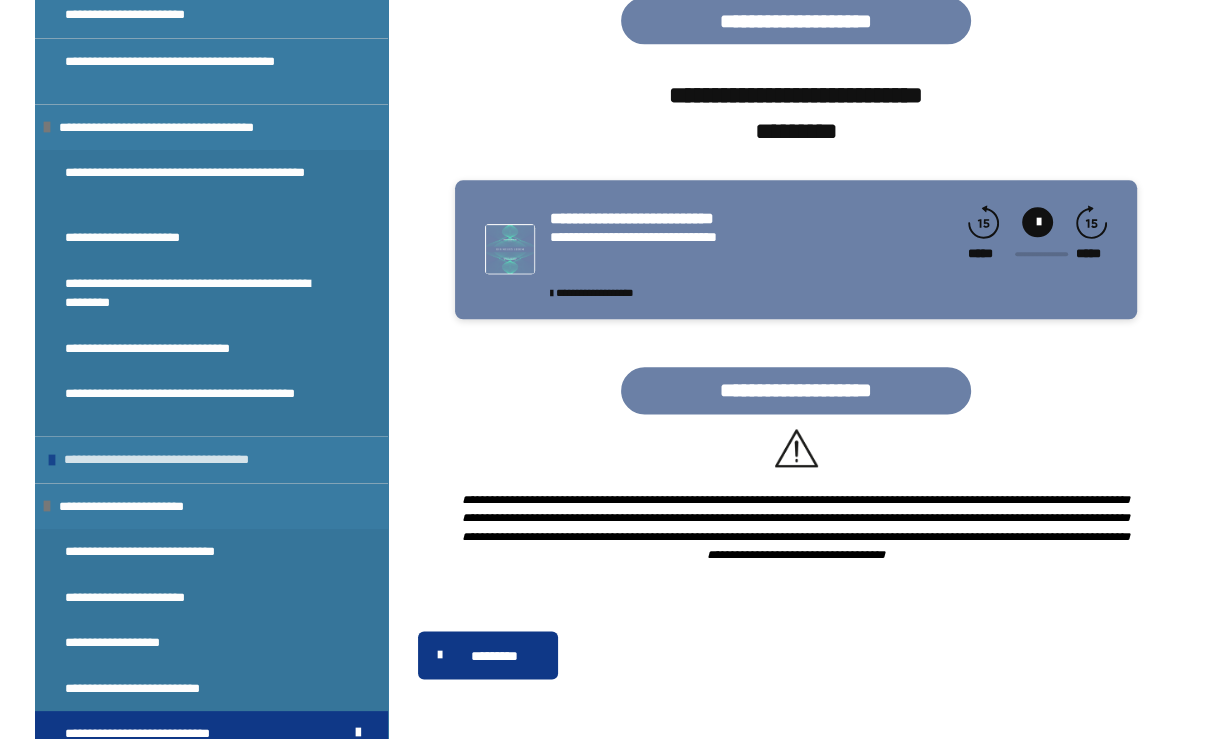 click at bounding box center (52, 460) 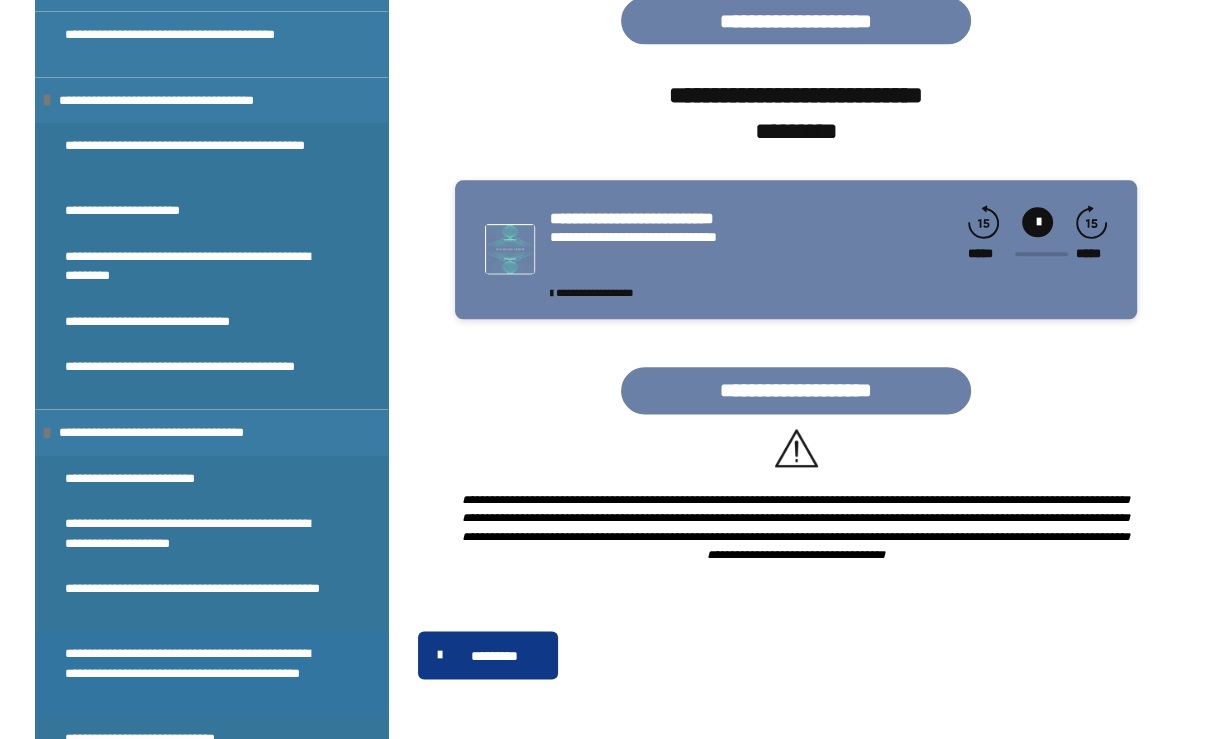 scroll, scrollTop: 0, scrollLeft: 0, axis: both 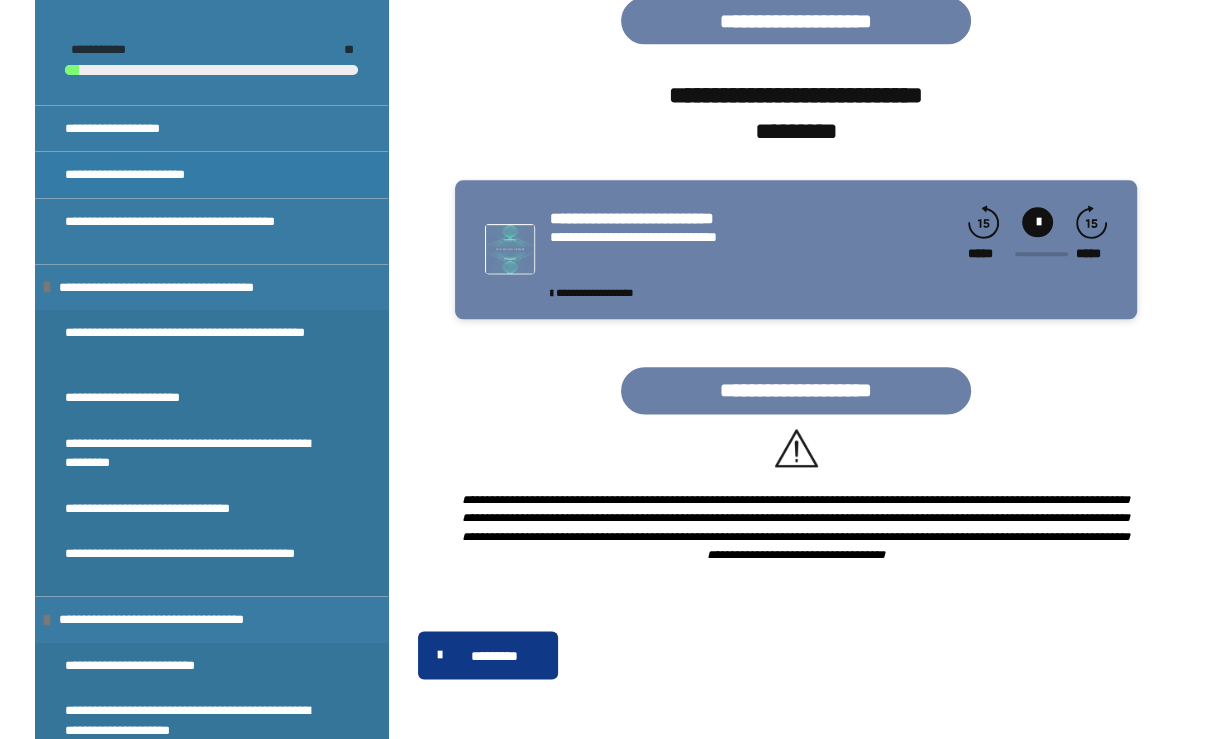 click on "**********" at bounding box center [147, 175] 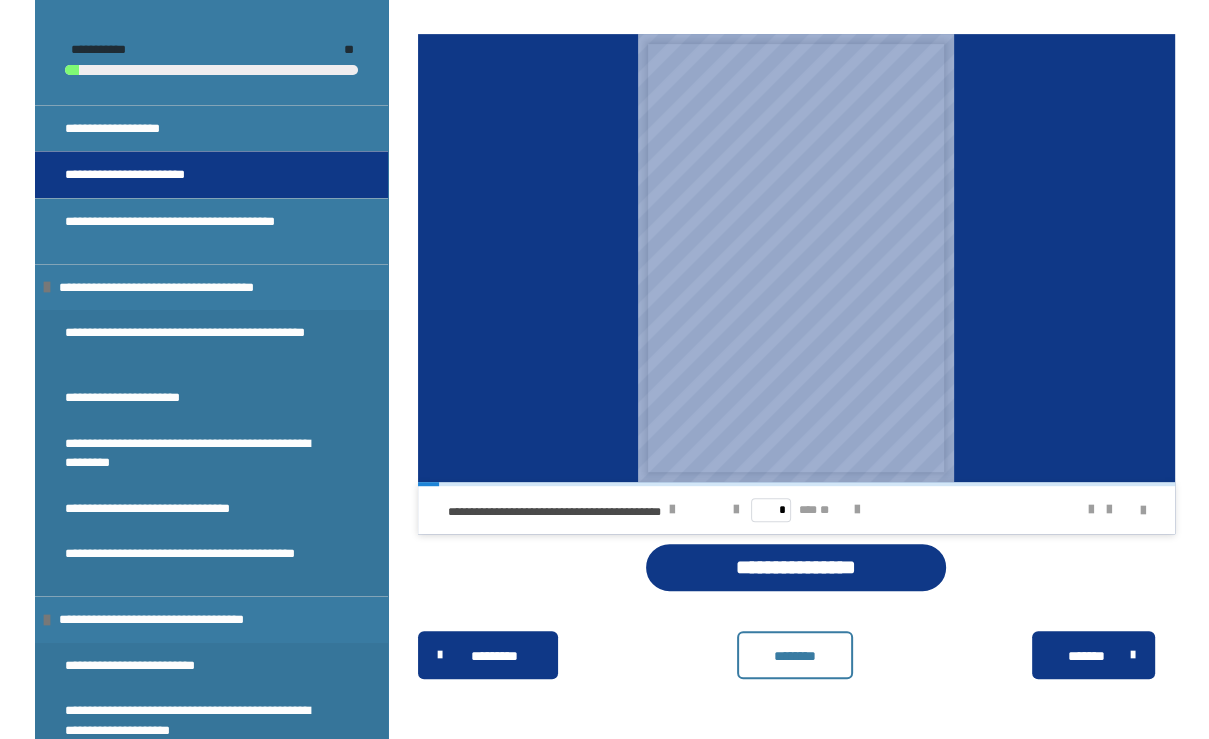 scroll, scrollTop: 728, scrollLeft: 0, axis: vertical 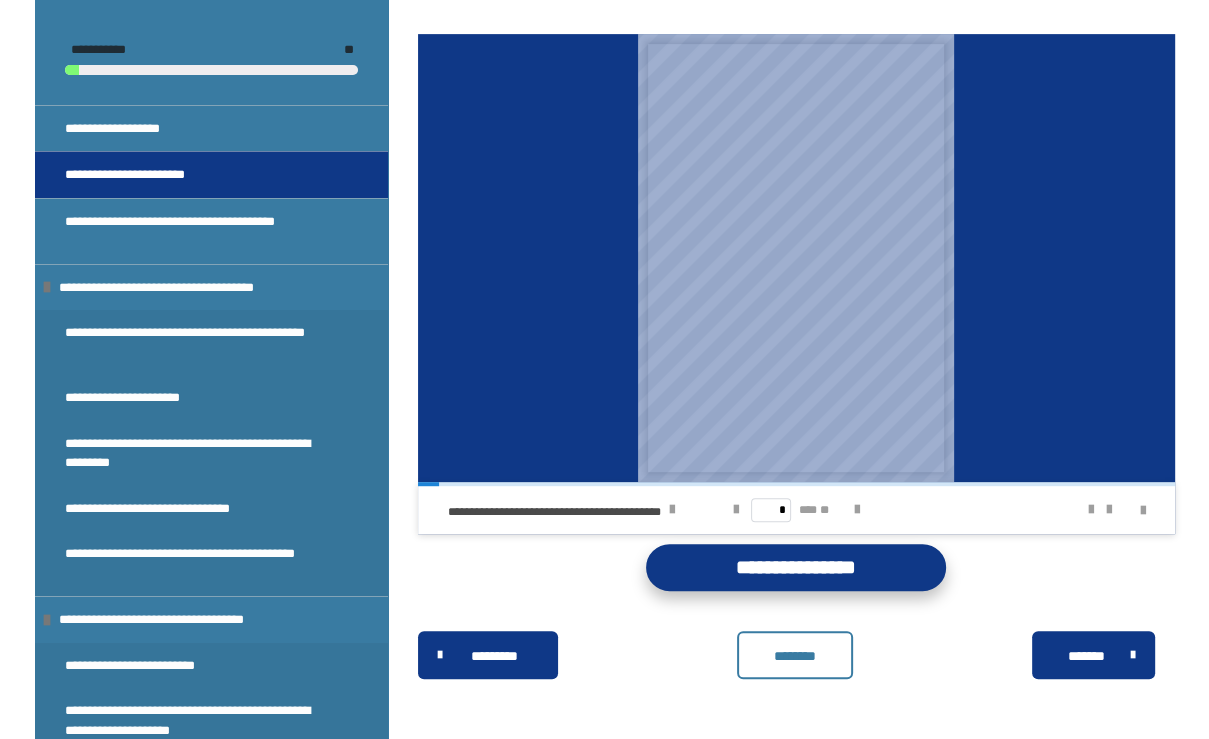 click on "**********" at bounding box center (796, 567) 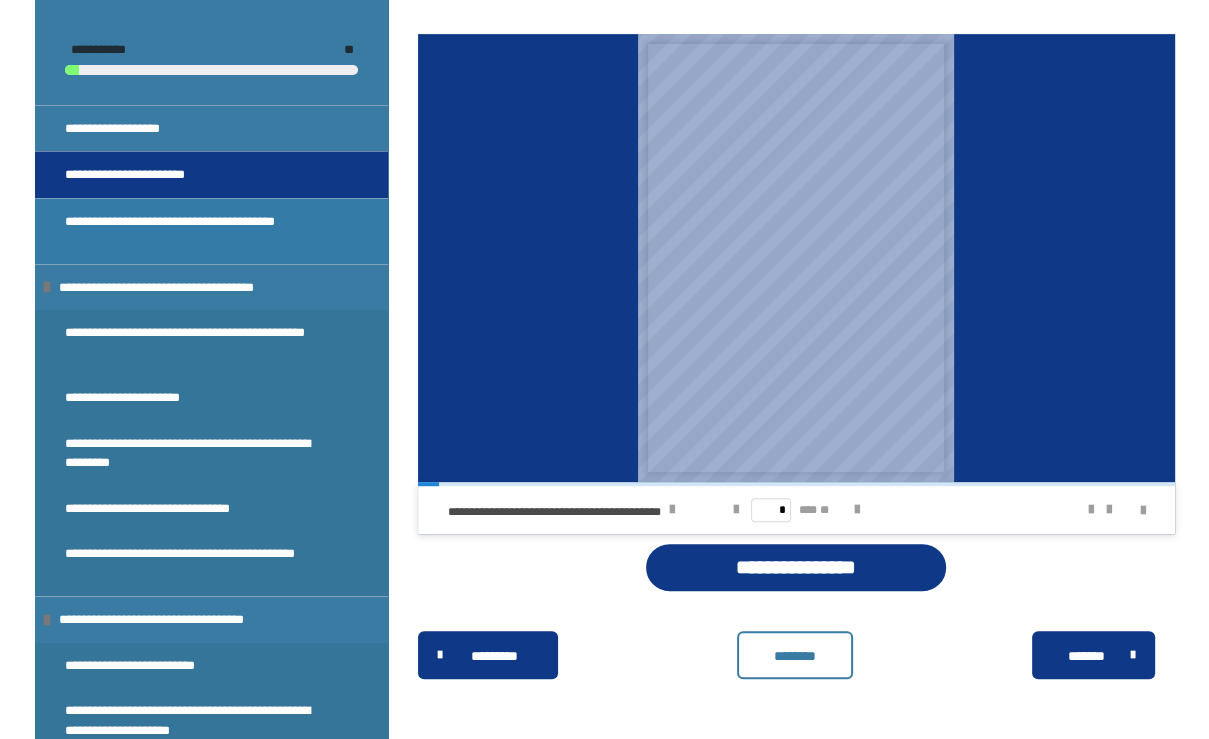 click on "**********" at bounding box center [197, 231] 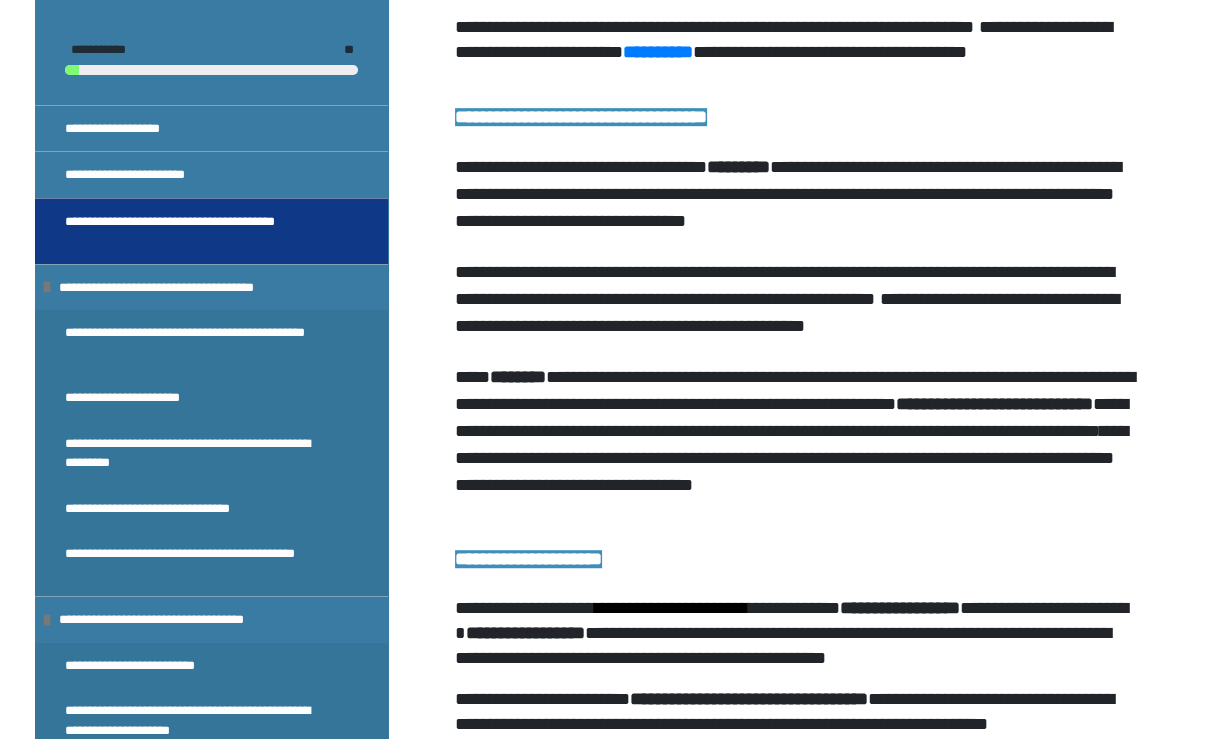 scroll, scrollTop: 928, scrollLeft: 0, axis: vertical 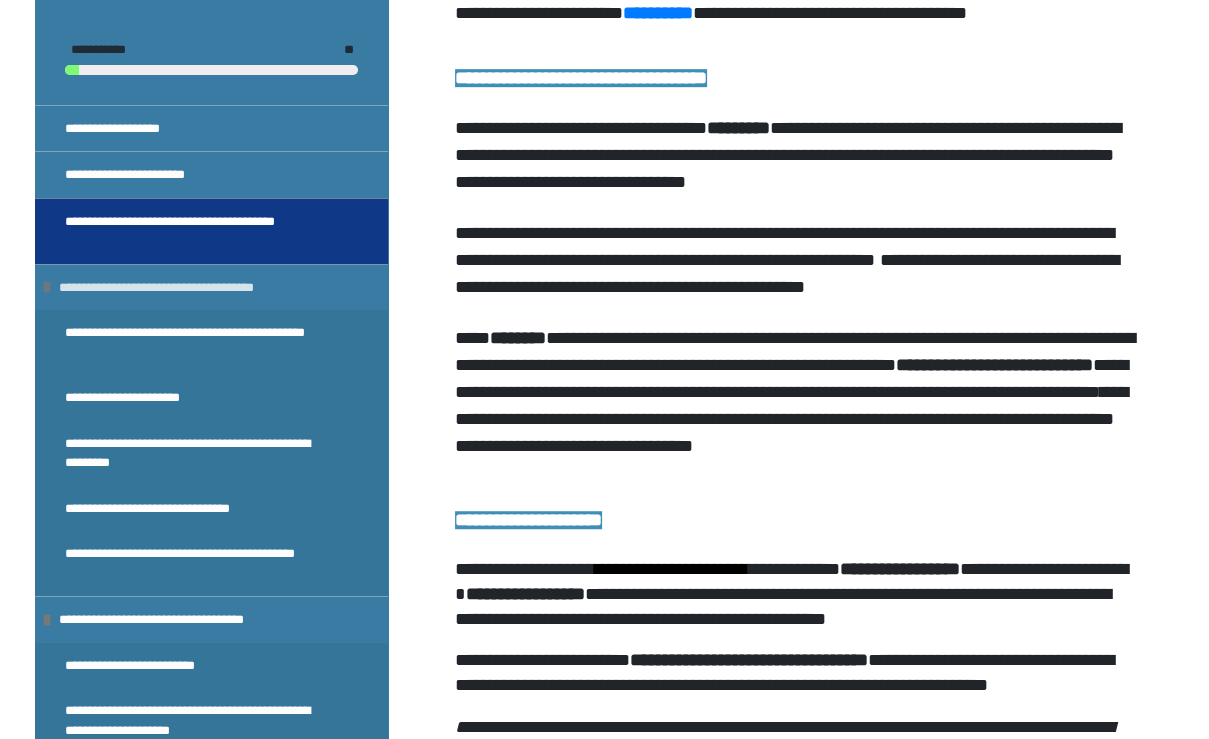 click on "**********" at bounding box center (187, 288) 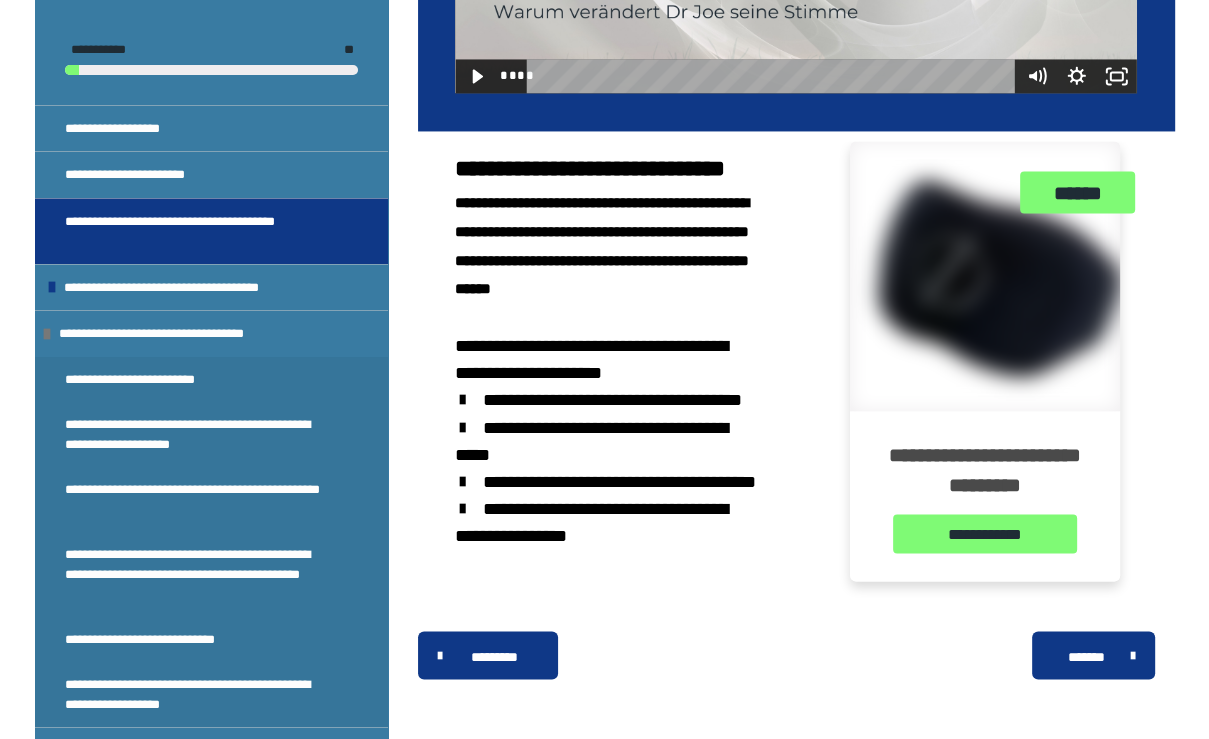 scroll, scrollTop: 2688, scrollLeft: 0, axis: vertical 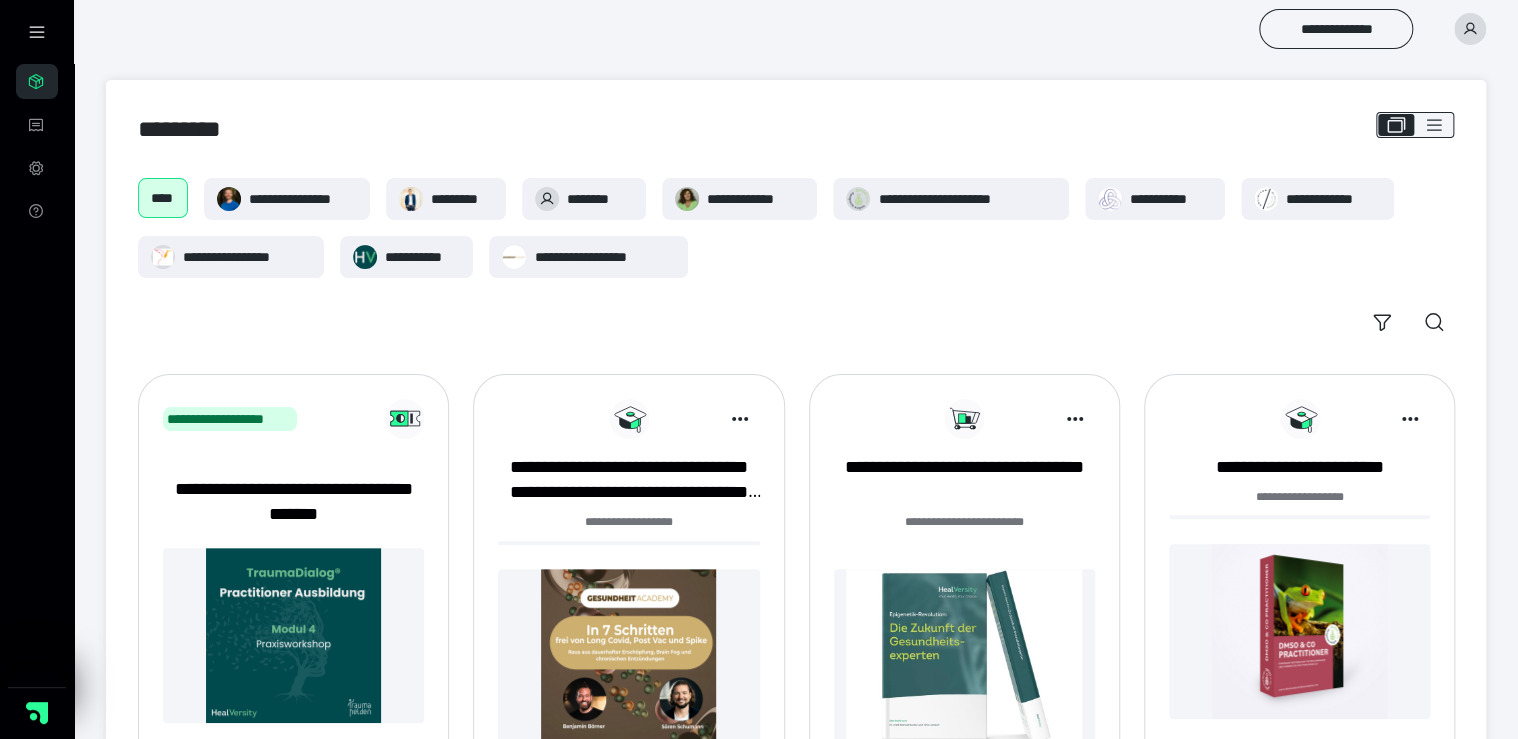 click 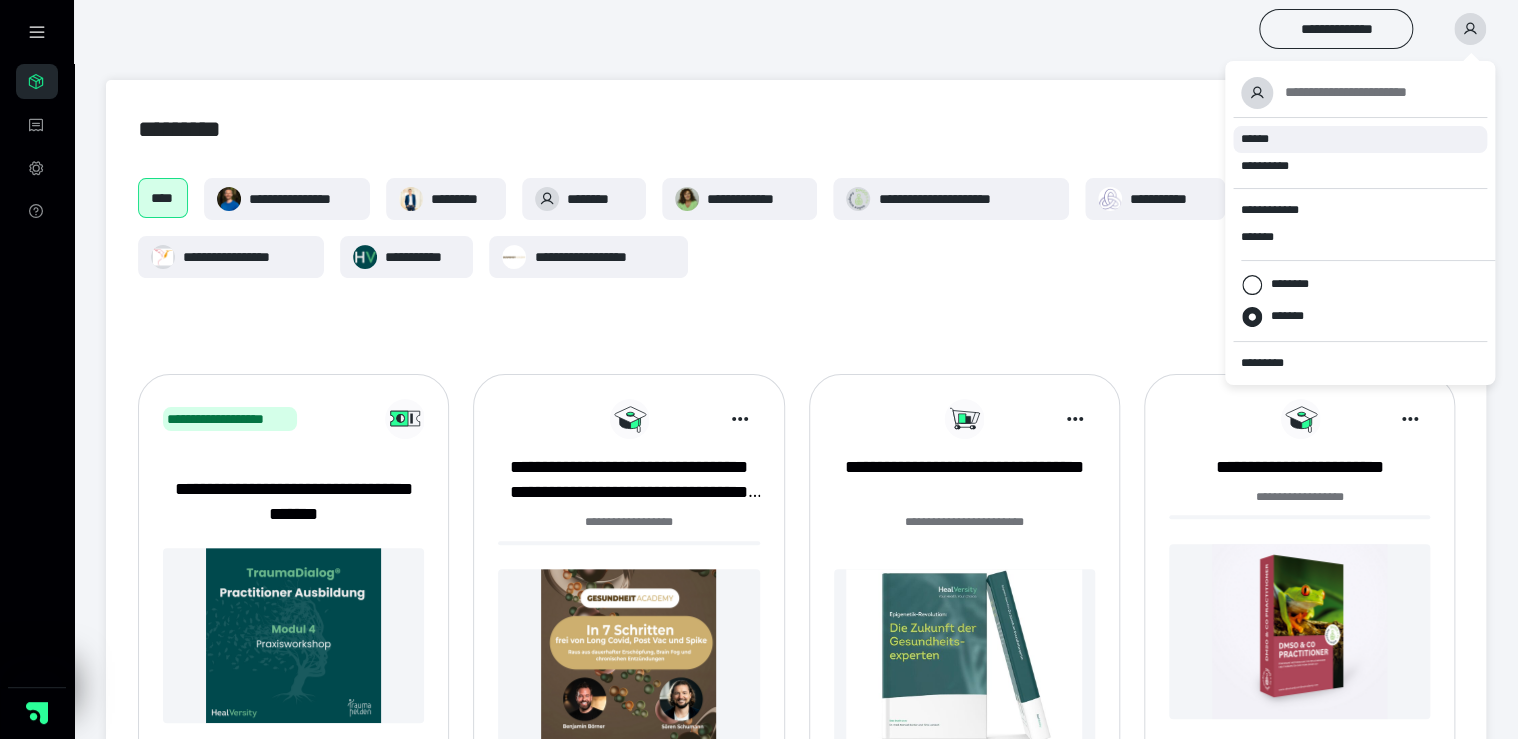 click on "******" at bounding box center (1255, 139) 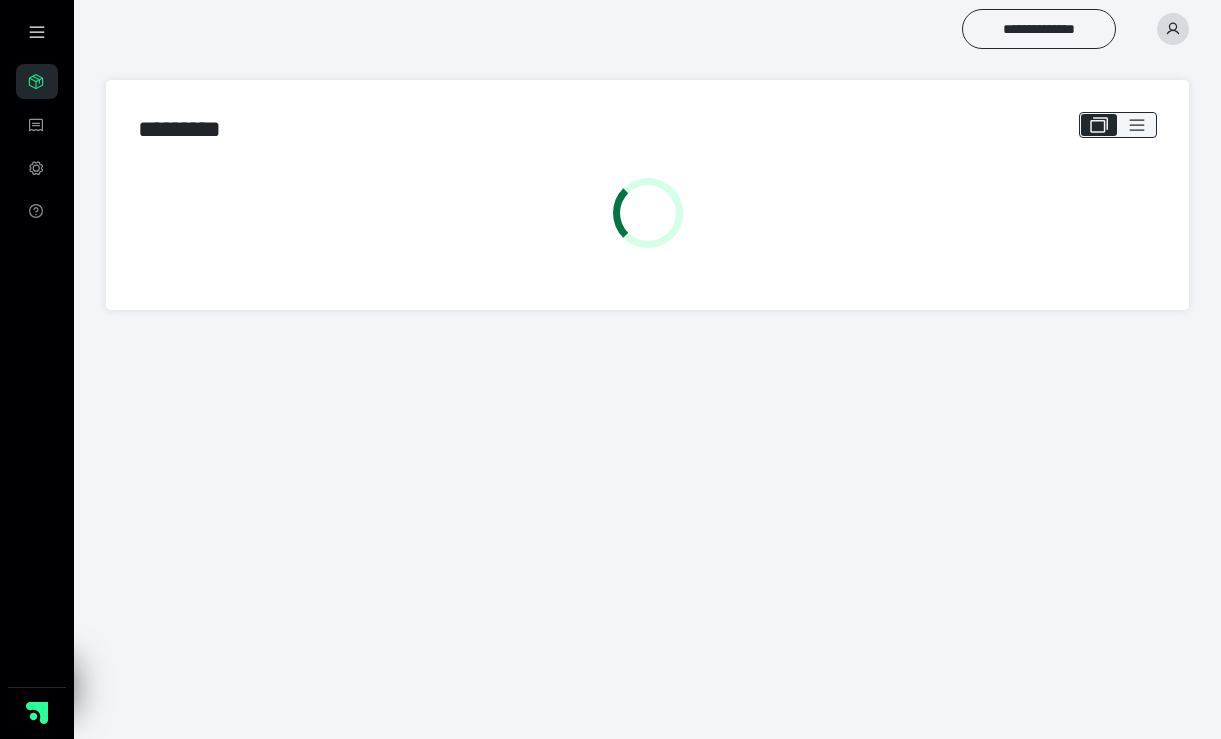 scroll, scrollTop: 0, scrollLeft: 0, axis: both 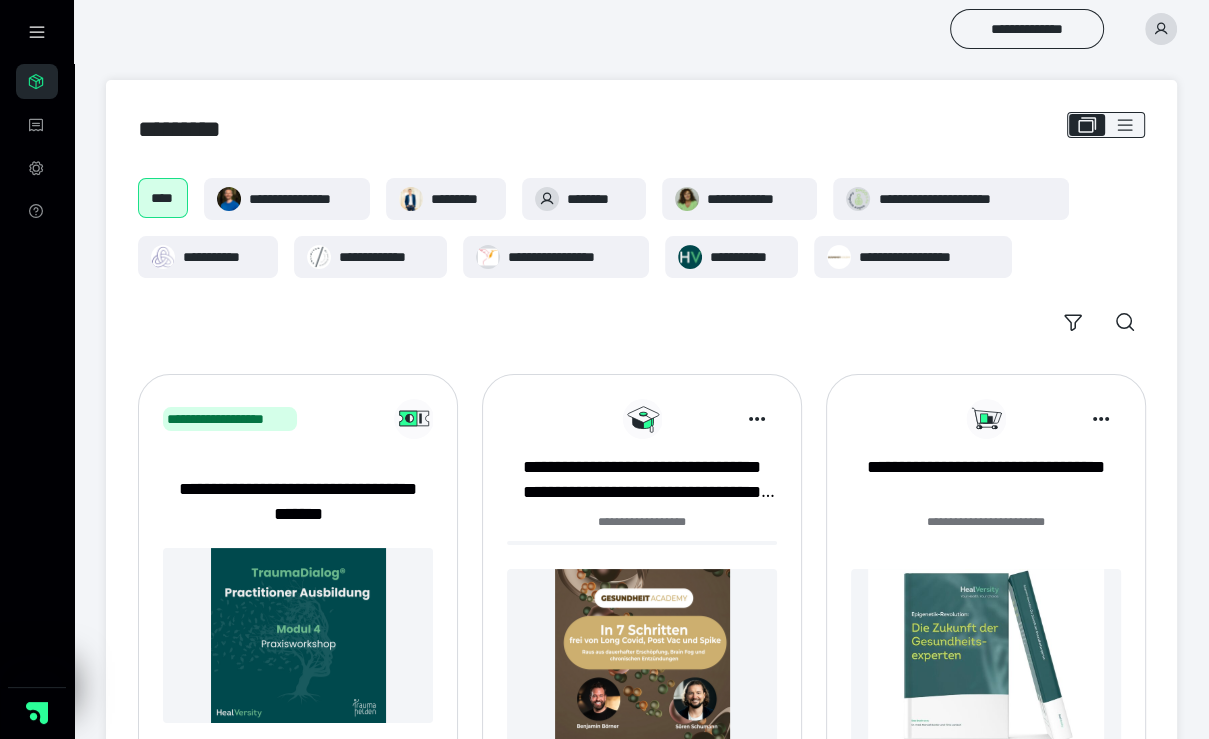 drag, startPoint x: 1209, startPoint y: 114, endPoint x: 653, endPoint y: 138, distance: 556.51776 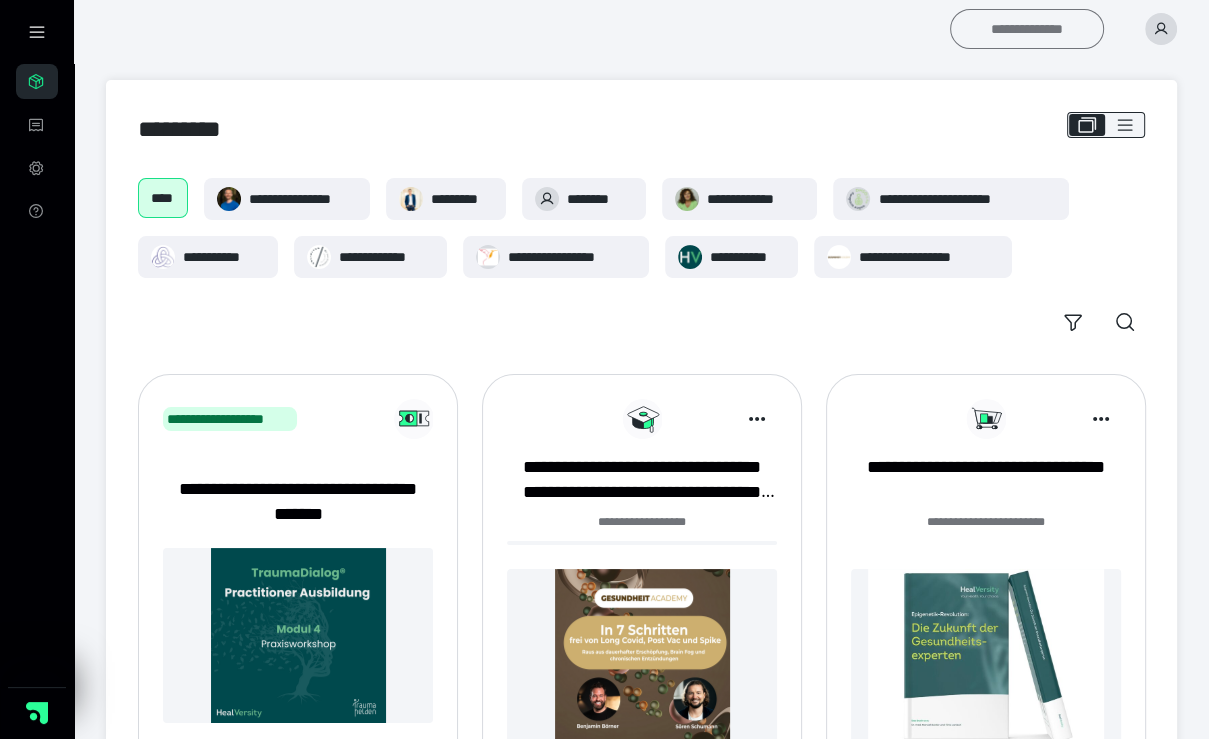 click on "**********" at bounding box center [1027, 29] 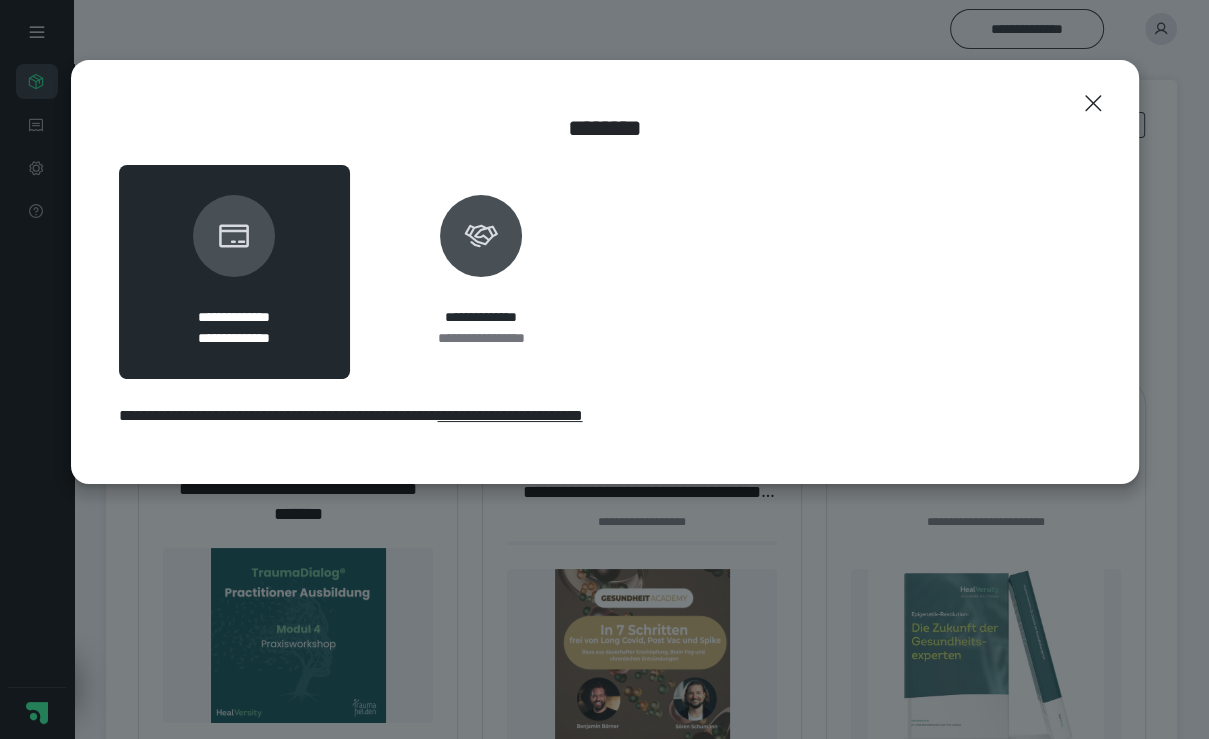 click at bounding box center [234, 236] 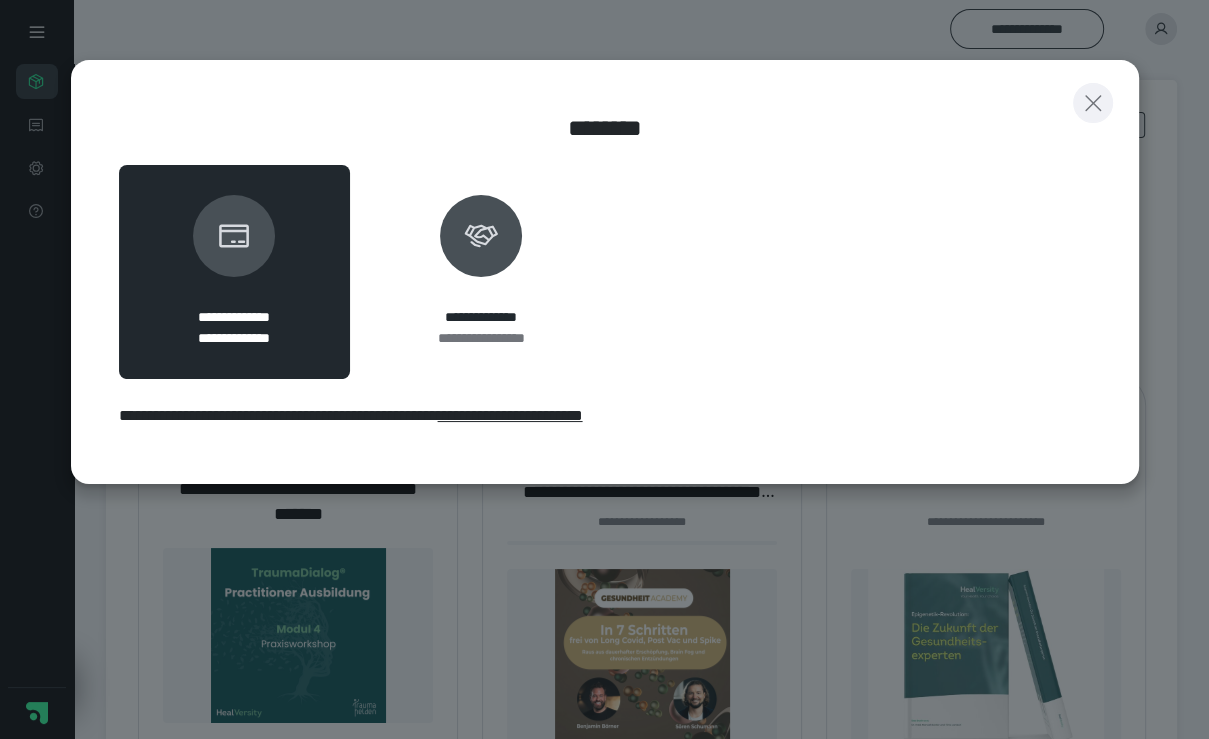 click 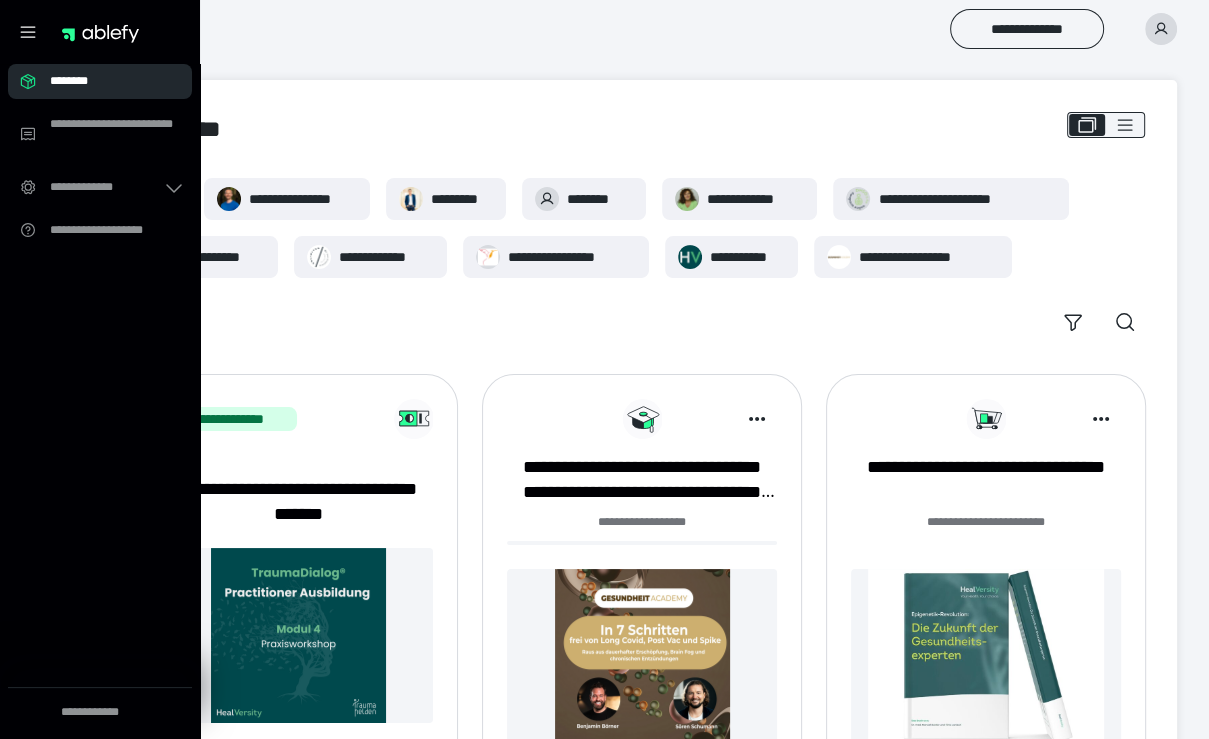 click 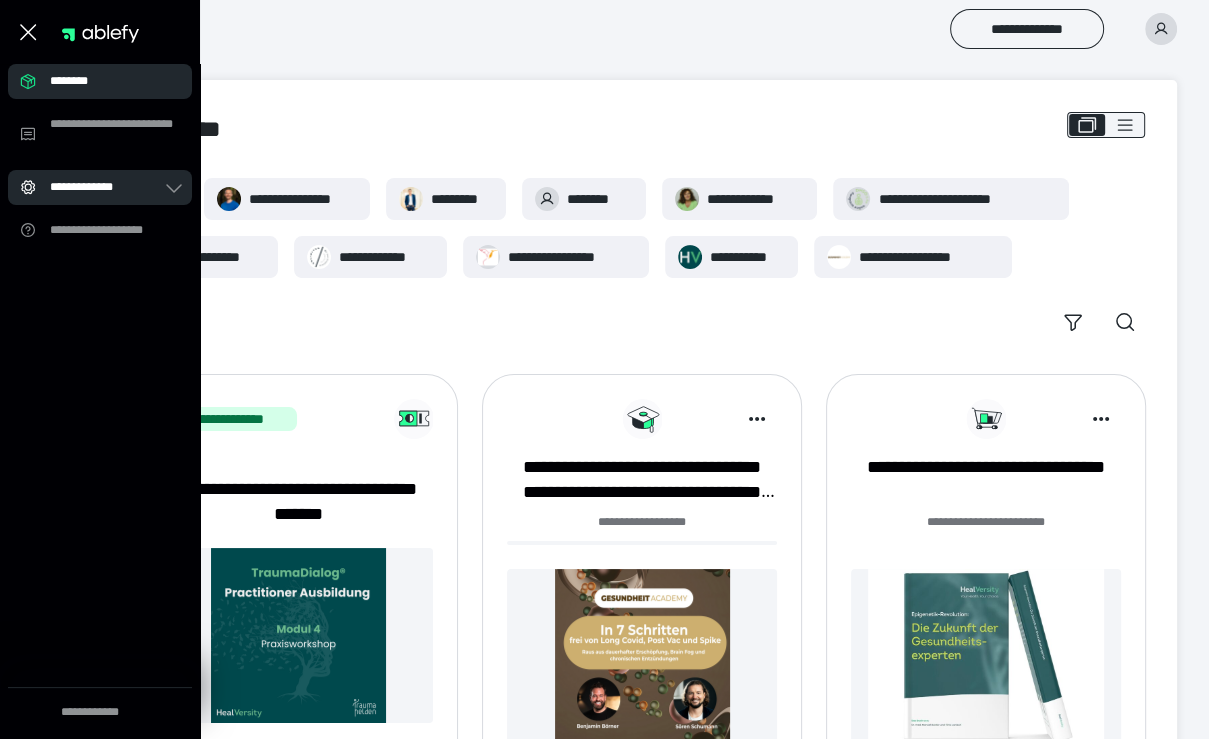 click 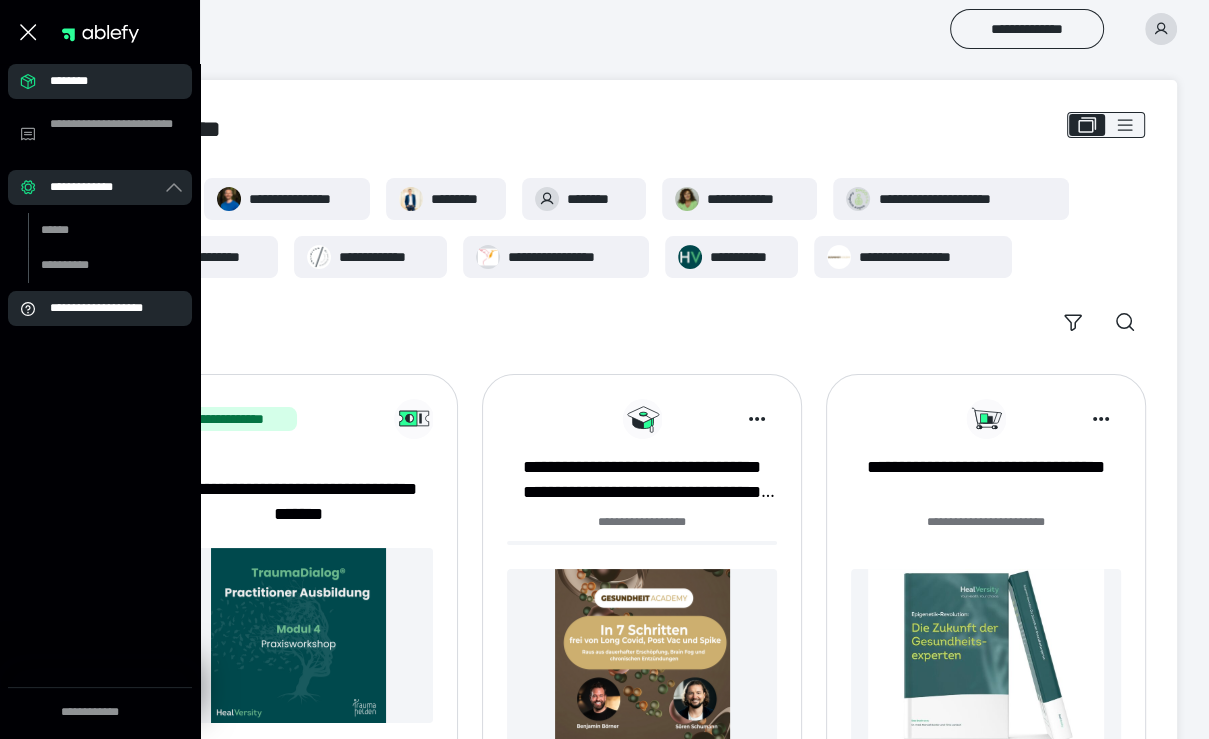 click on "**********" at bounding box center [106, 308] 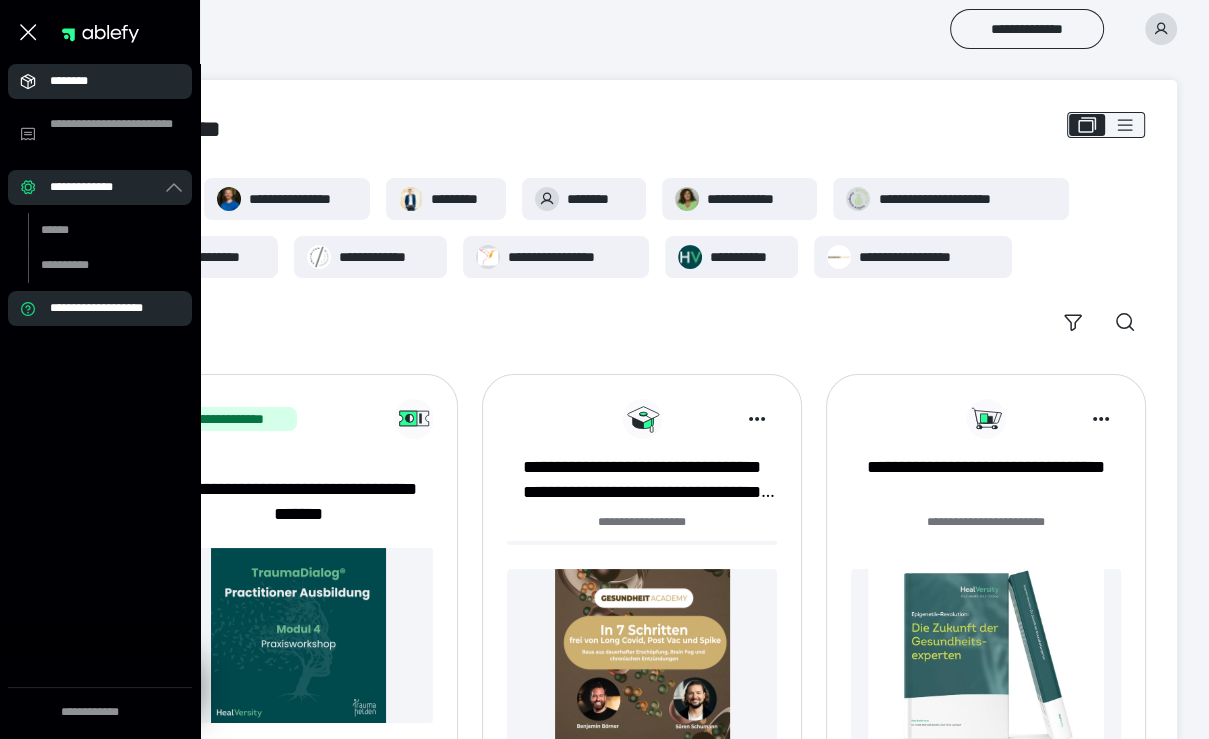 click on "********" at bounding box center [106, 81] 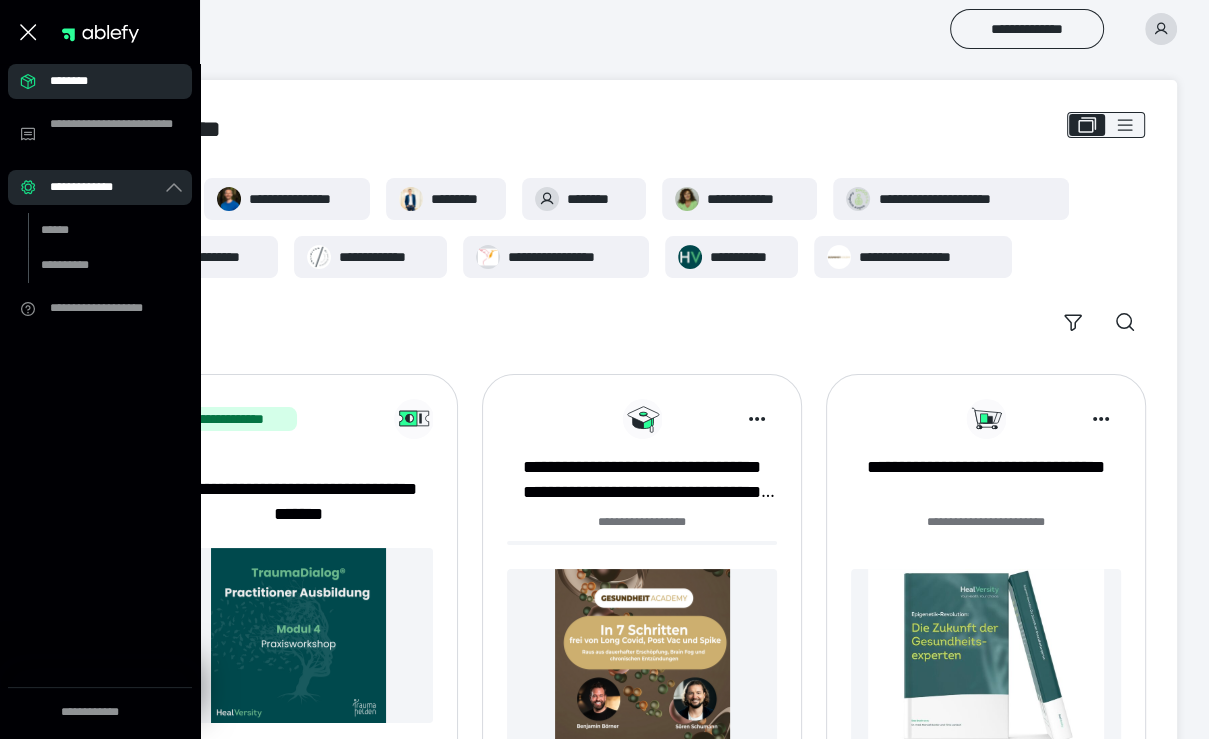 click on "********" at bounding box center [106, 81] 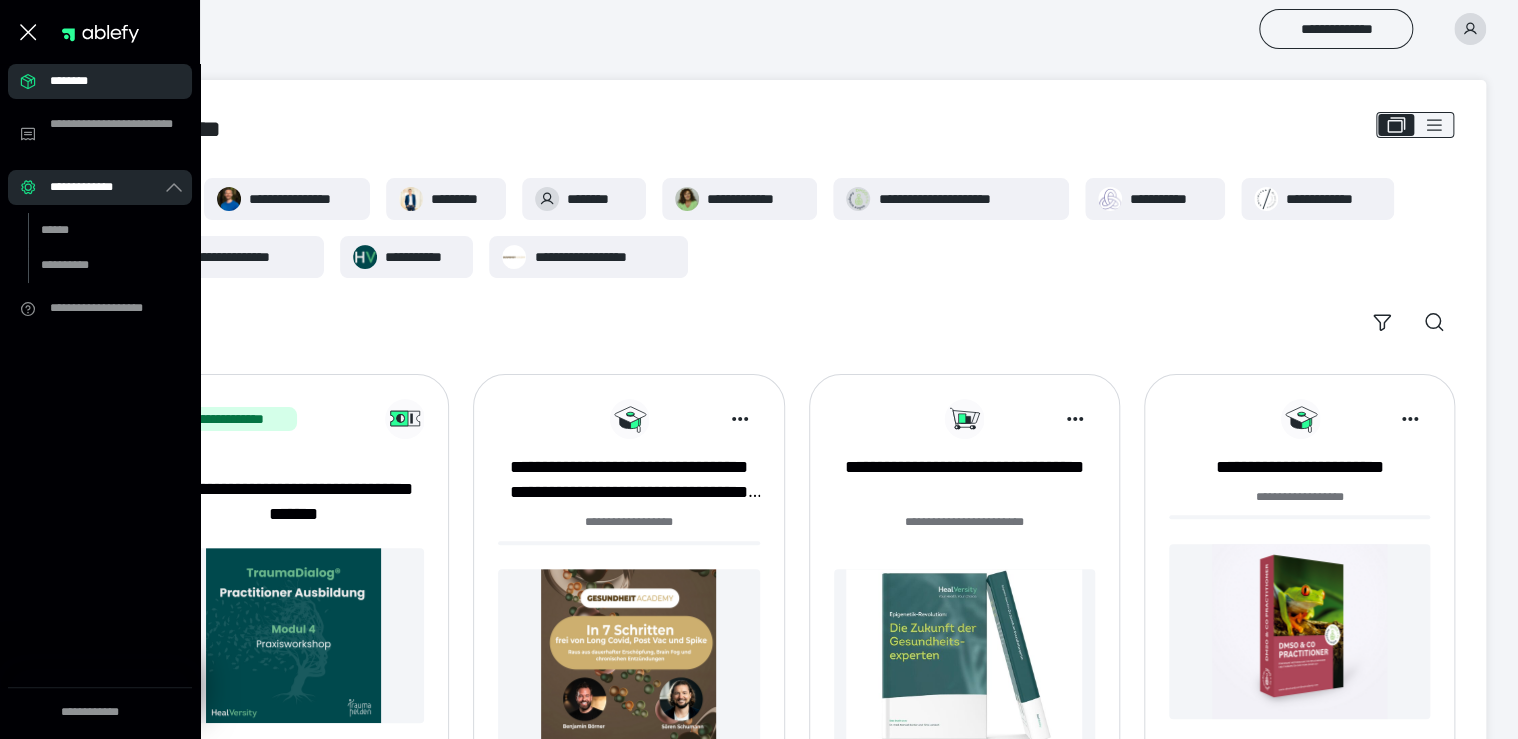click 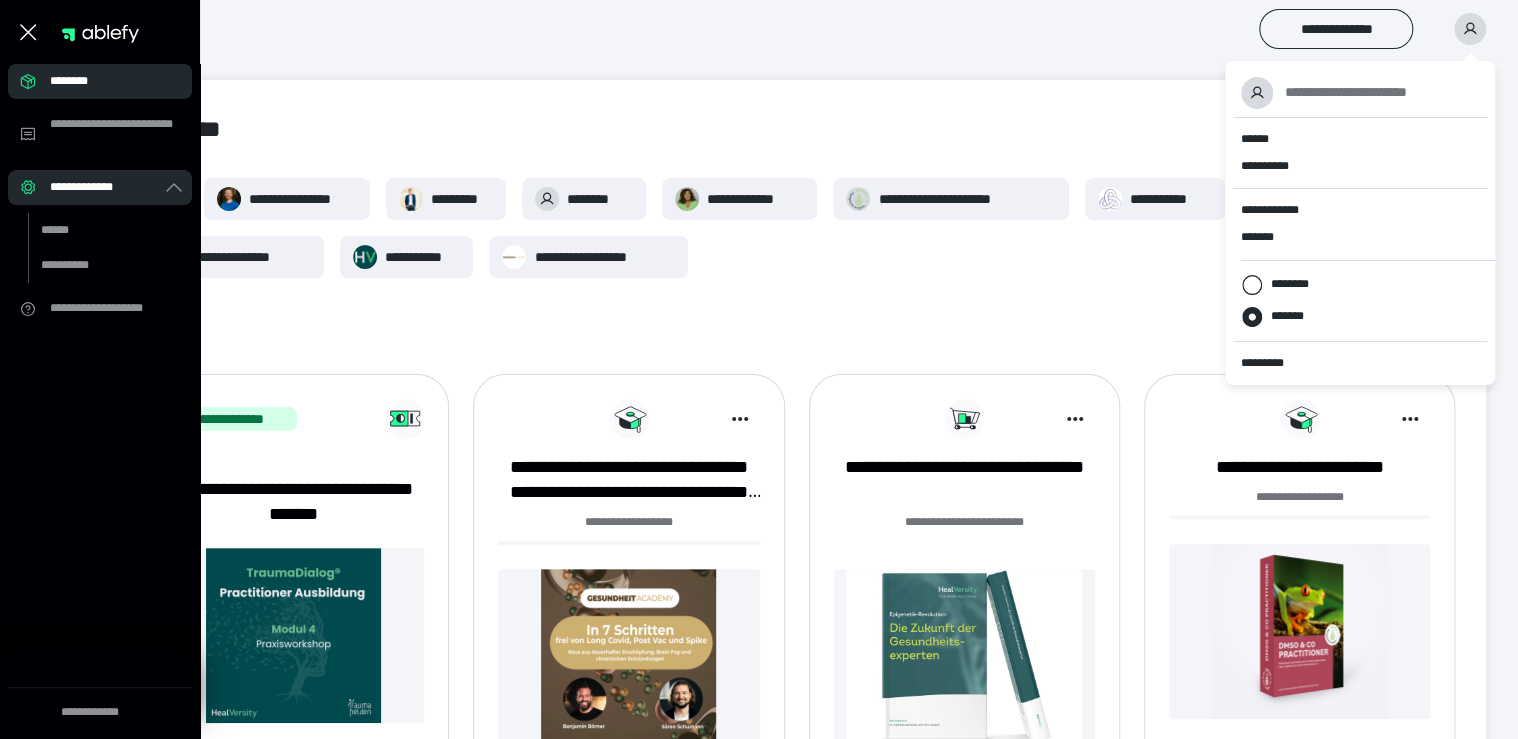 click 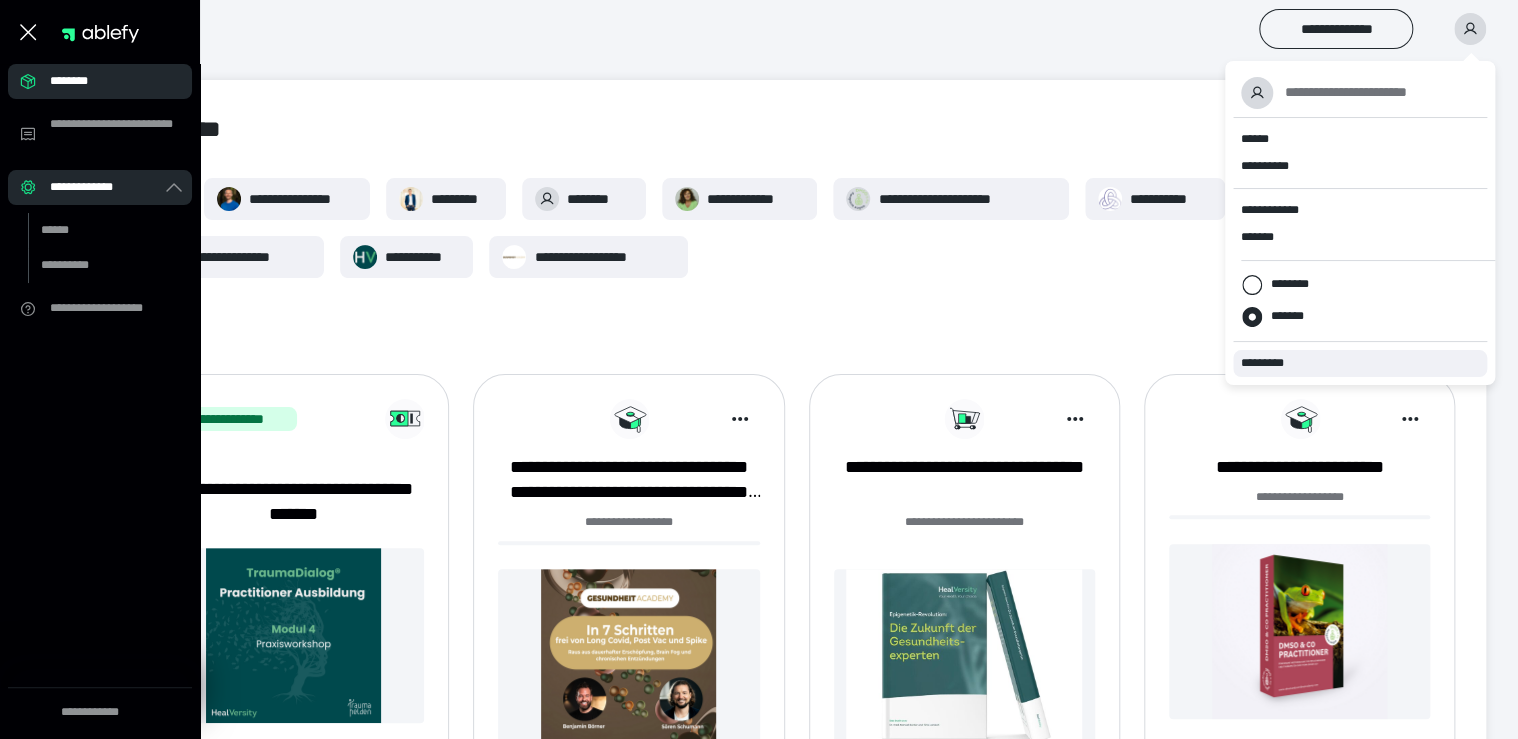 click on "*********" at bounding box center [1360, 363] 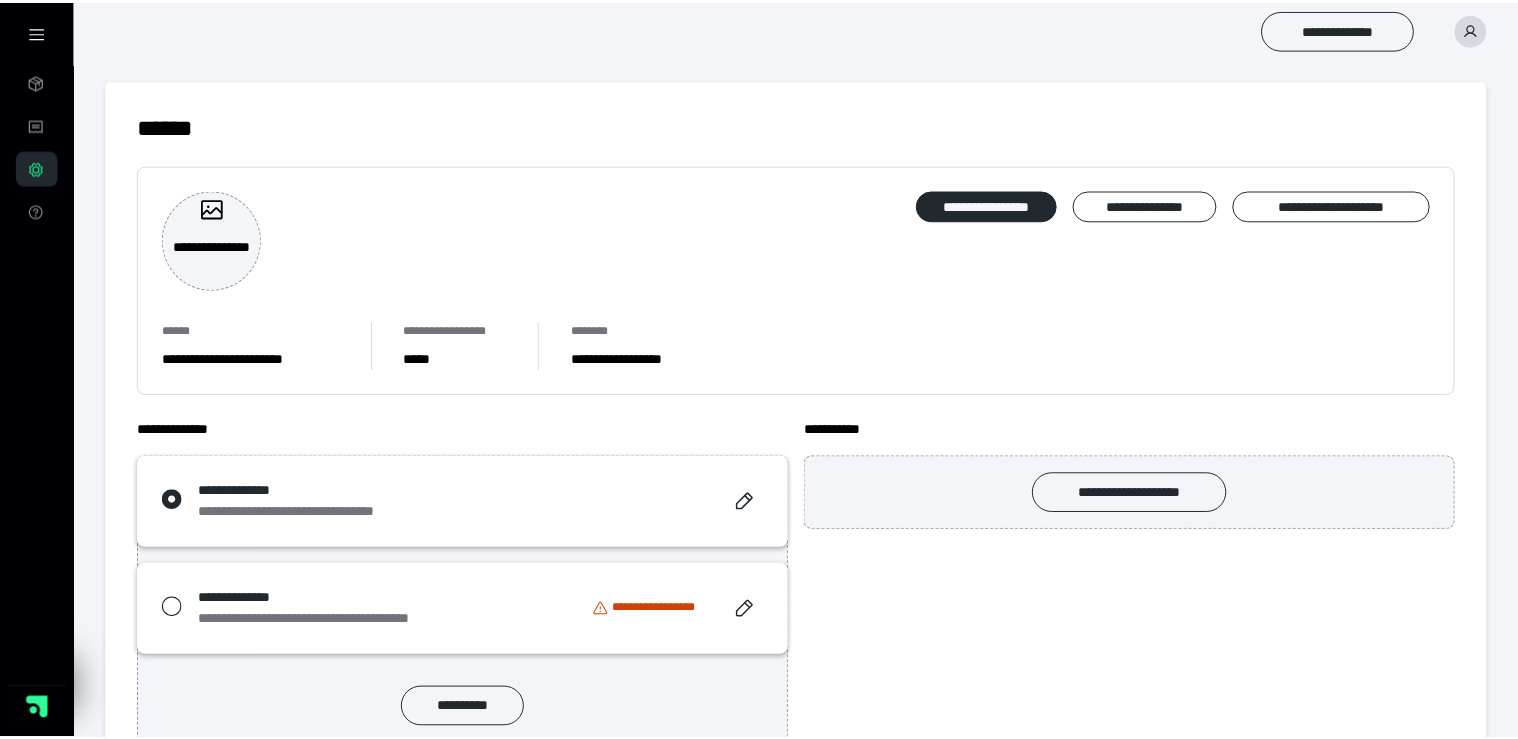 scroll, scrollTop: 0, scrollLeft: 0, axis: both 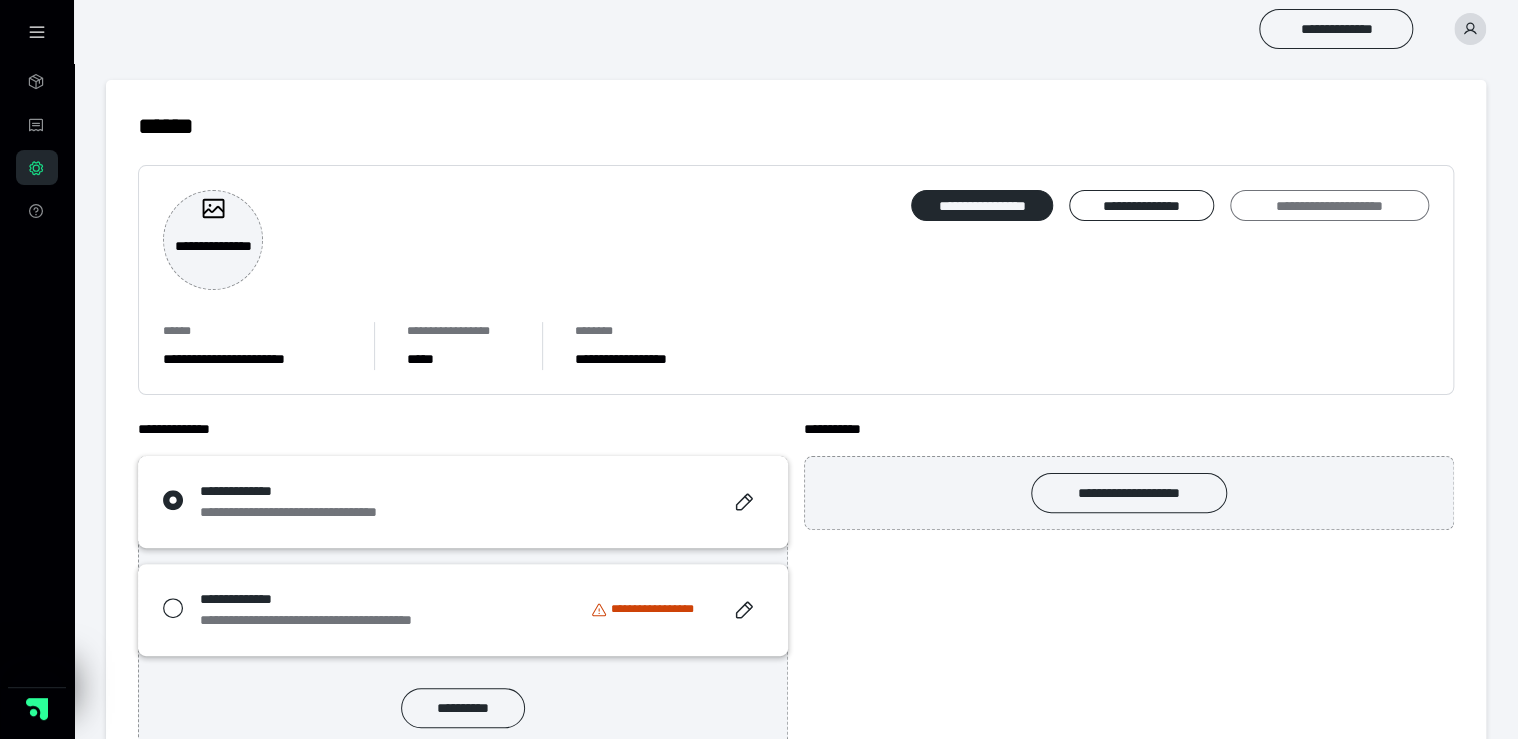 click on "**********" at bounding box center [1329, 206] 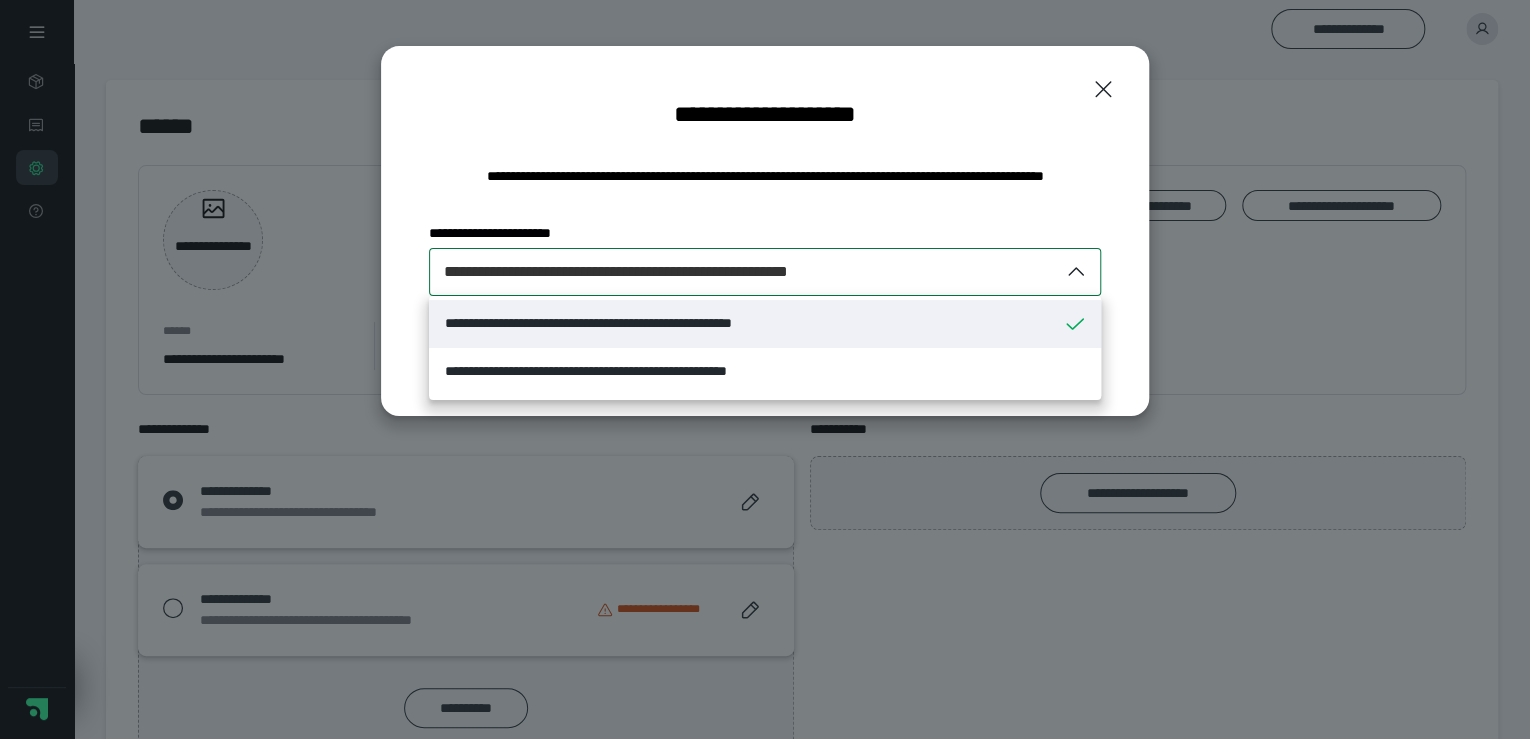 click on "**********" at bounding box center (649, 323) 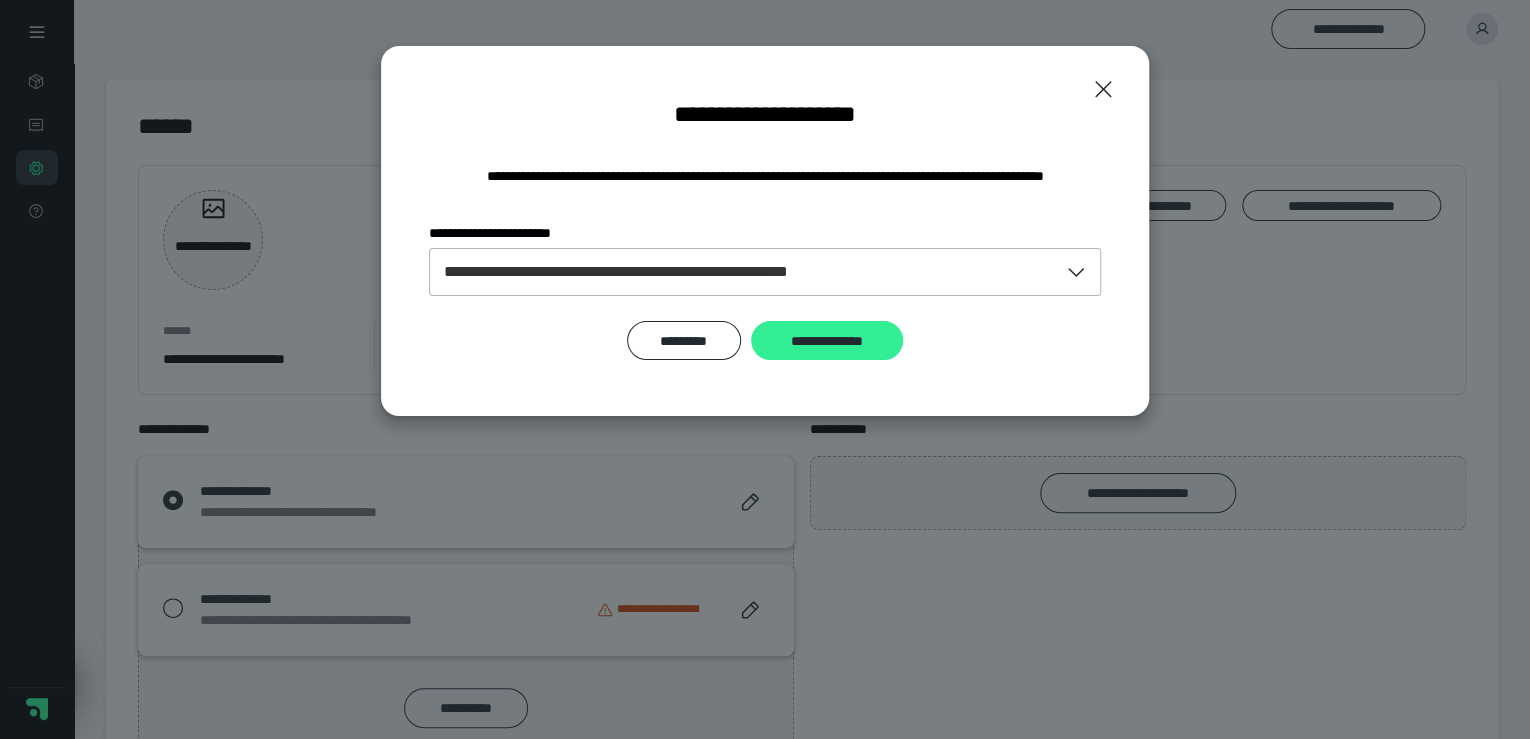 click on "**********" at bounding box center (827, 341) 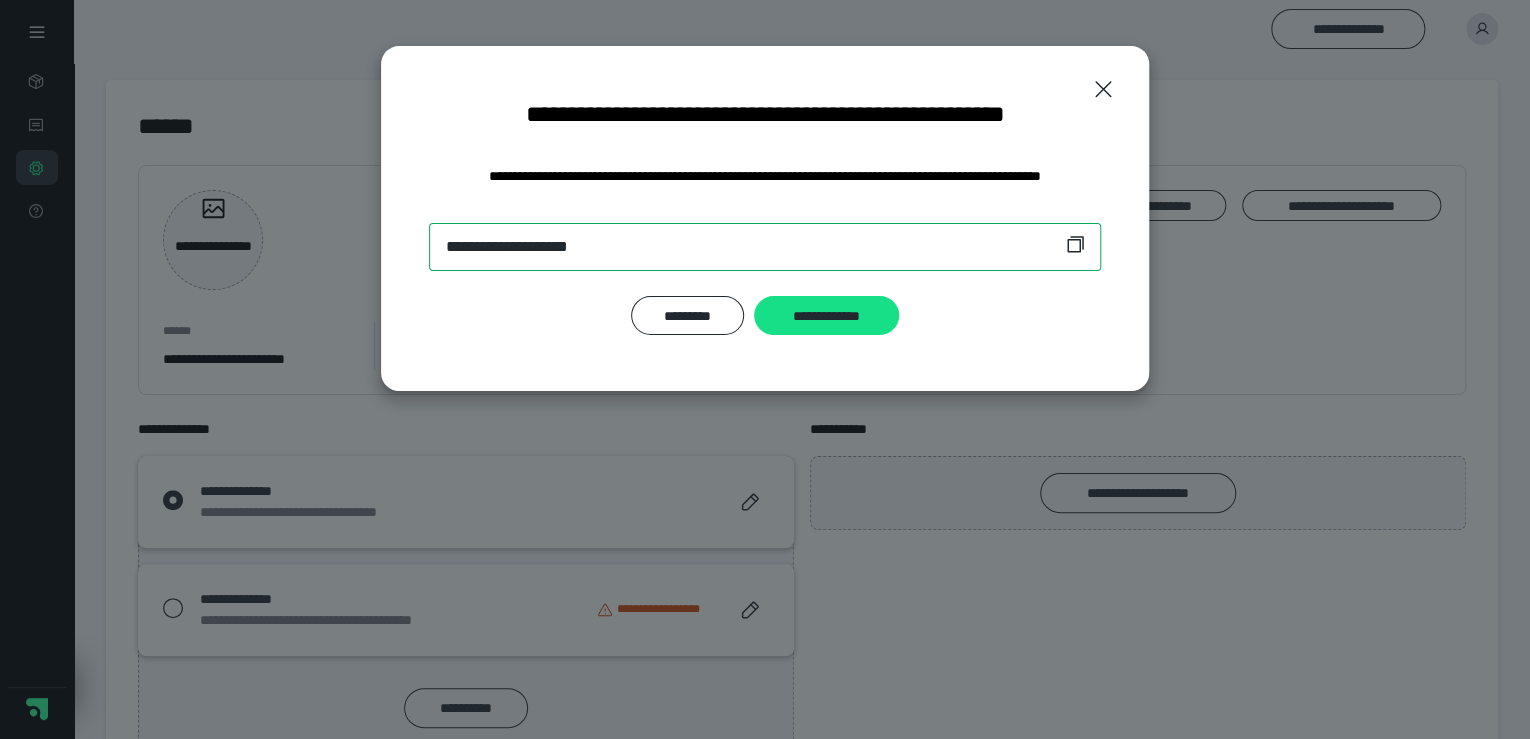 drag, startPoint x: 631, startPoint y: 249, endPoint x: 728, endPoint y: 261, distance: 97.73945 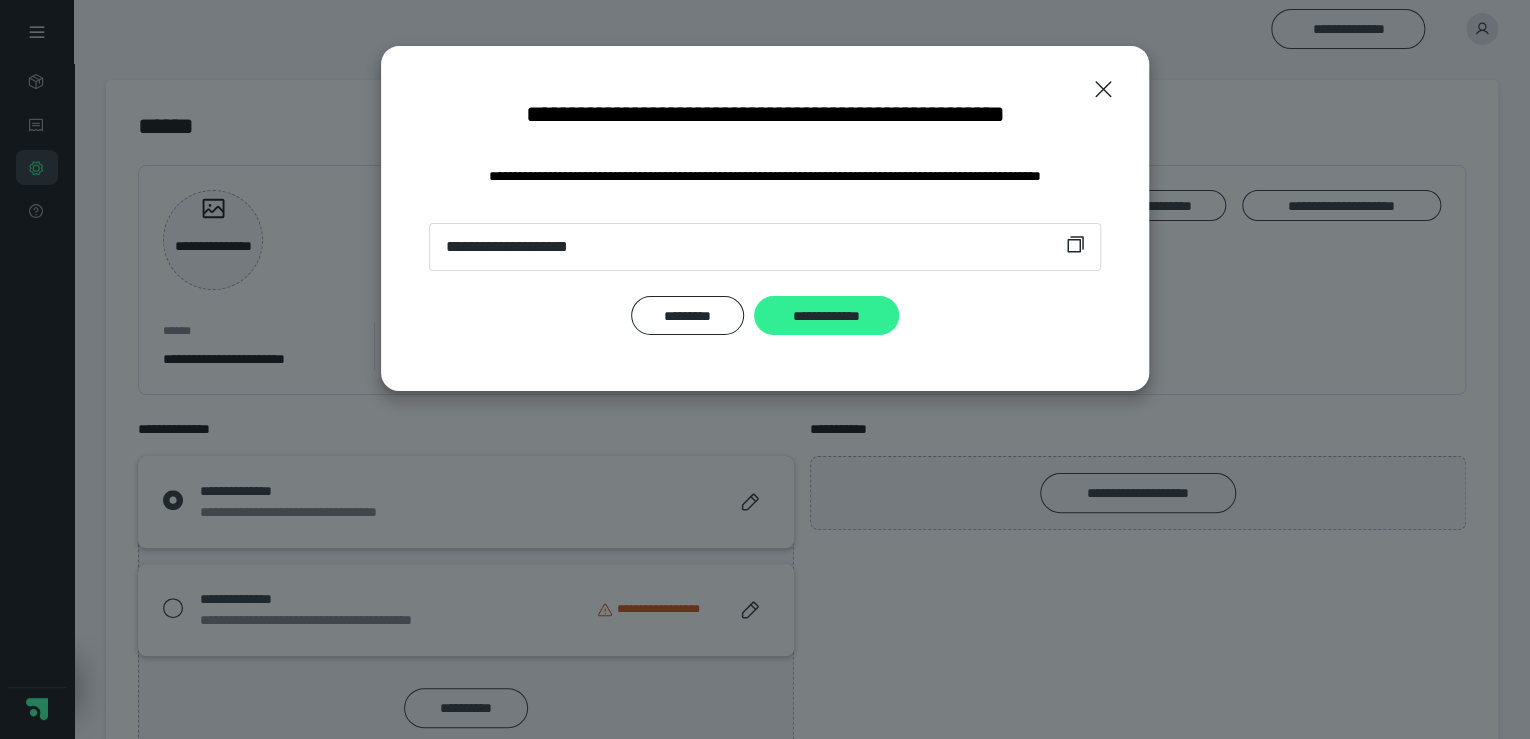 click on "**********" at bounding box center [826, 316] 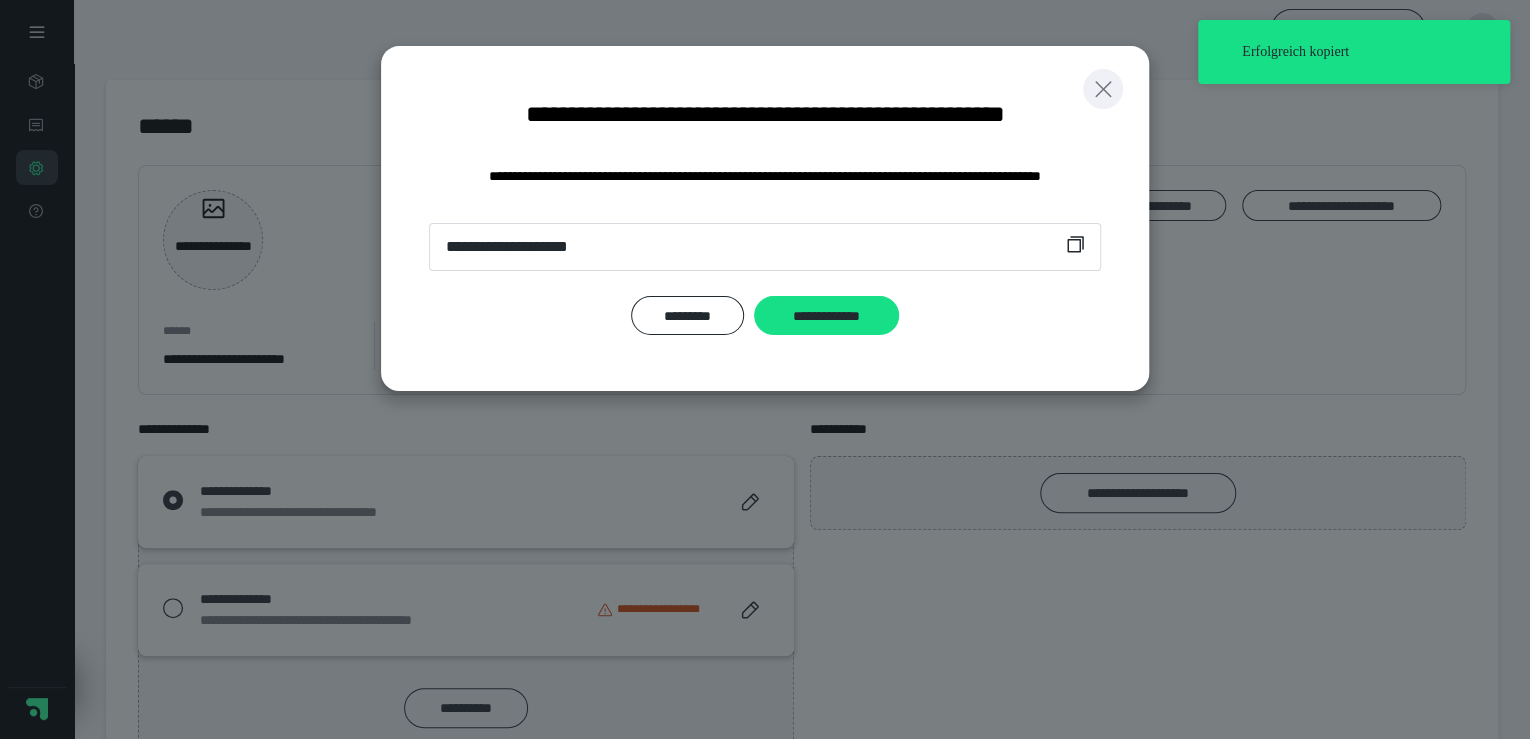 click 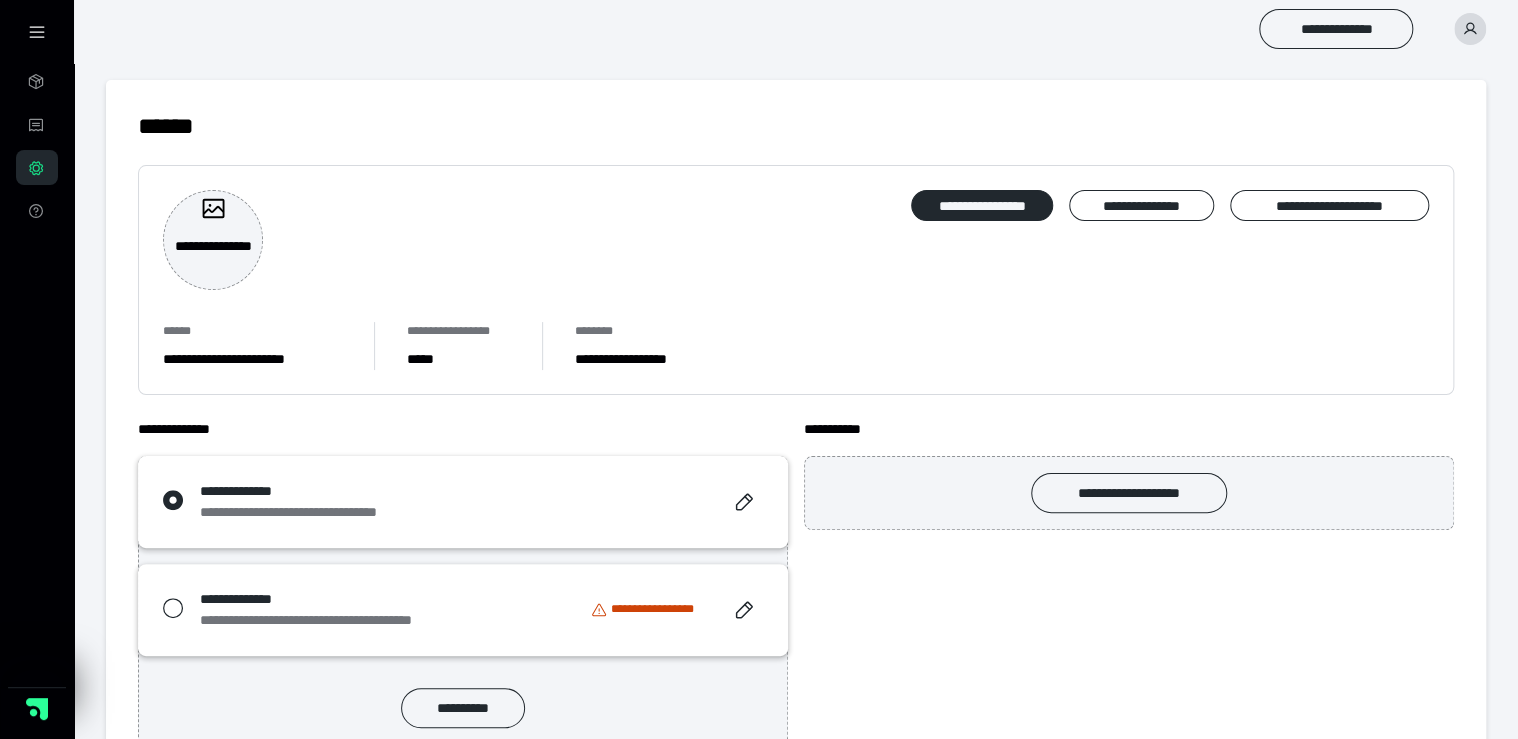 click 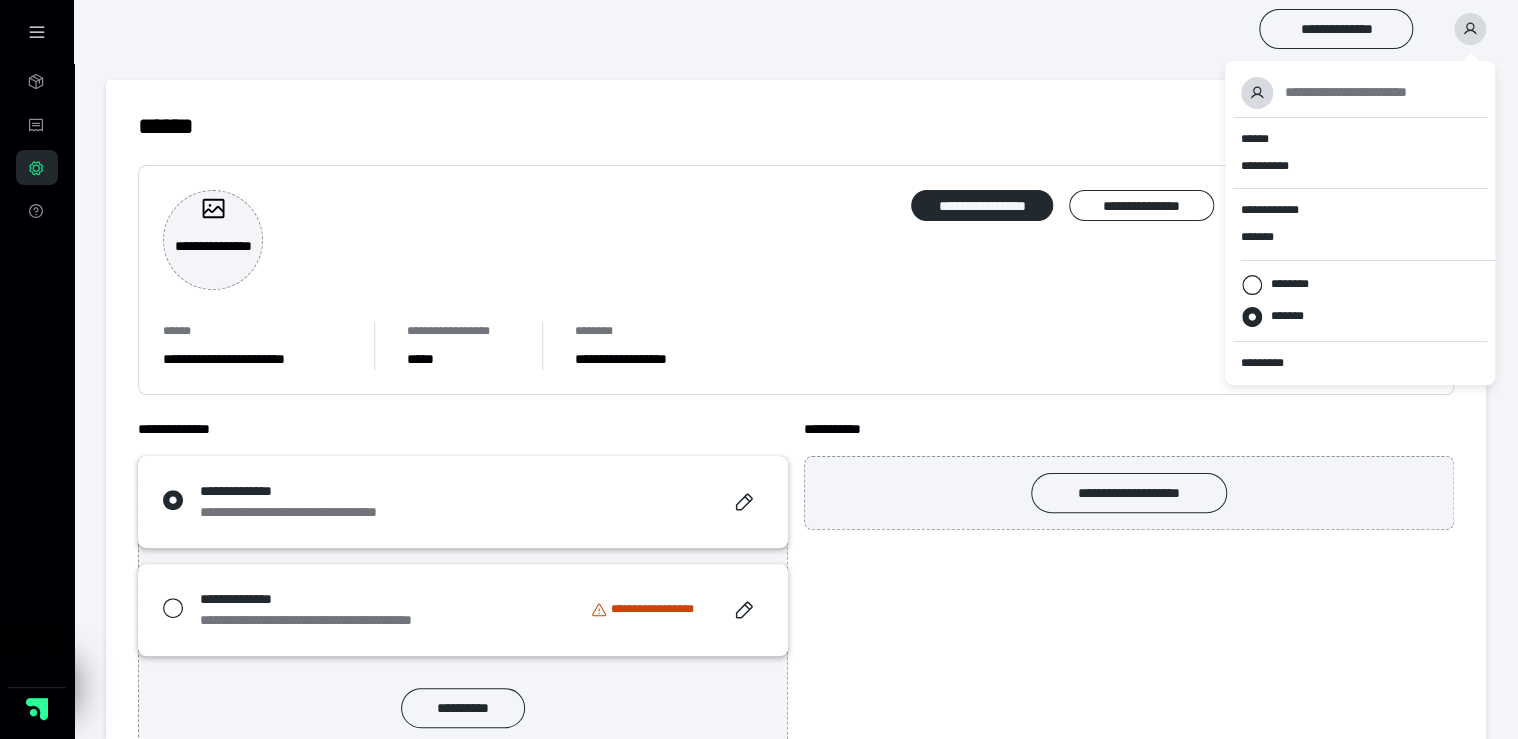scroll, scrollTop: 0, scrollLeft: 0, axis: both 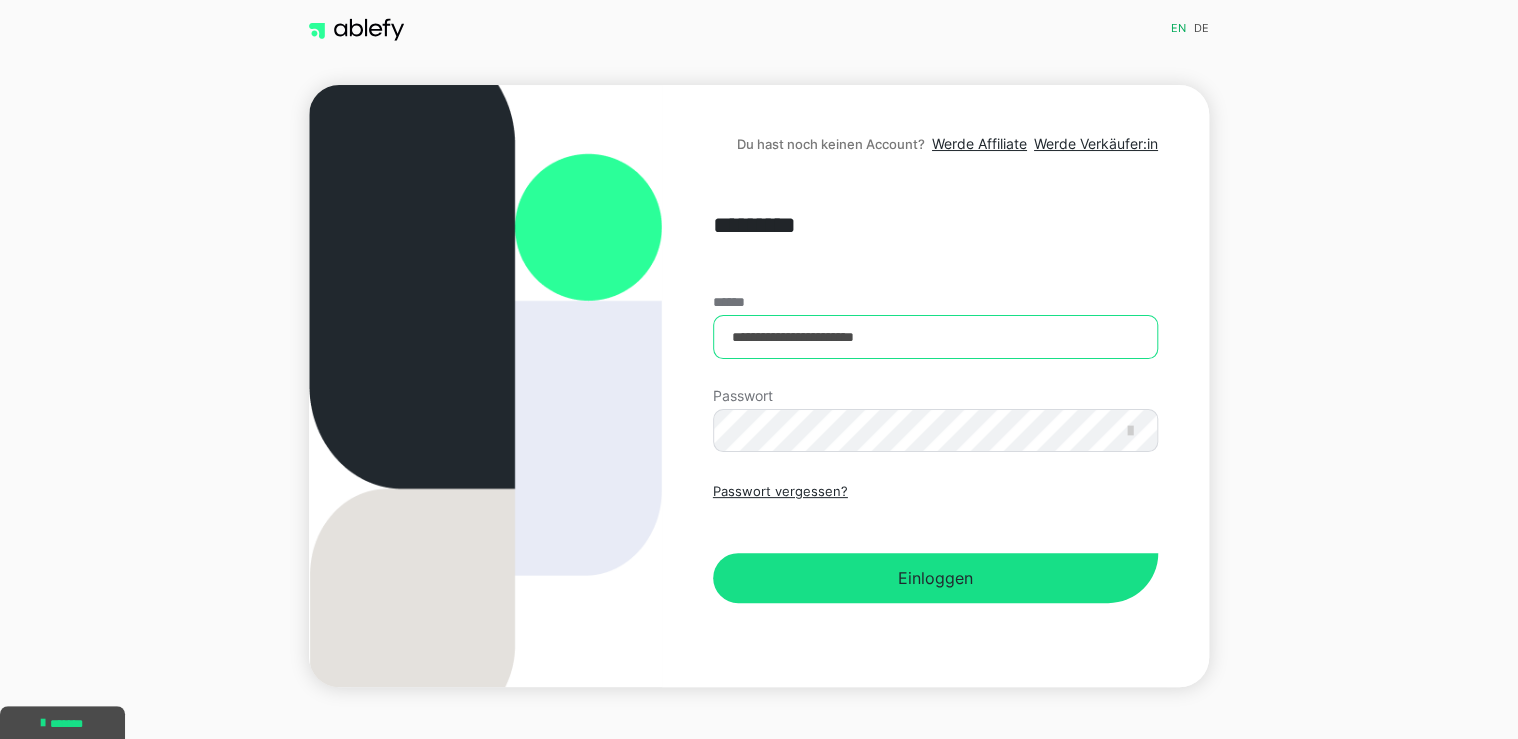 drag, startPoint x: 916, startPoint y: 328, endPoint x: 317, endPoint y: 211, distance: 610.3196 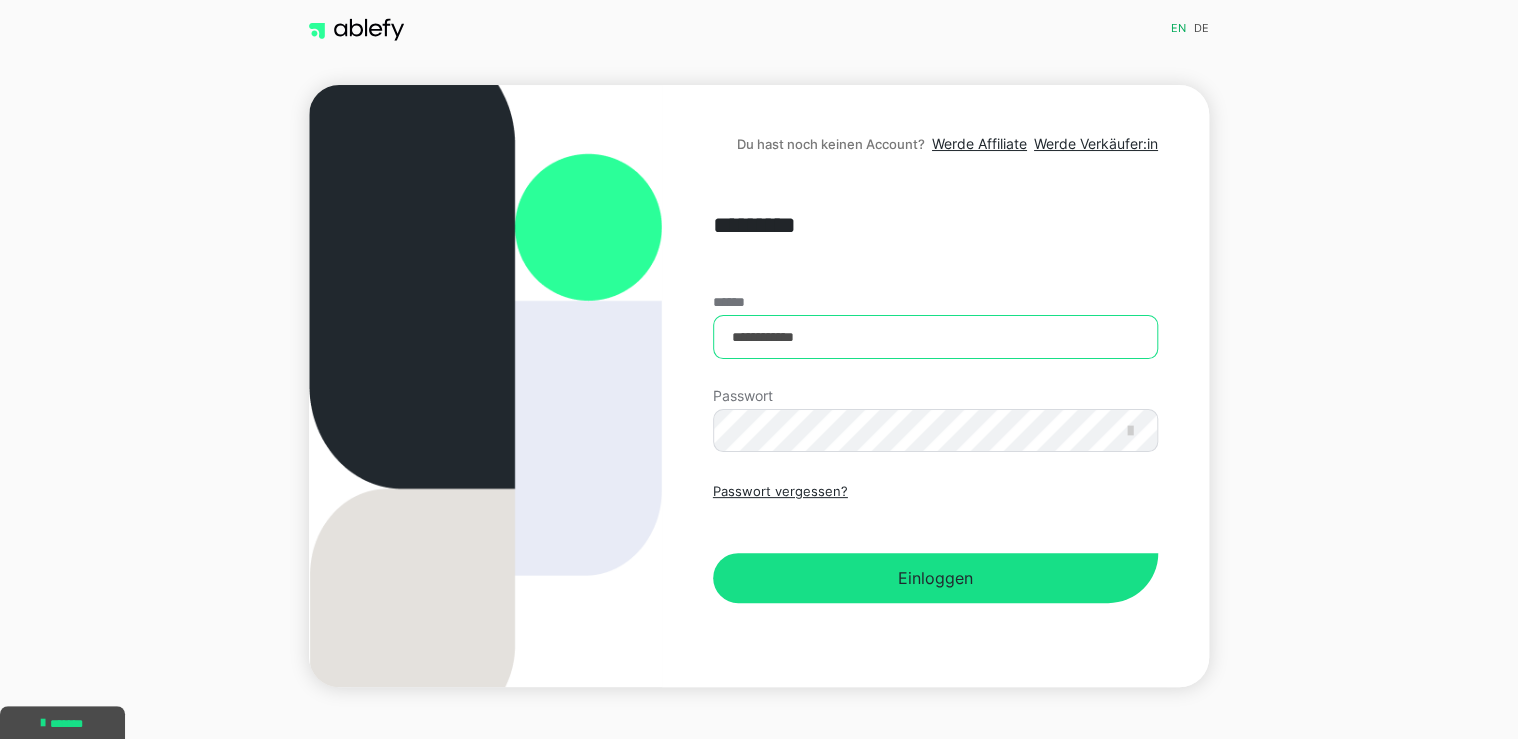 type on "**********" 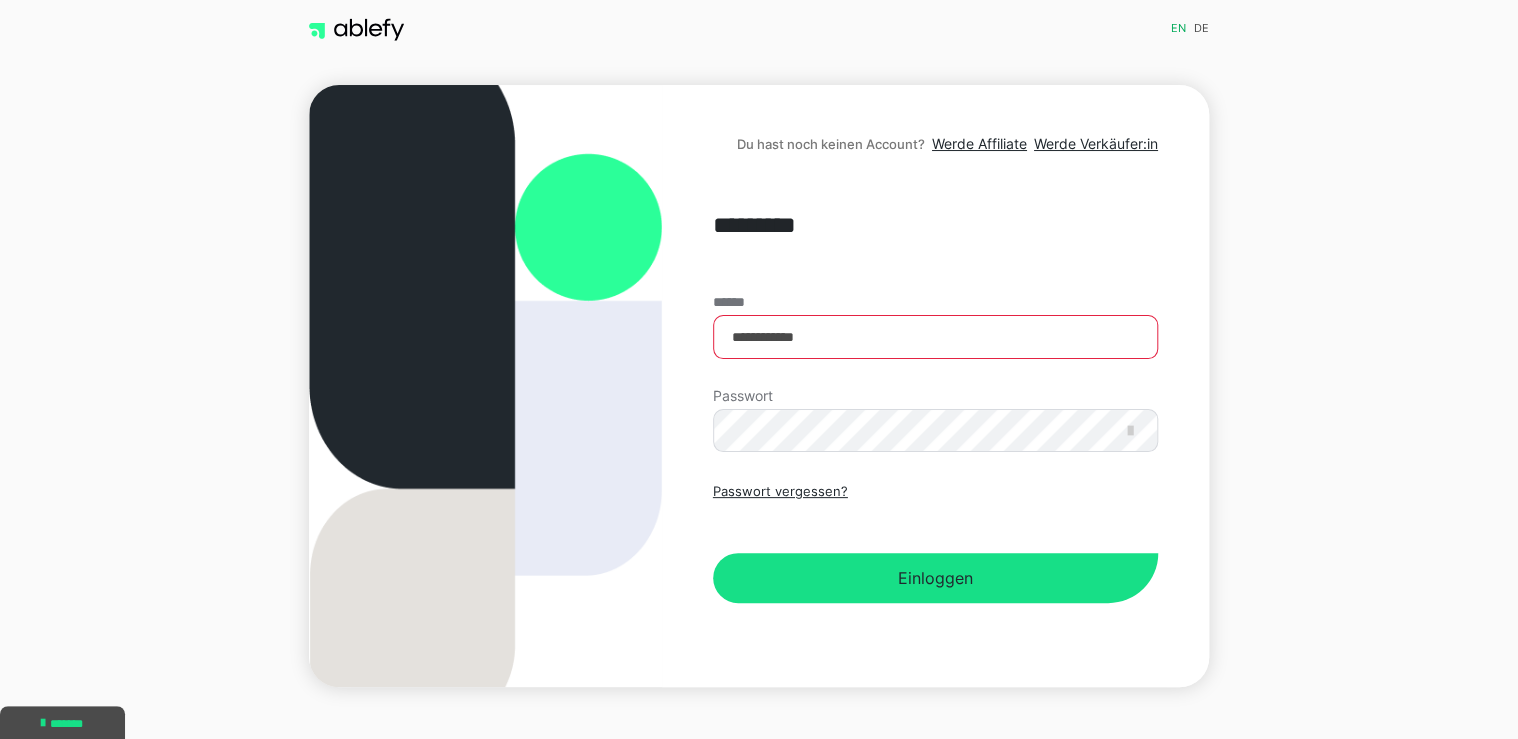 click on "Passwort vergessen?" at bounding box center [935, 492] 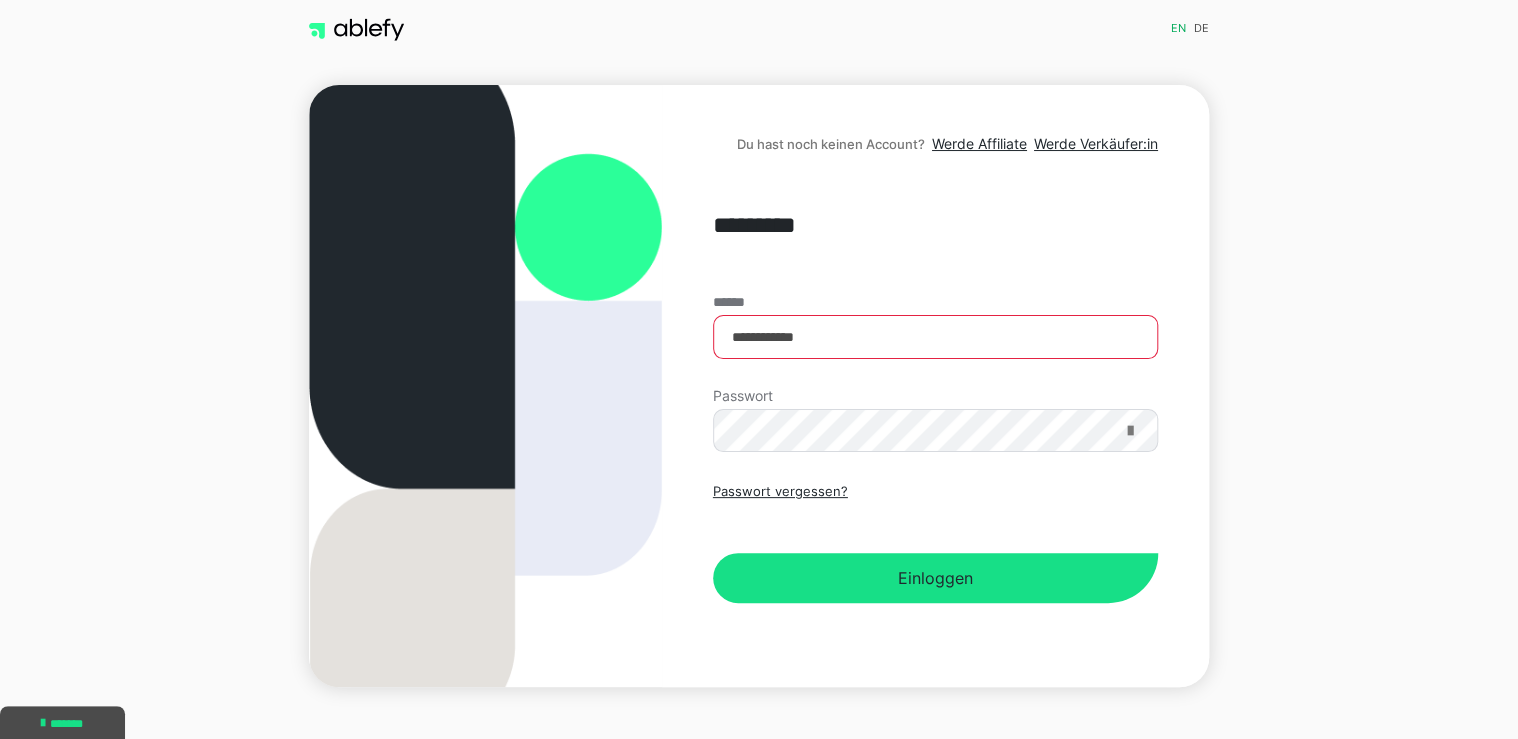 click at bounding box center (1130, 431) 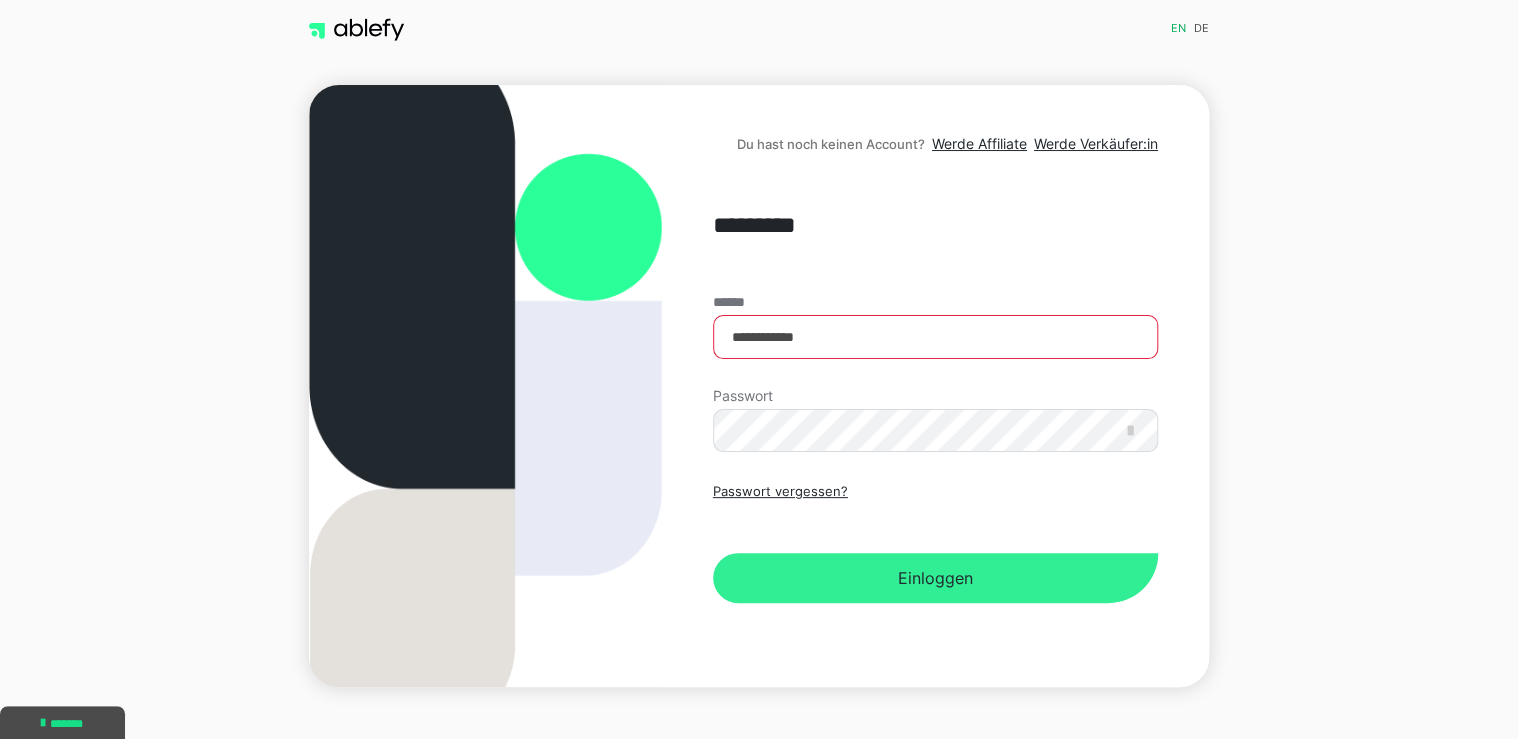 click on "Einloggen" at bounding box center [935, 578] 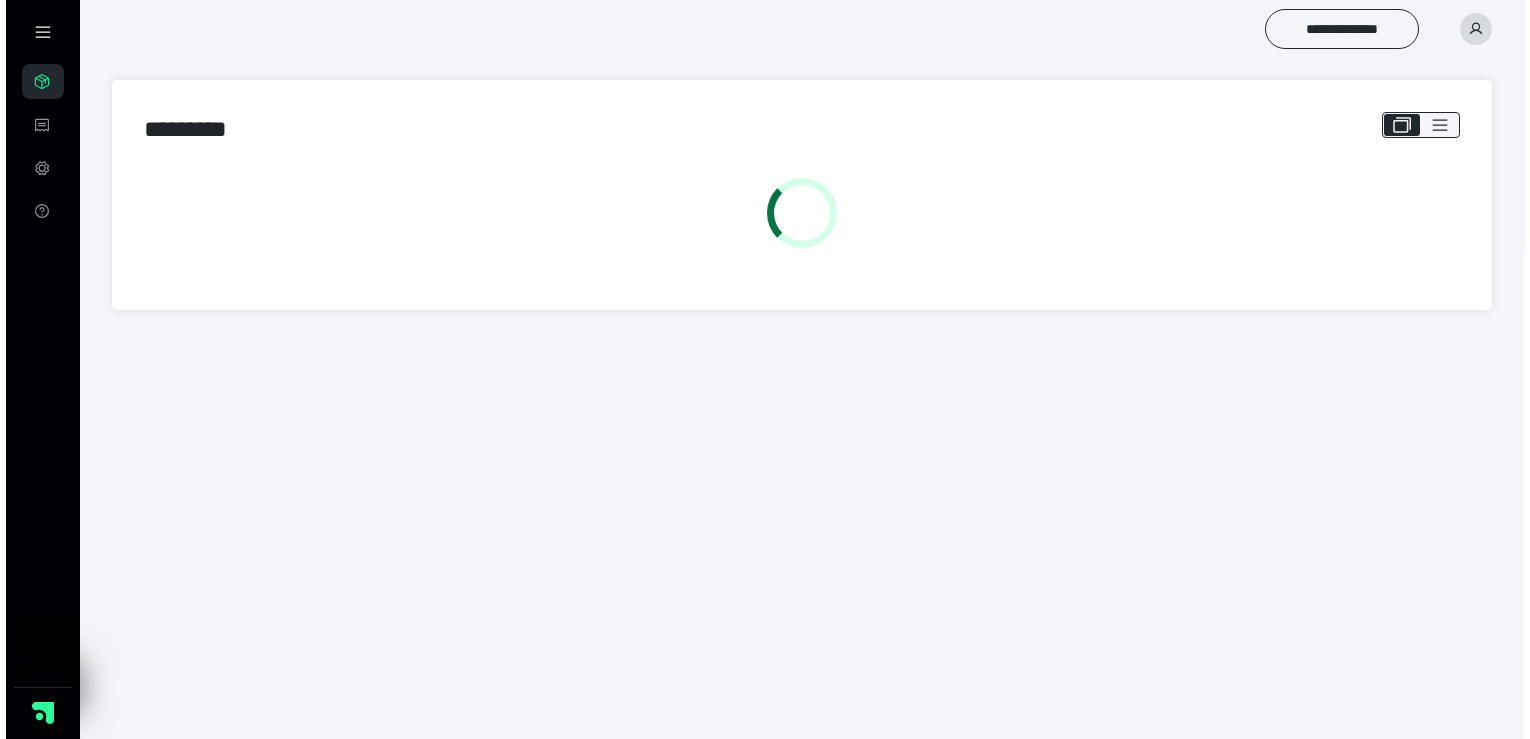 scroll, scrollTop: 0, scrollLeft: 0, axis: both 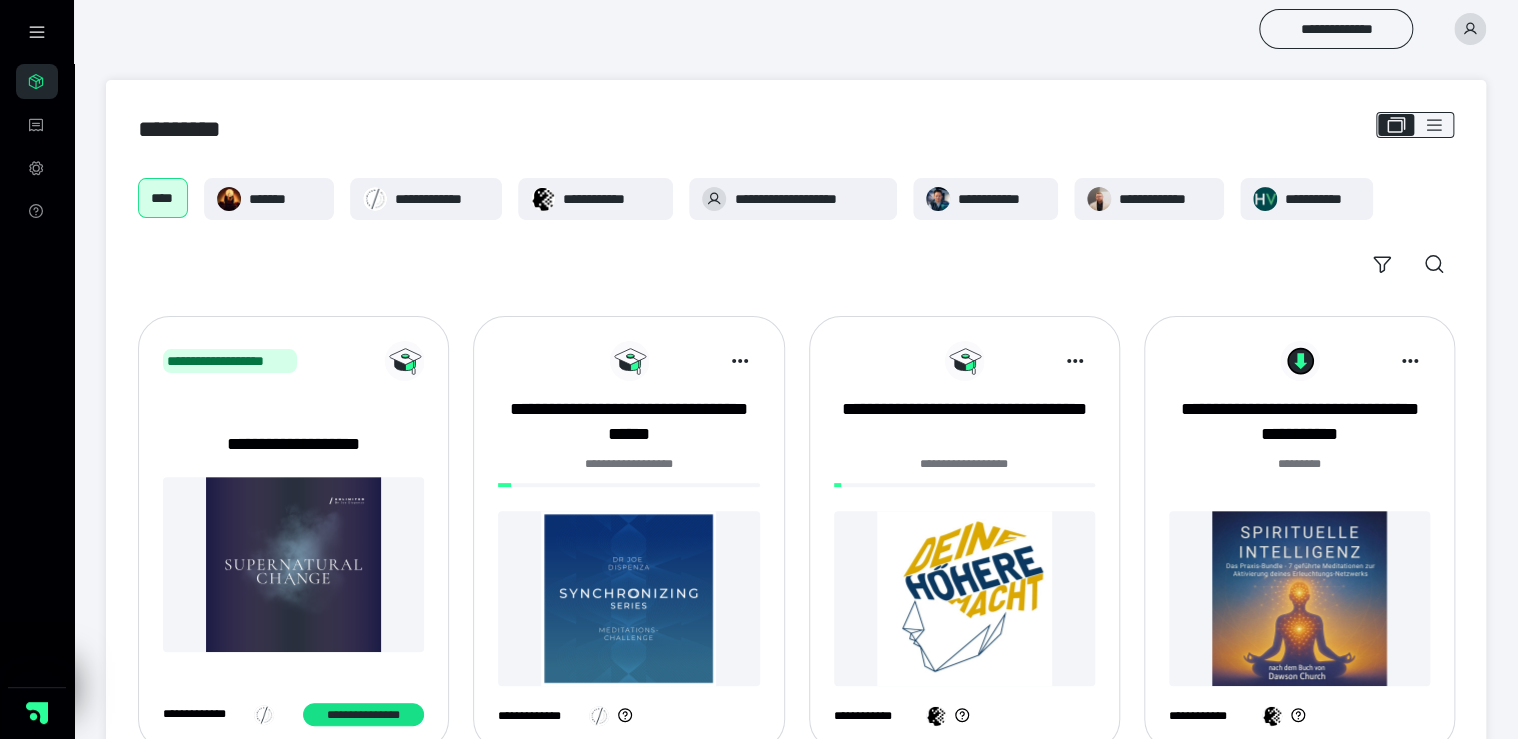 click 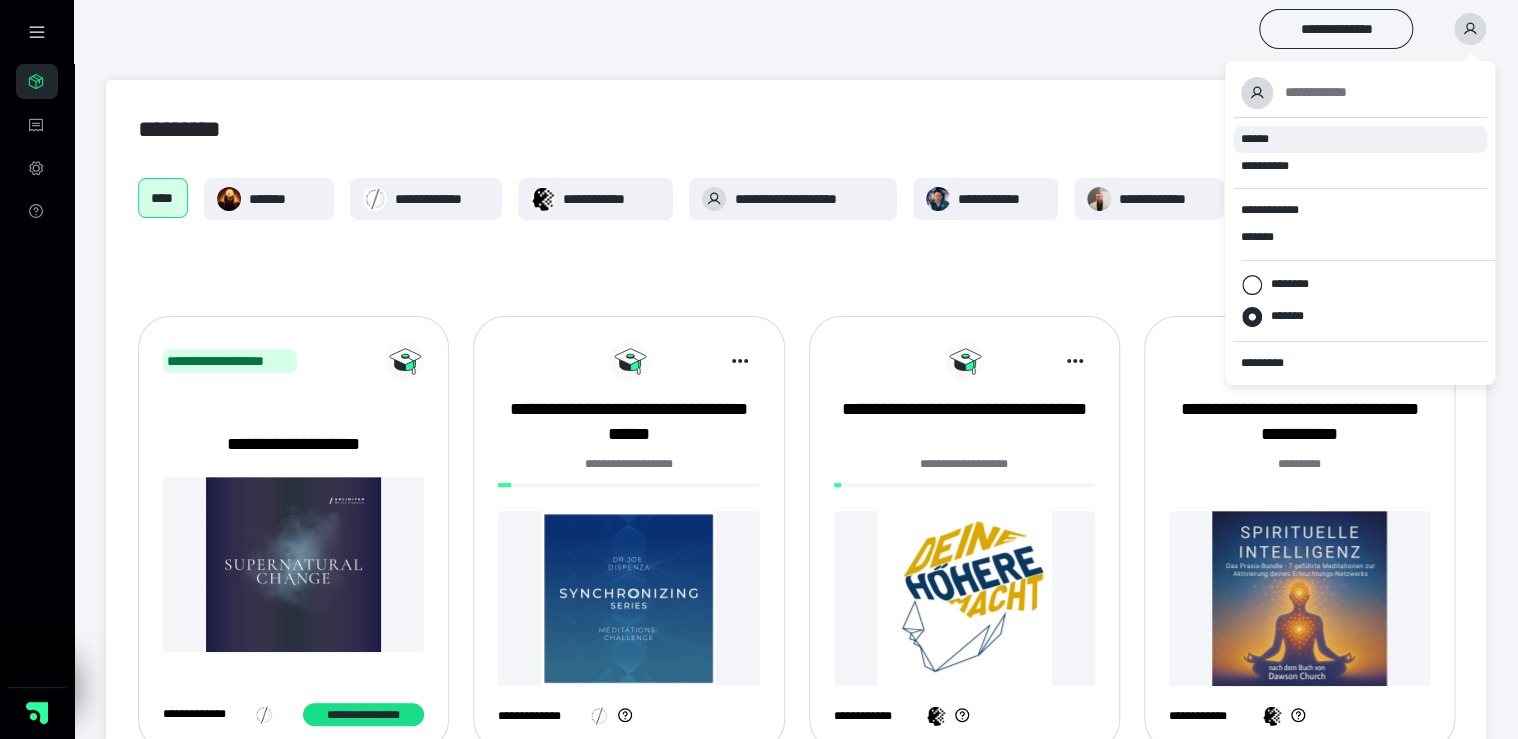 click on "******" at bounding box center (1360, 139) 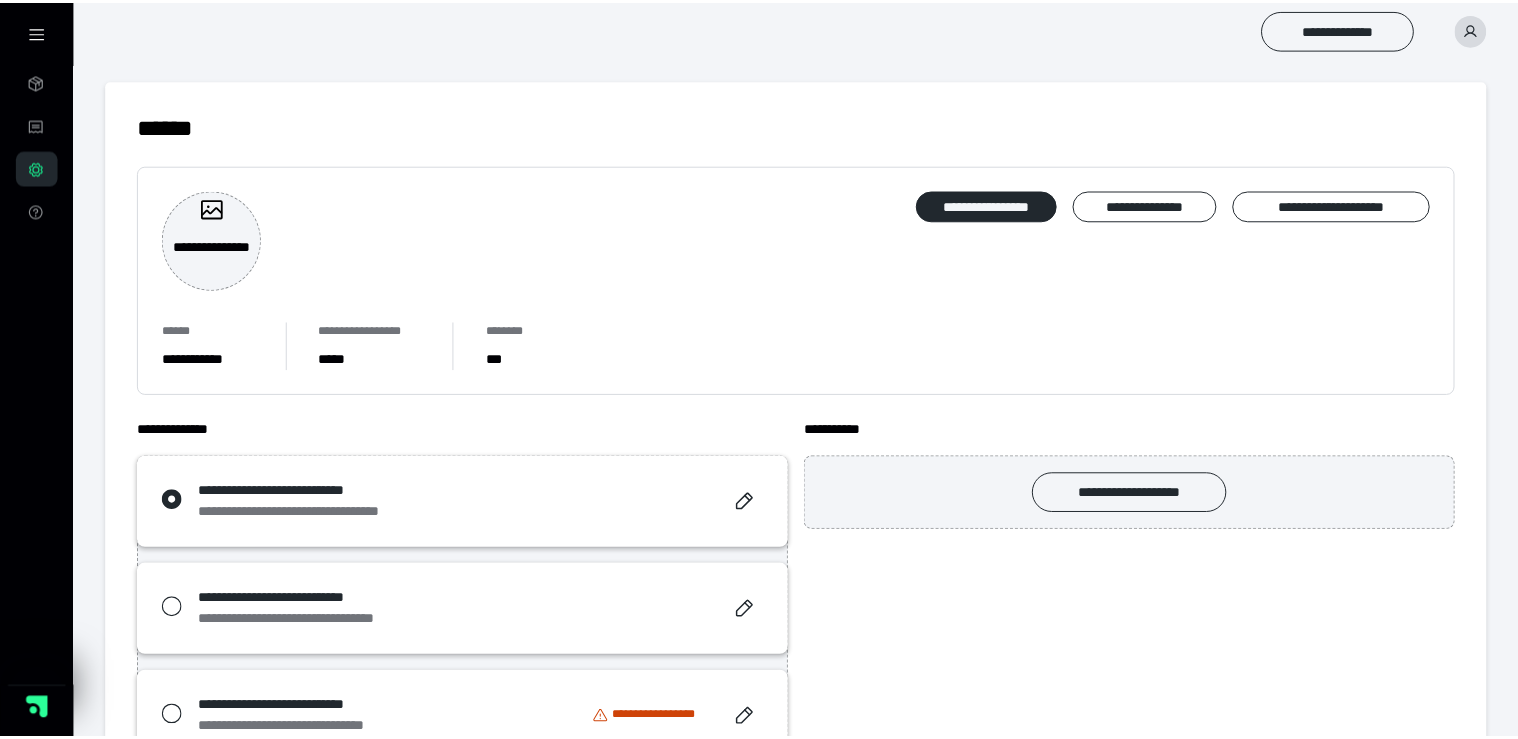 scroll, scrollTop: 0, scrollLeft: 0, axis: both 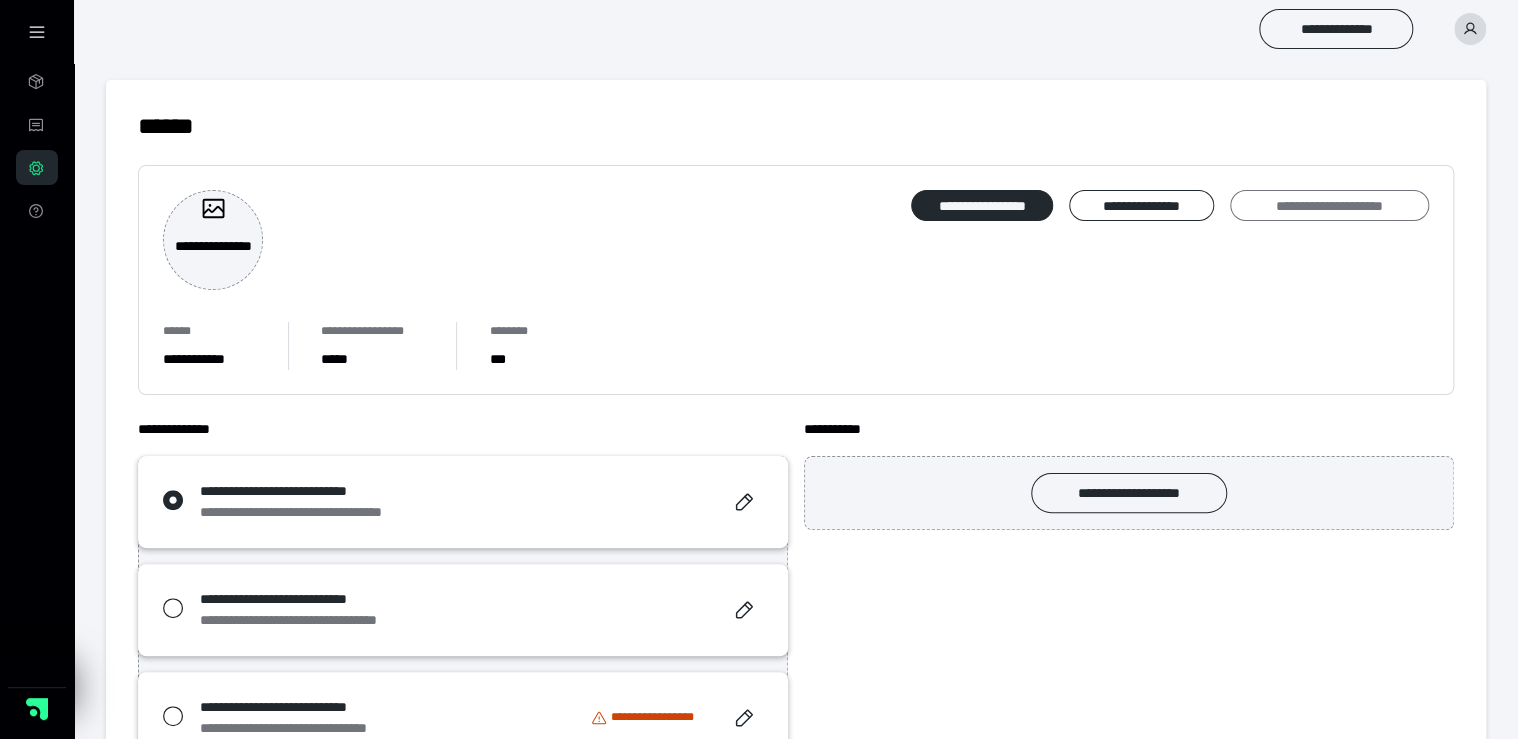 click on "**********" at bounding box center (1329, 206) 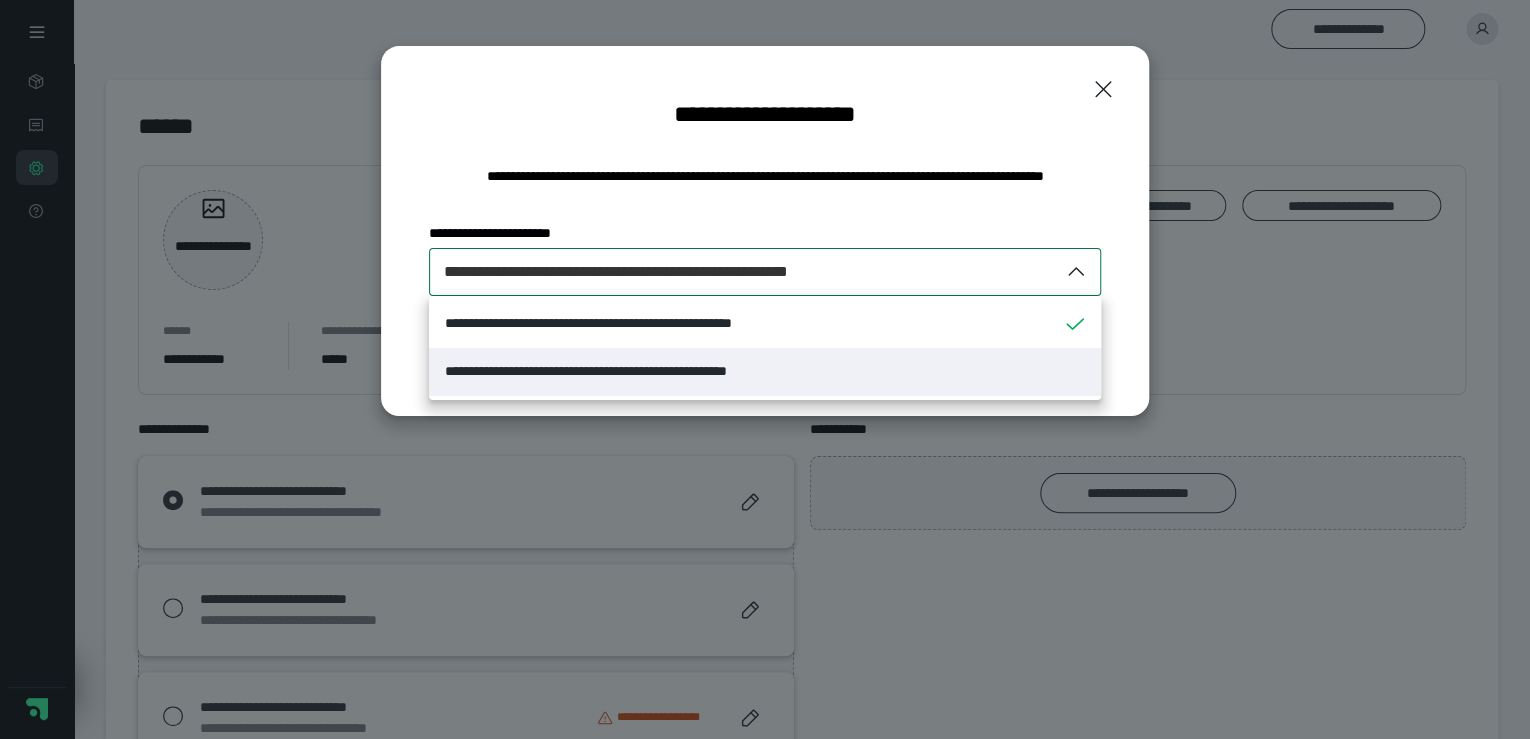 click on "**********" at bounding box center [645, 371] 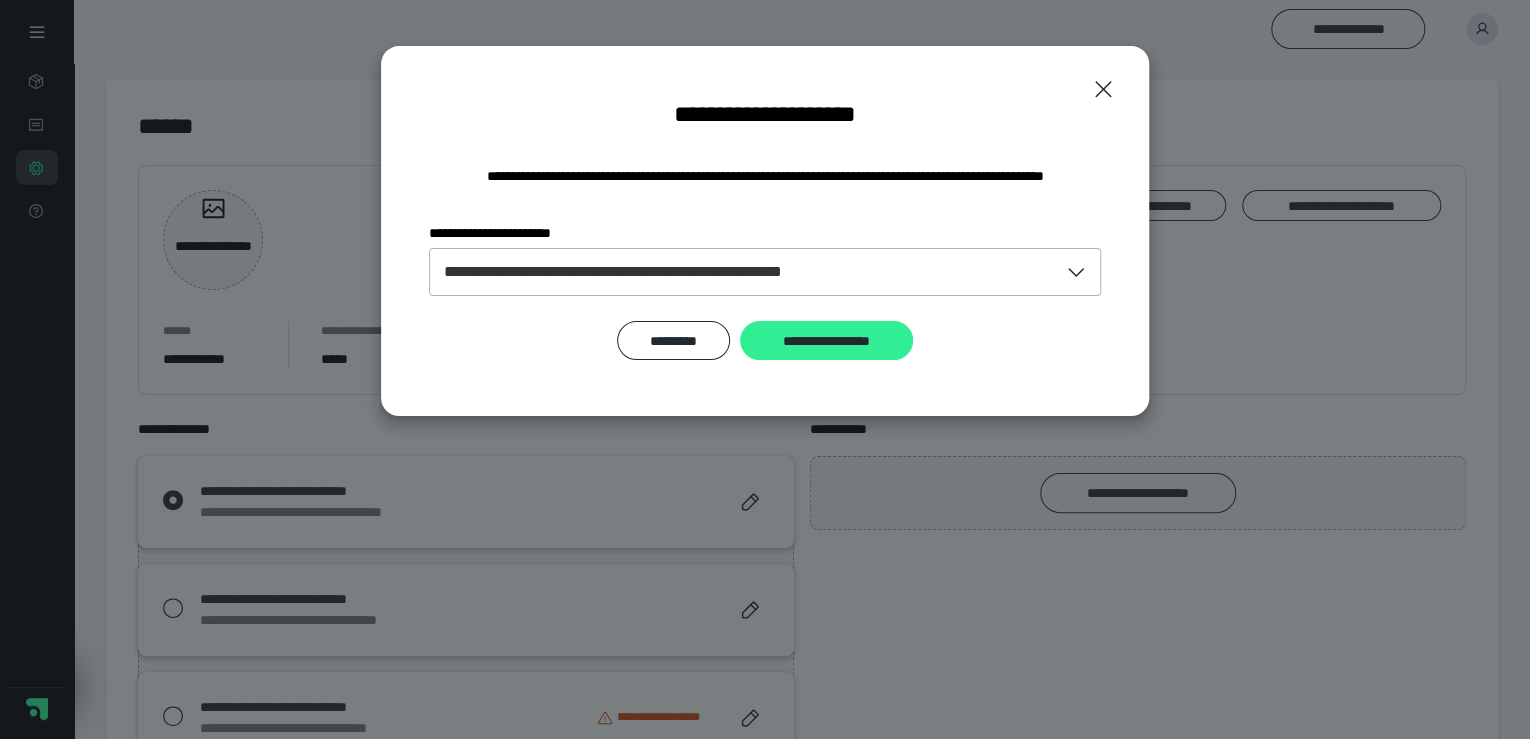 click on "**********" at bounding box center (826, 341) 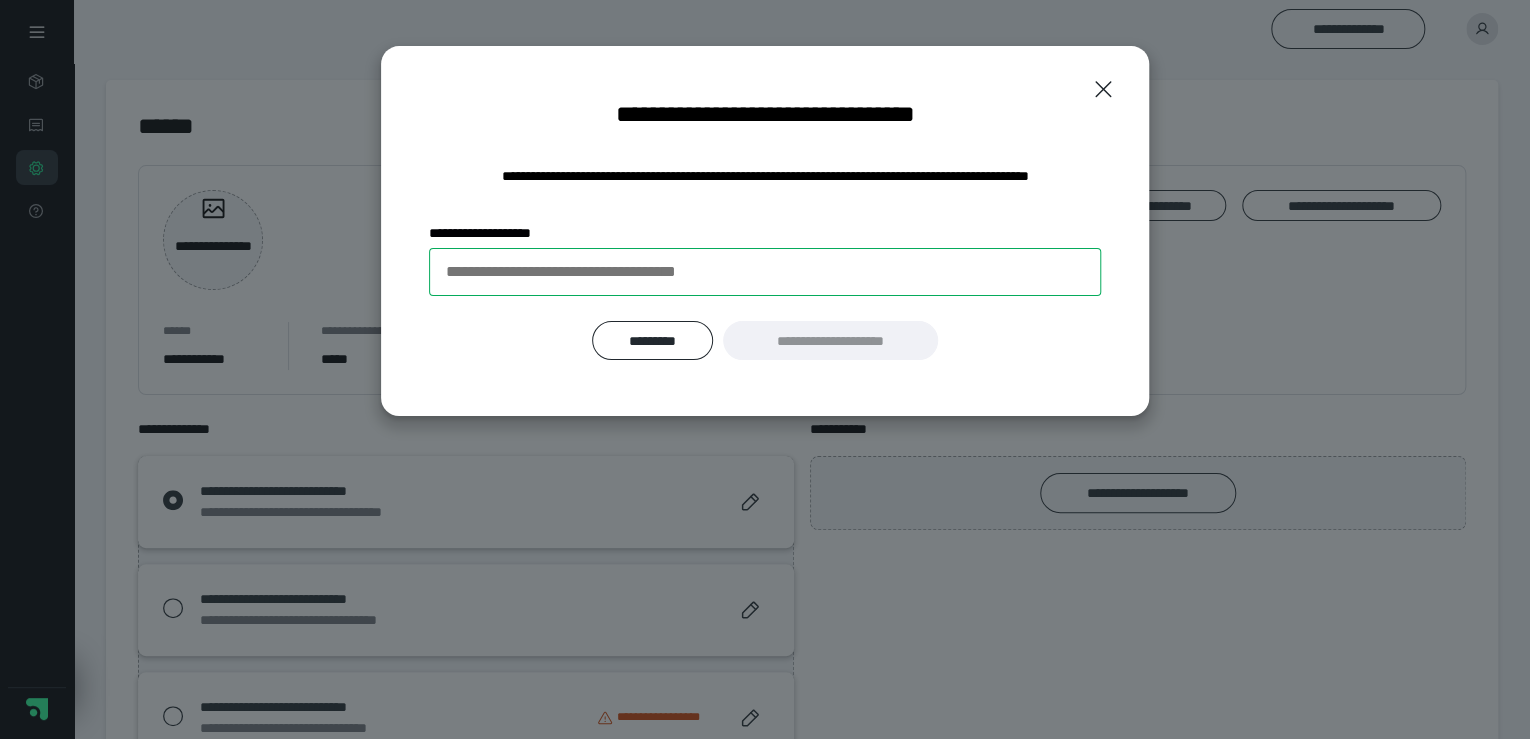 paste on "**********" 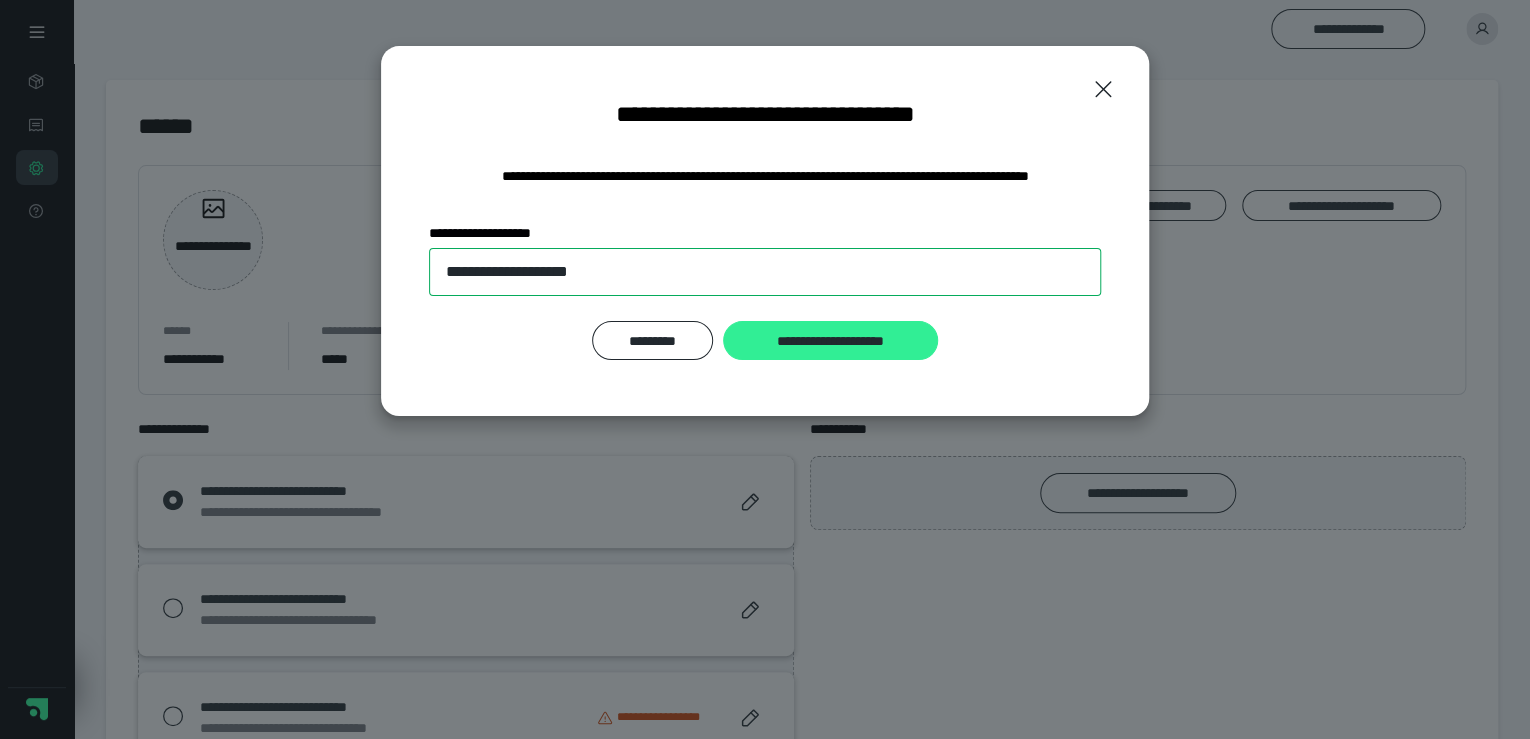 type on "**********" 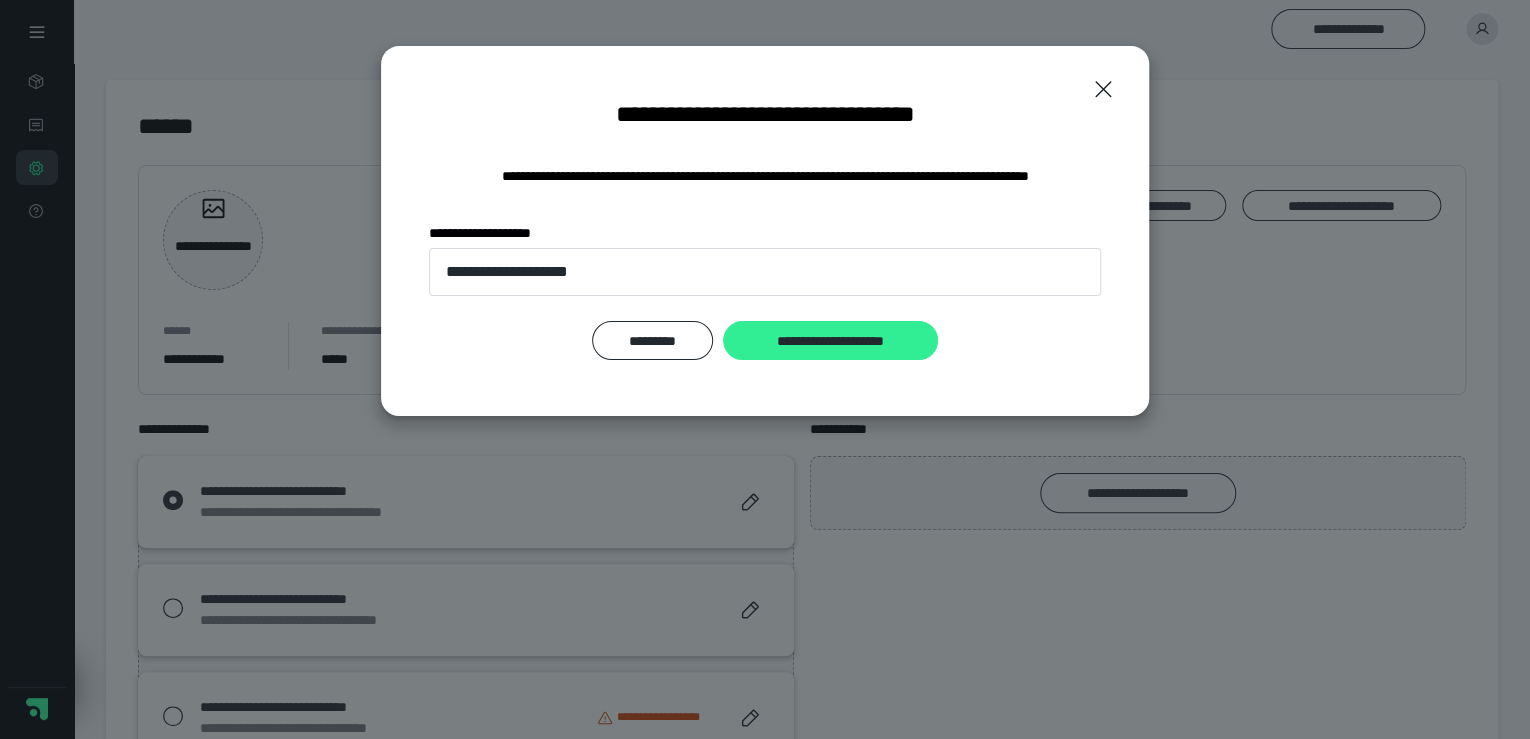 click on "**********" at bounding box center (830, 341) 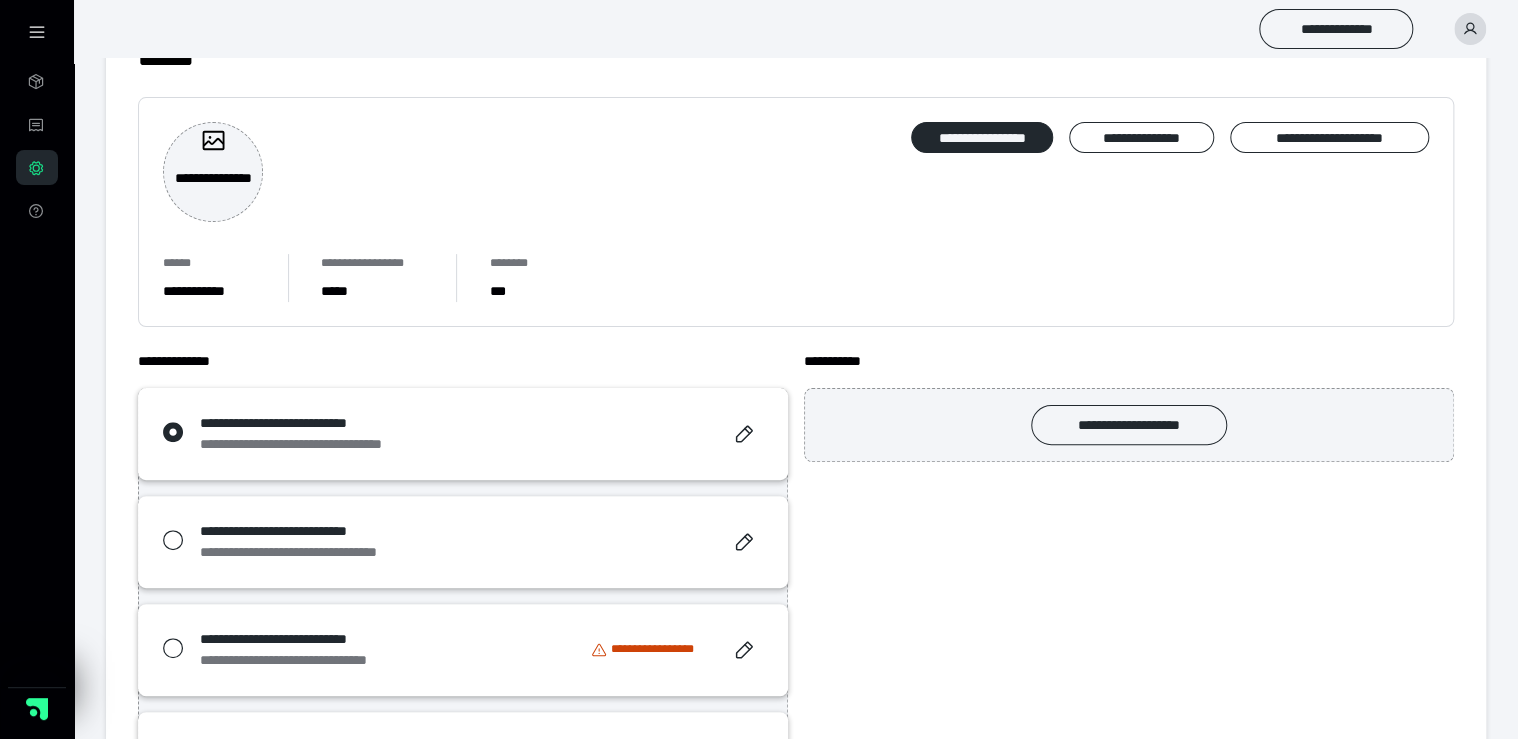 scroll, scrollTop: 0, scrollLeft: 0, axis: both 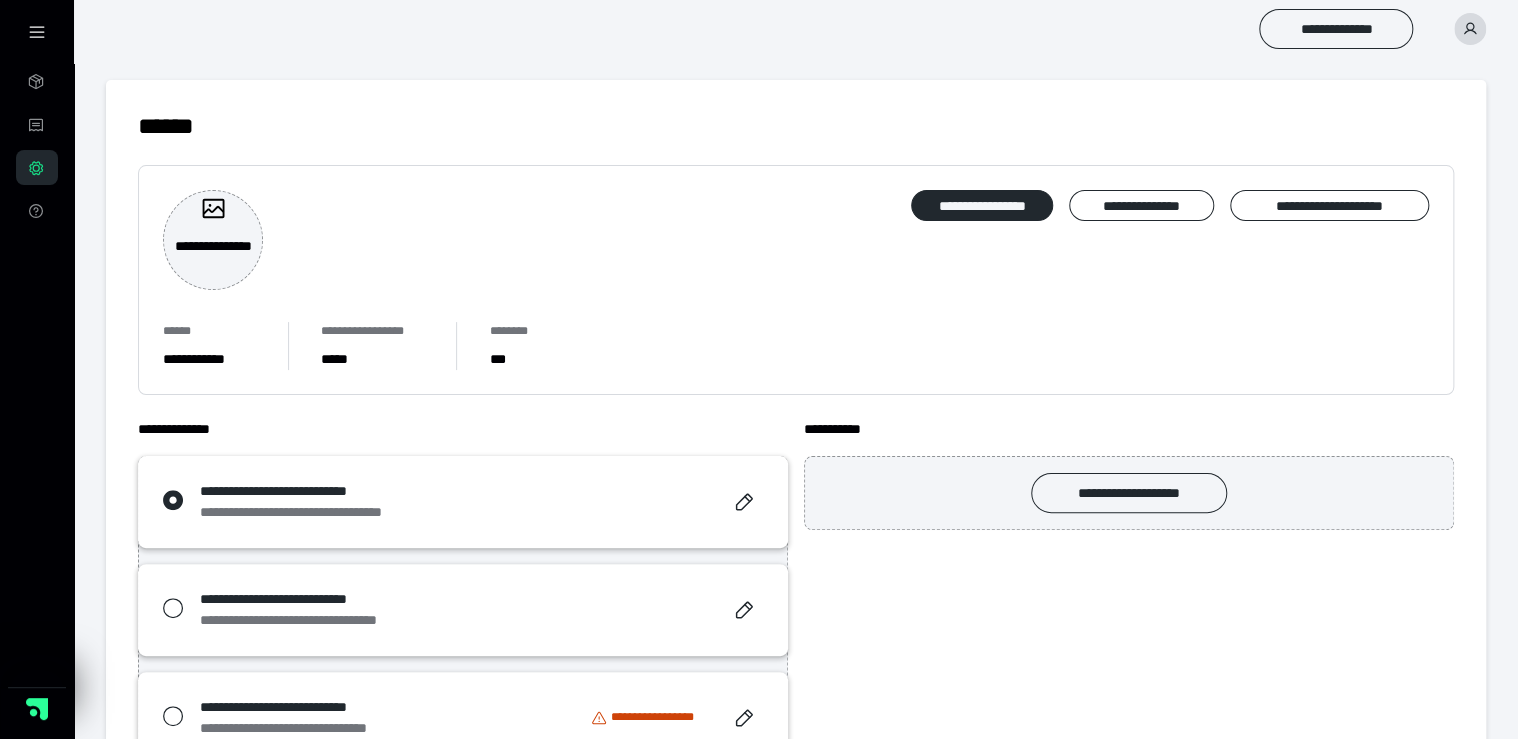 click on "**********" at bounding box center [759, 32] 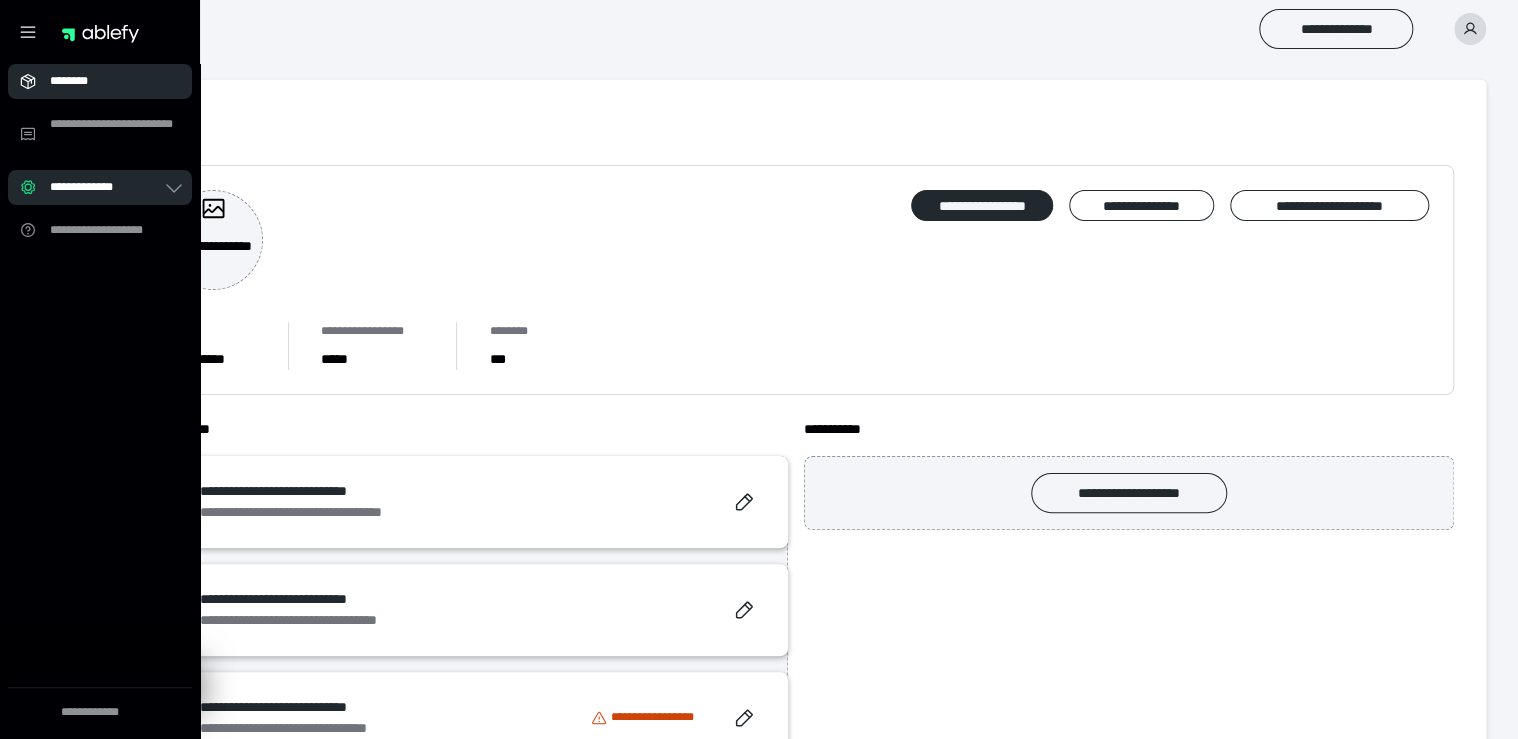 click on "********" at bounding box center (106, 81) 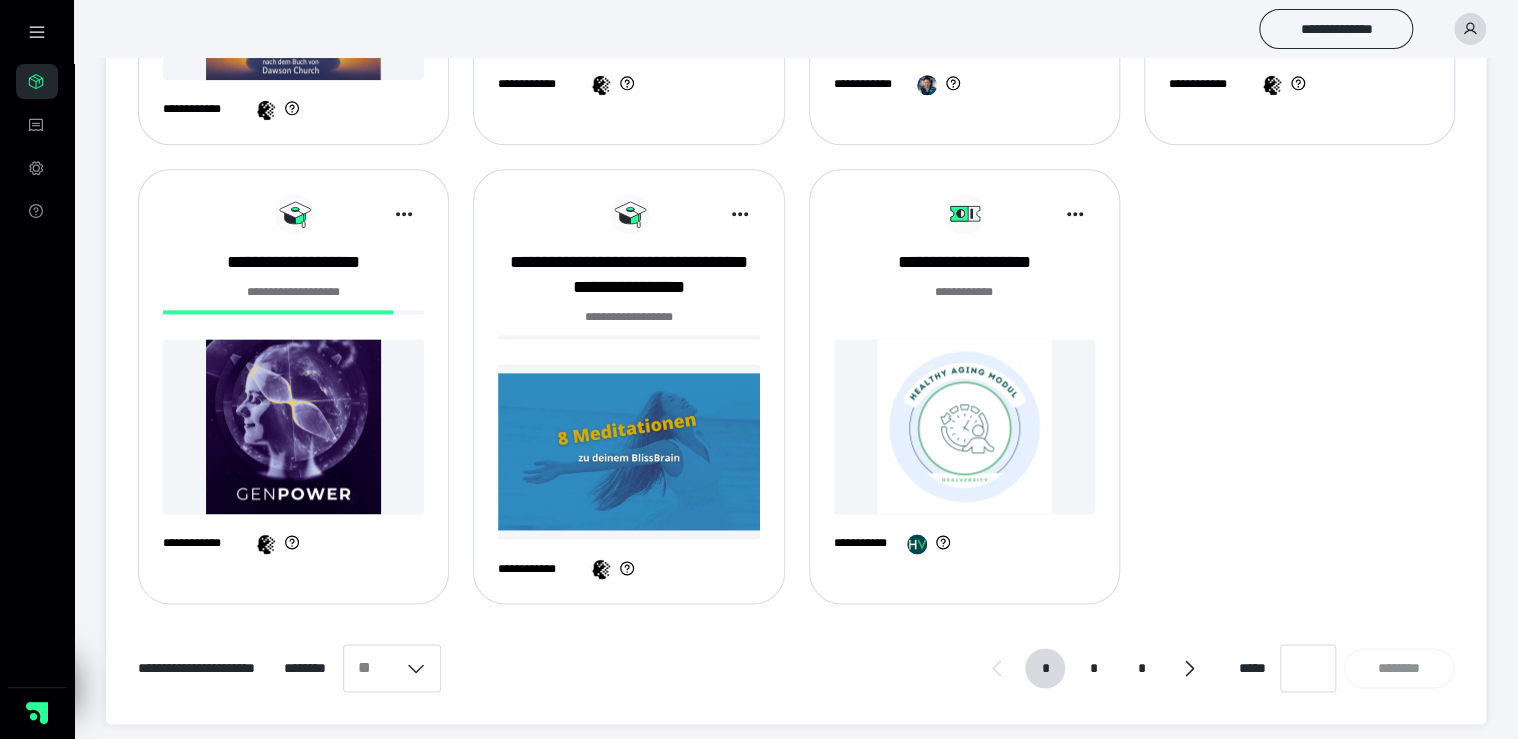 scroll, scrollTop: 1188, scrollLeft: 0, axis: vertical 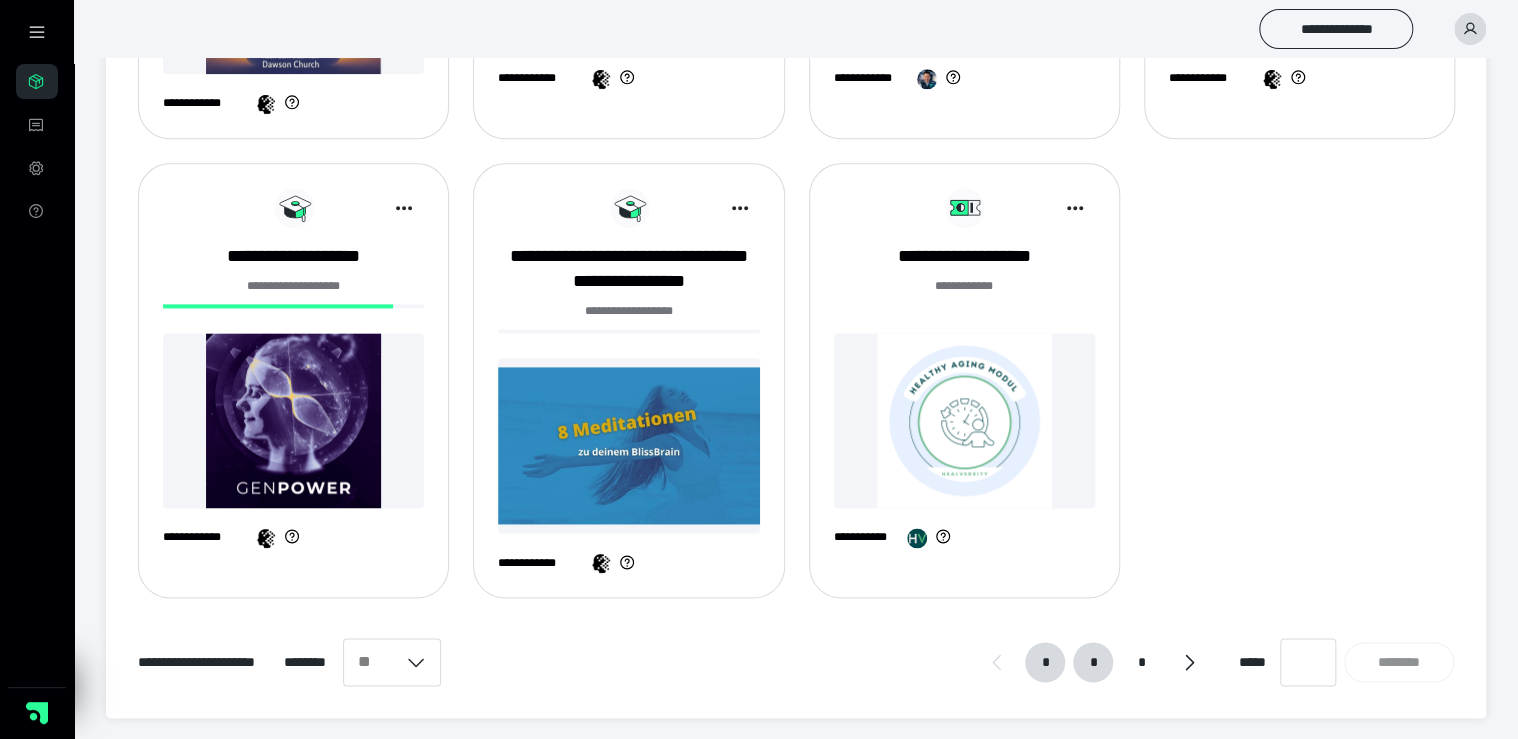 click on "*" at bounding box center (1093, 662) 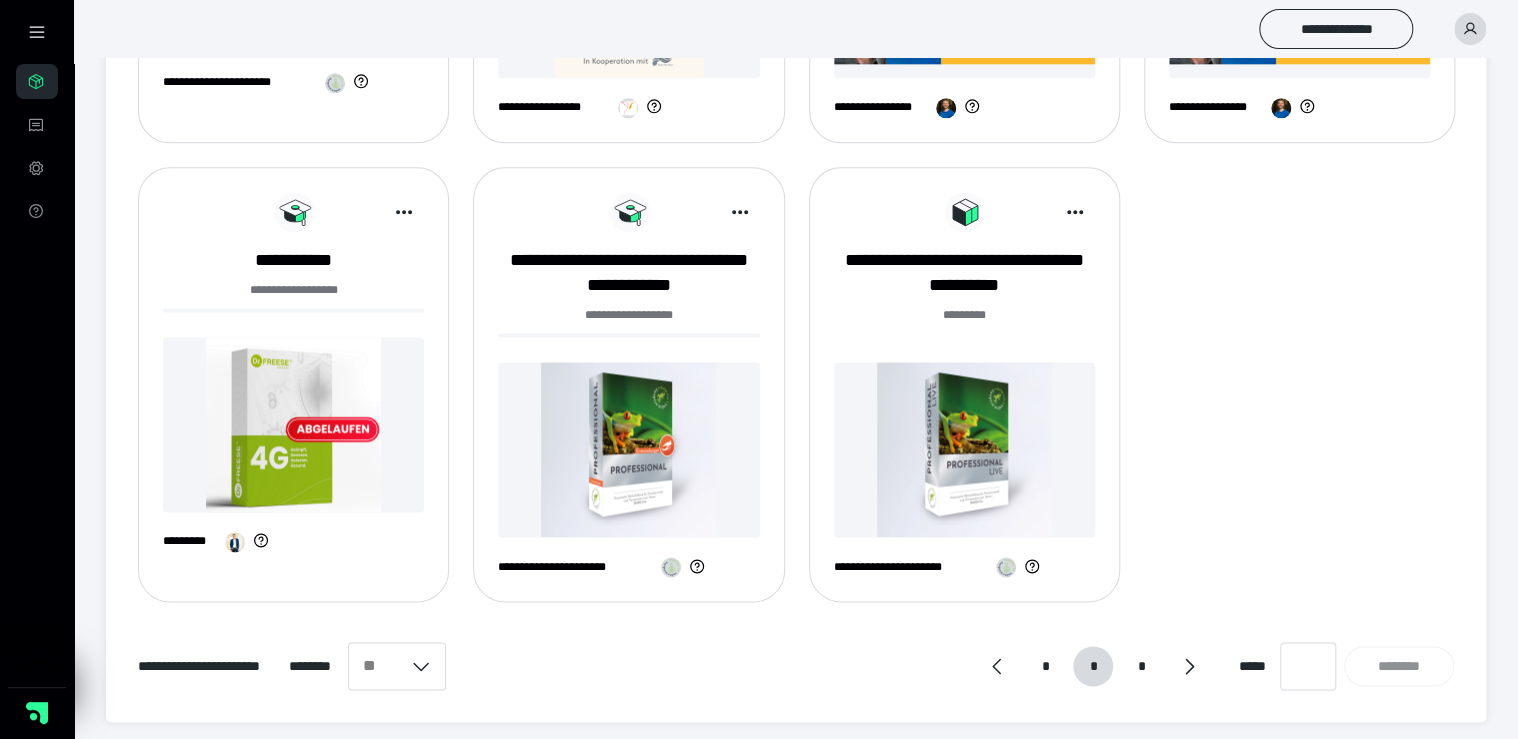 scroll, scrollTop: 1188, scrollLeft: 0, axis: vertical 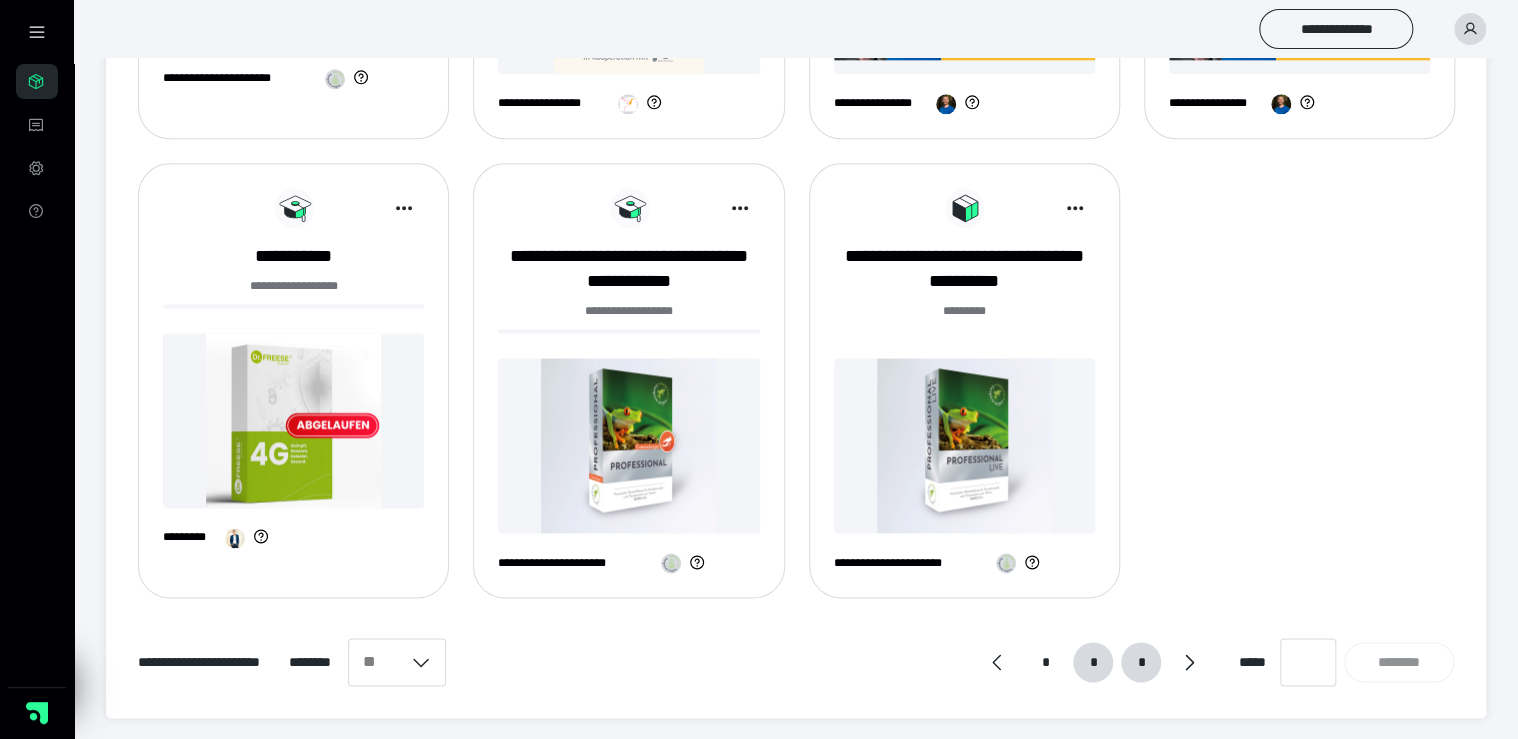 click on "*" at bounding box center [1141, 662] 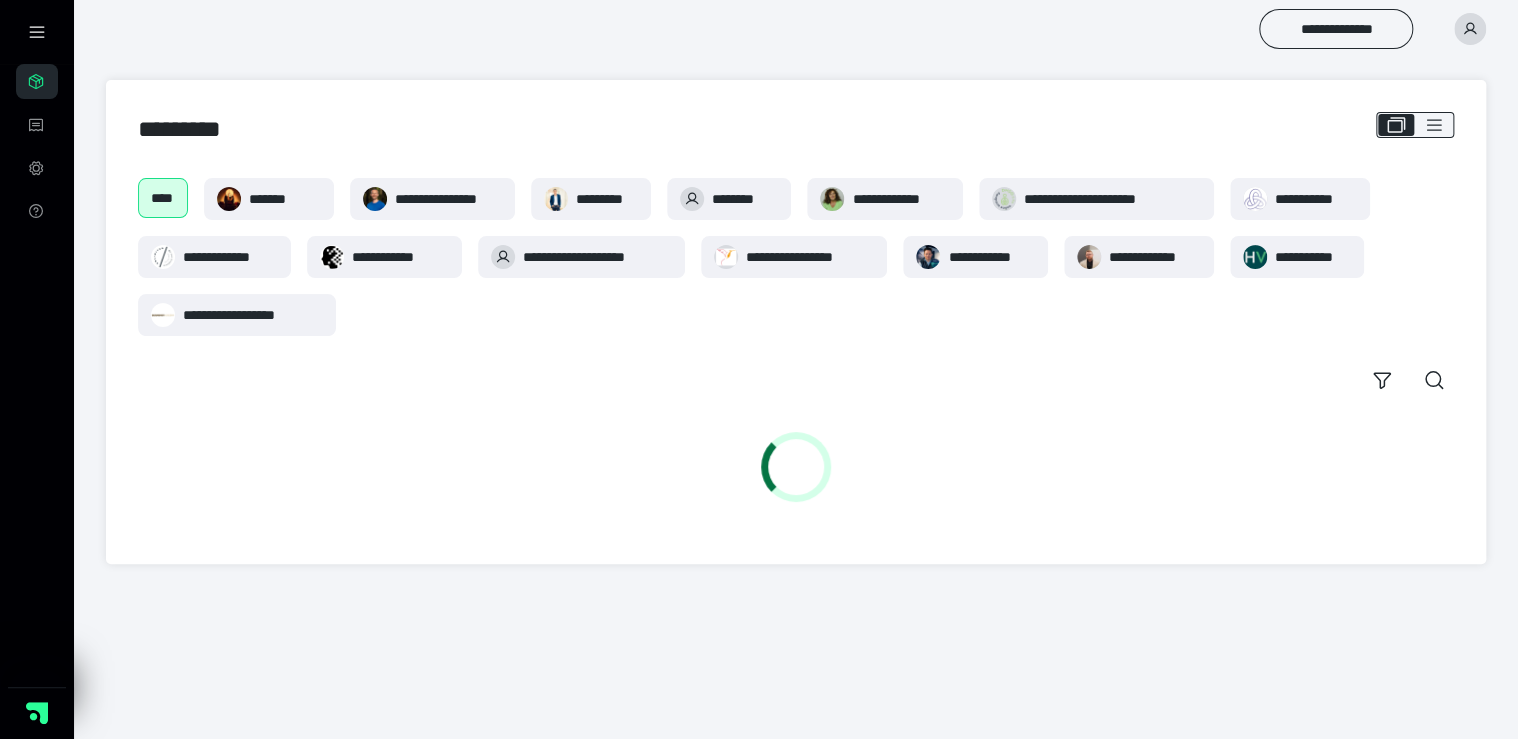 scroll, scrollTop: 0, scrollLeft: 0, axis: both 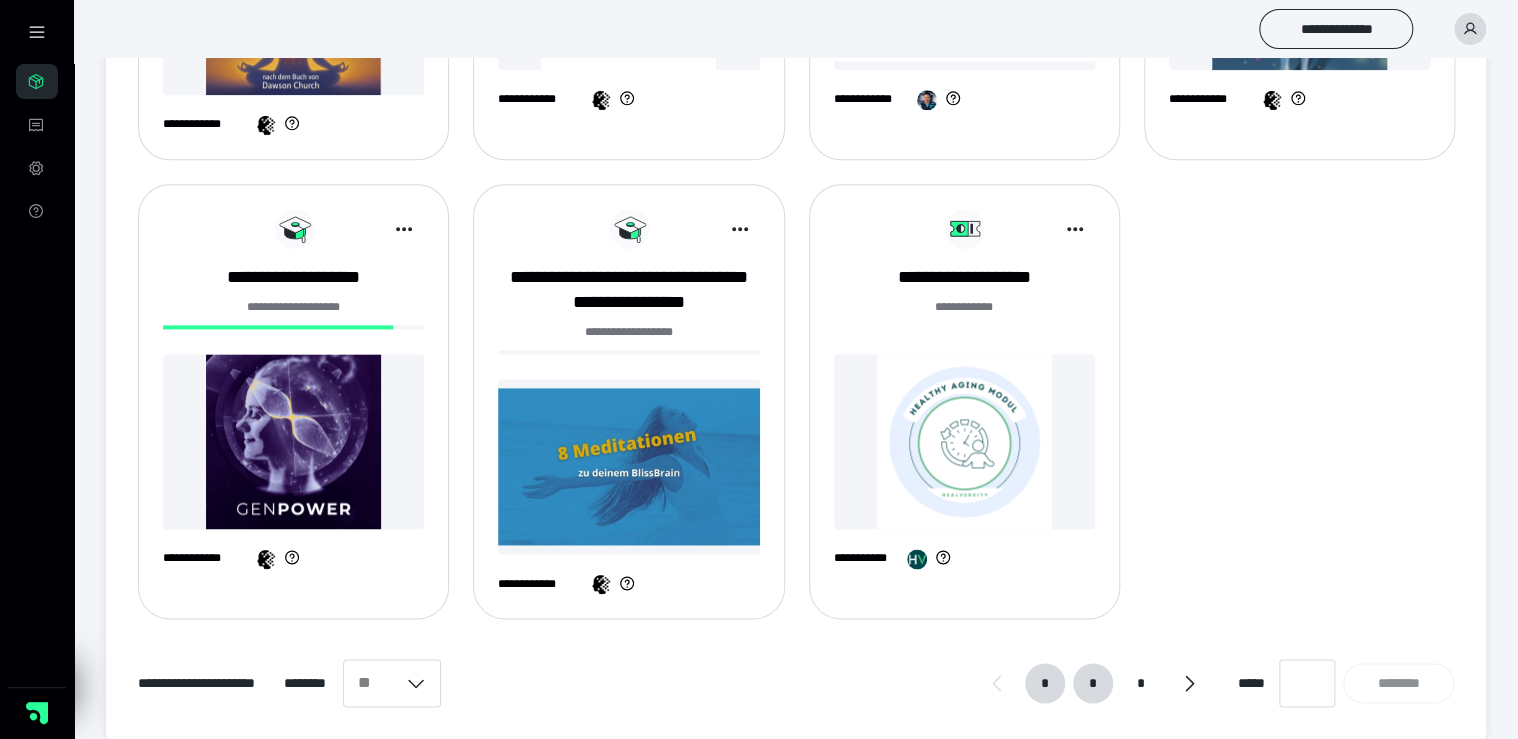 click on "*" at bounding box center (1093, 683) 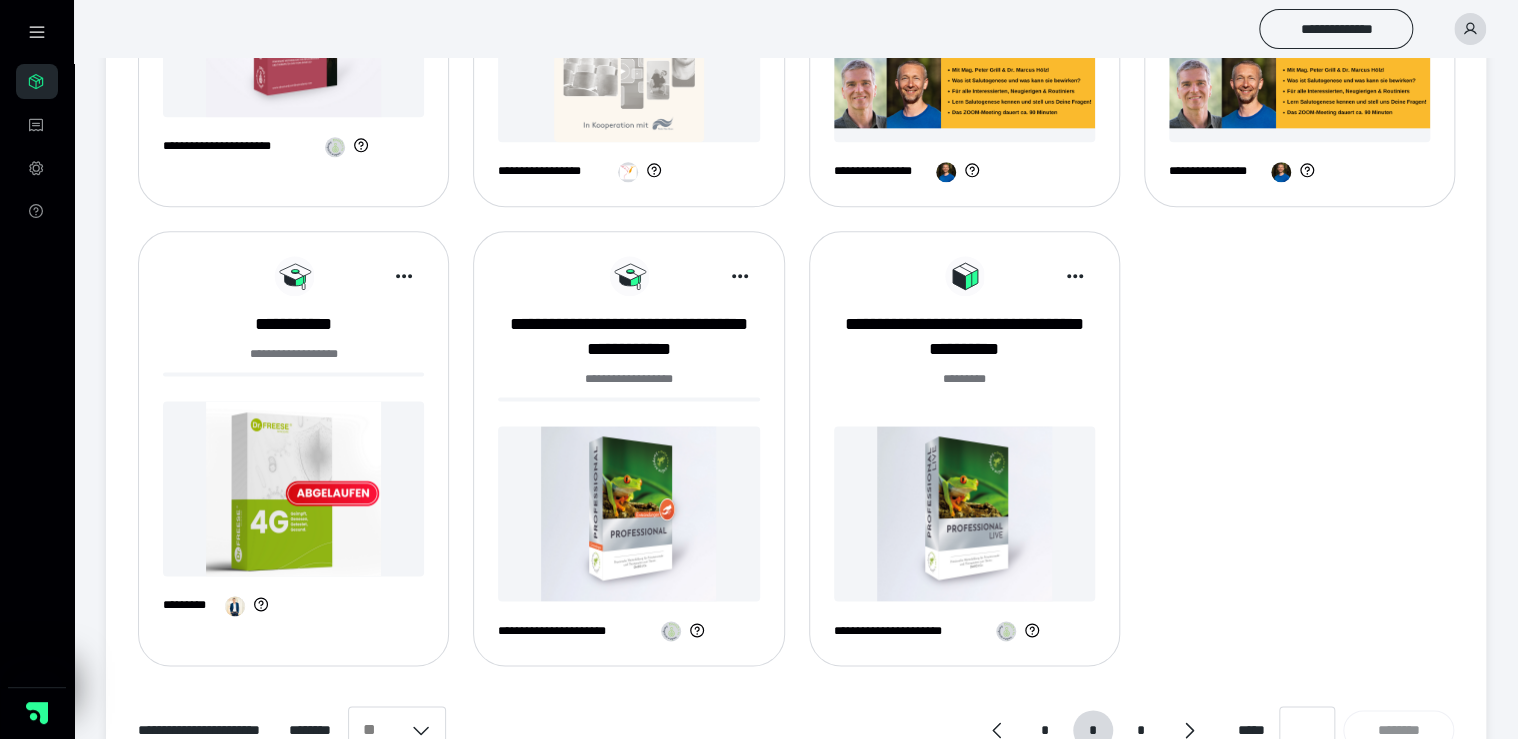 scroll, scrollTop: 1188, scrollLeft: 0, axis: vertical 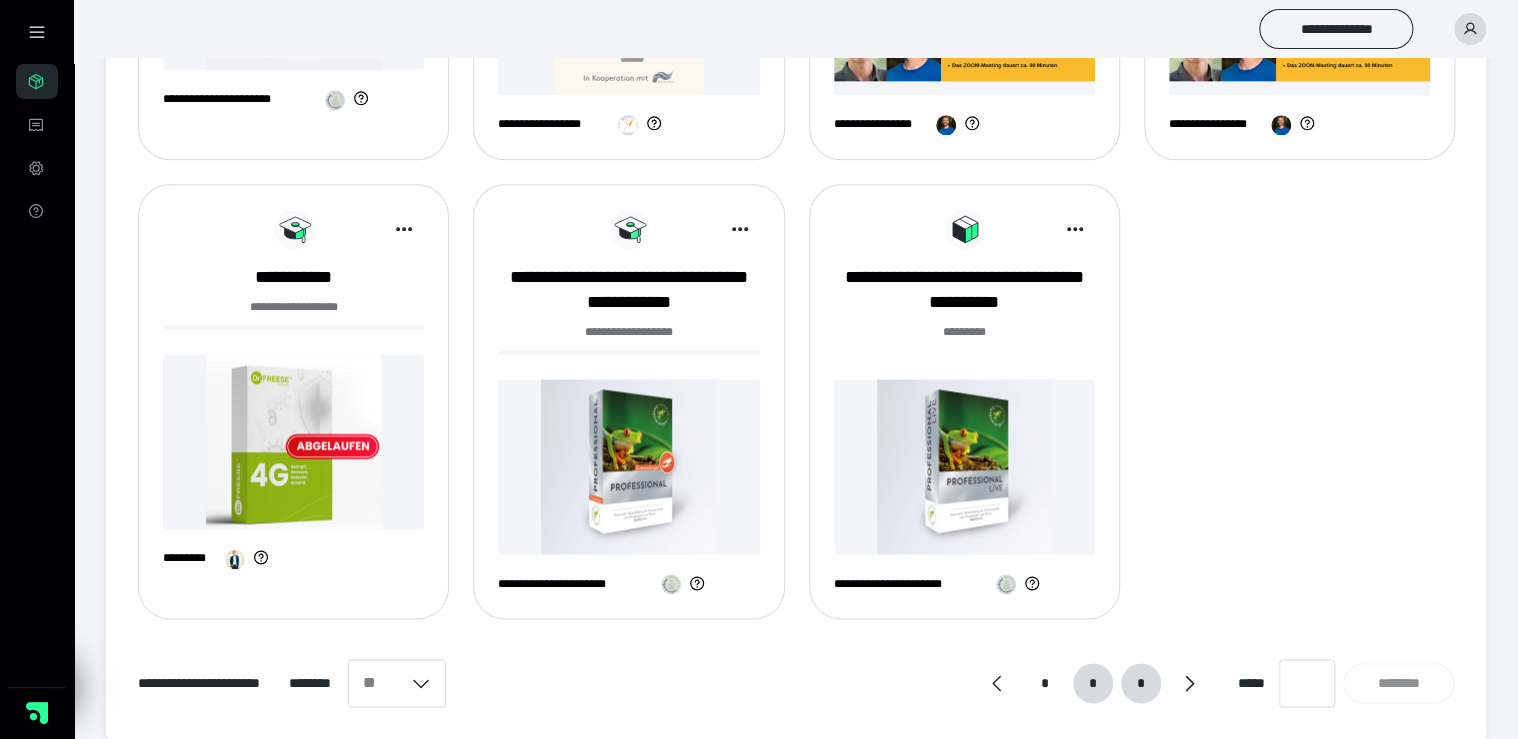 click on "*" at bounding box center [1140, 683] 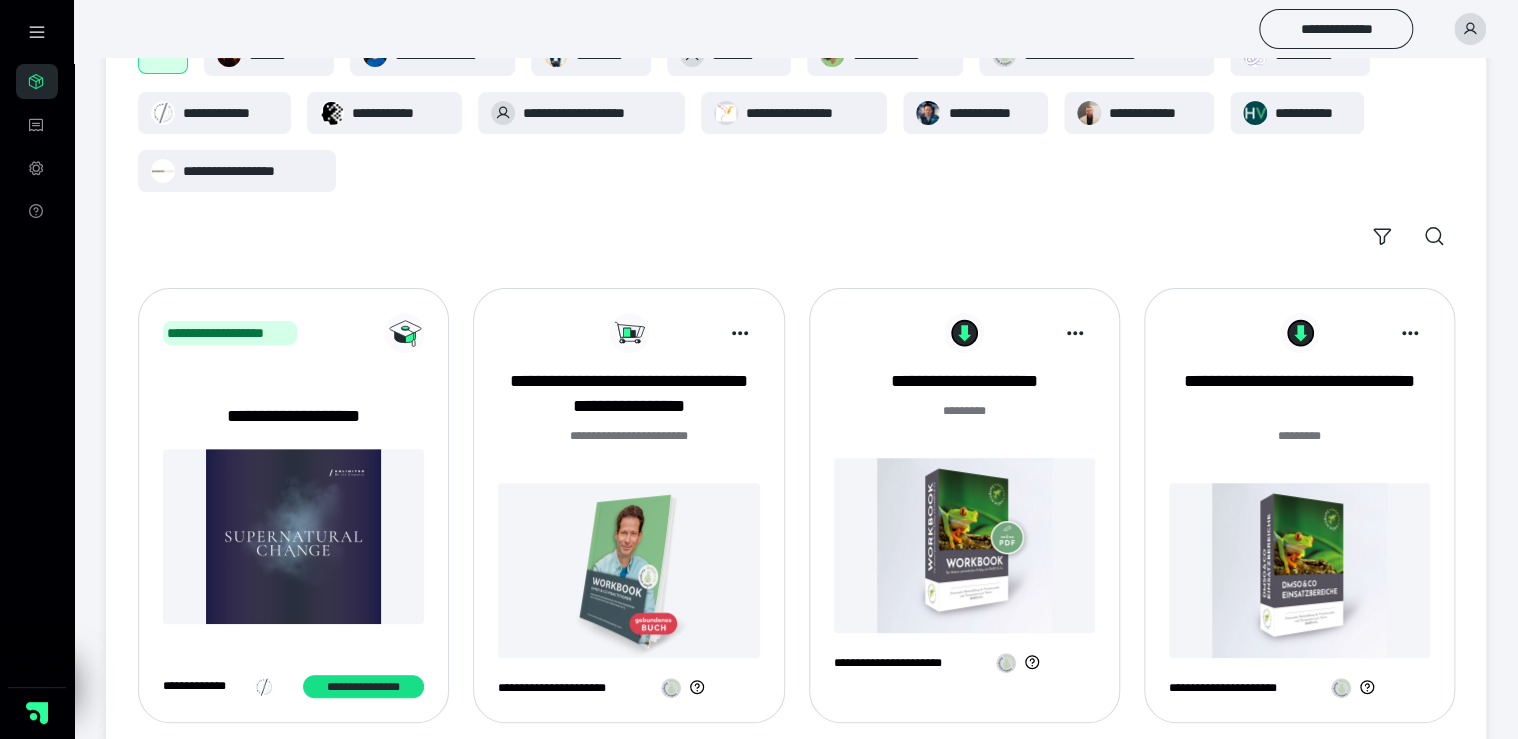 scroll, scrollTop: 0, scrollLeft: 0, axis: both 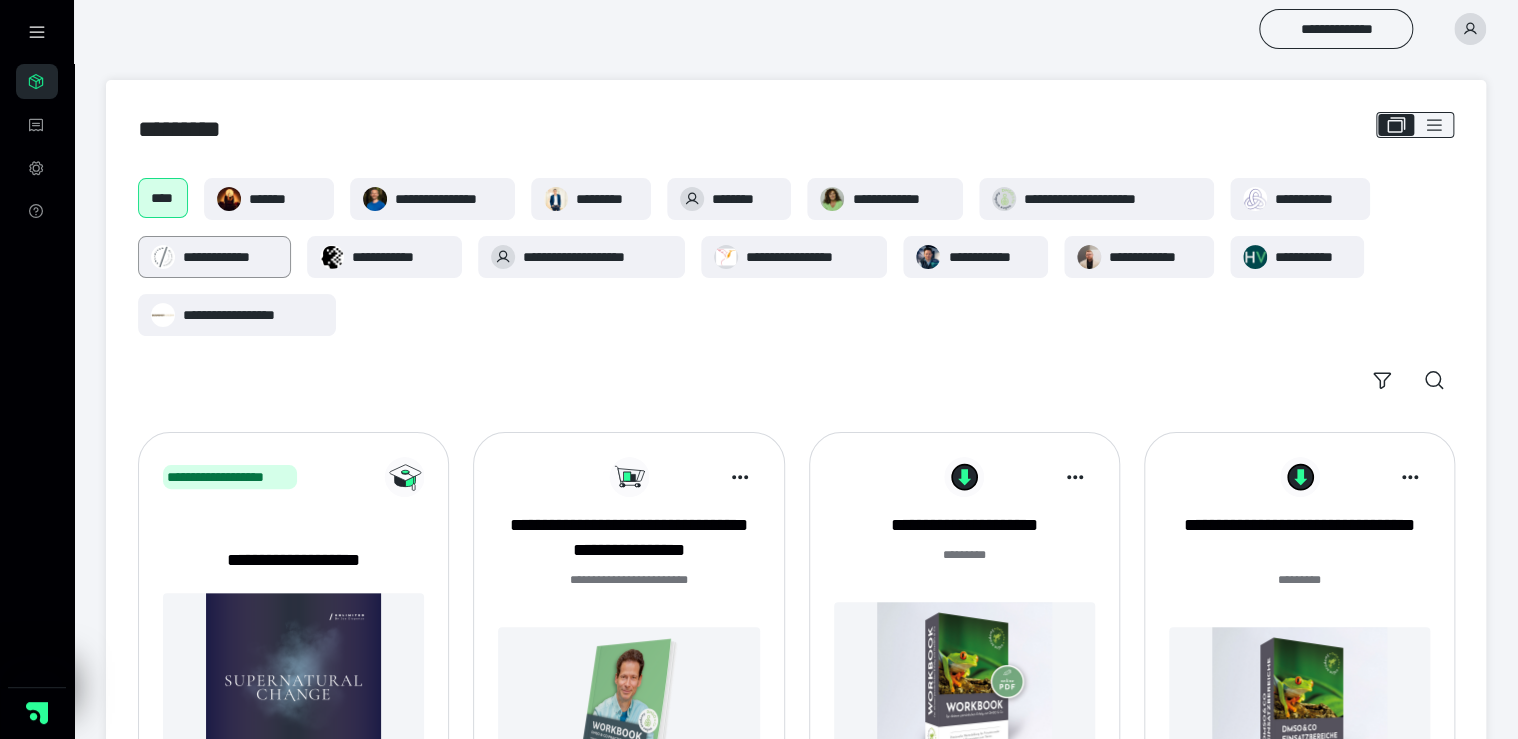 click on "**********" at bounding box center [230, 257] 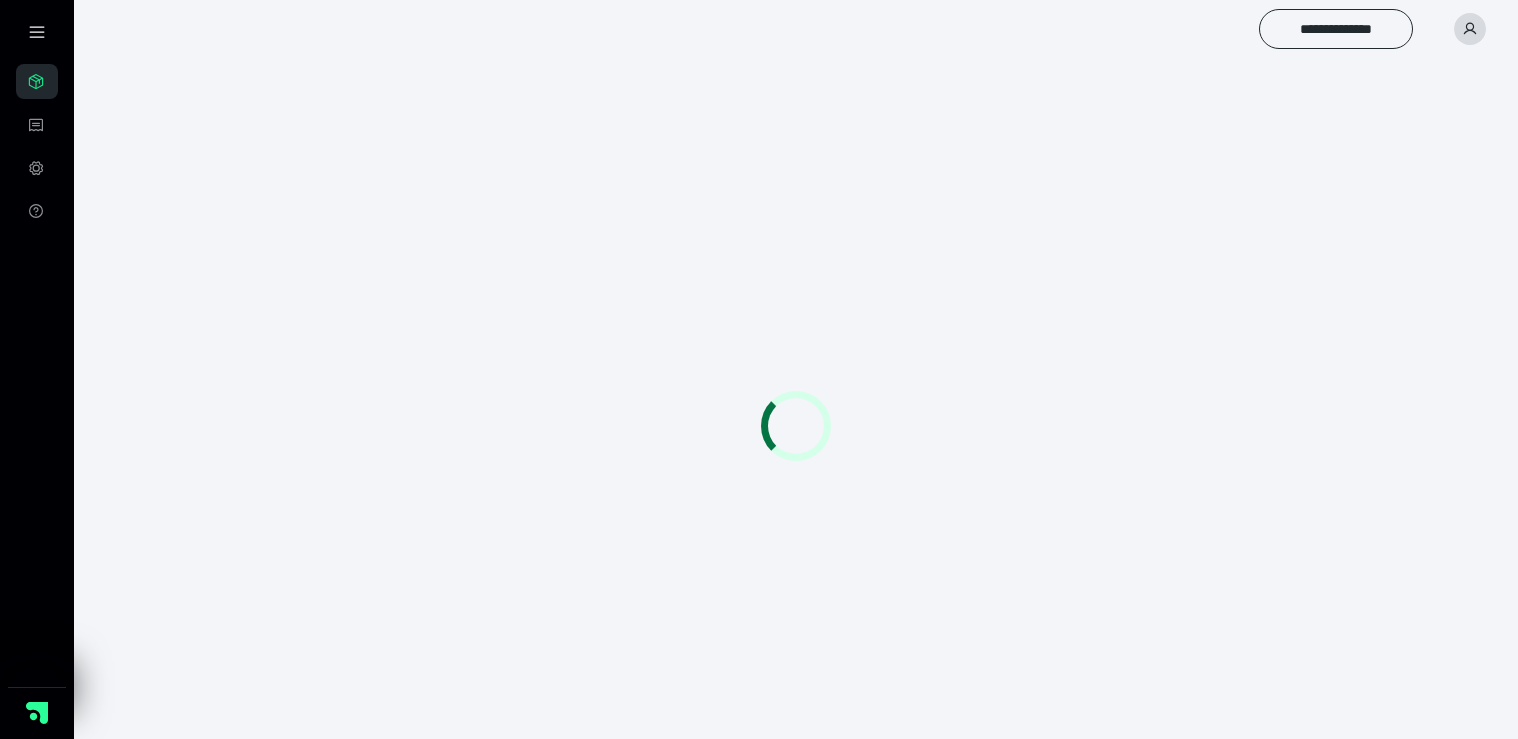 scroll, scrollTop: 0, scrollLeft: 0, axis: both 